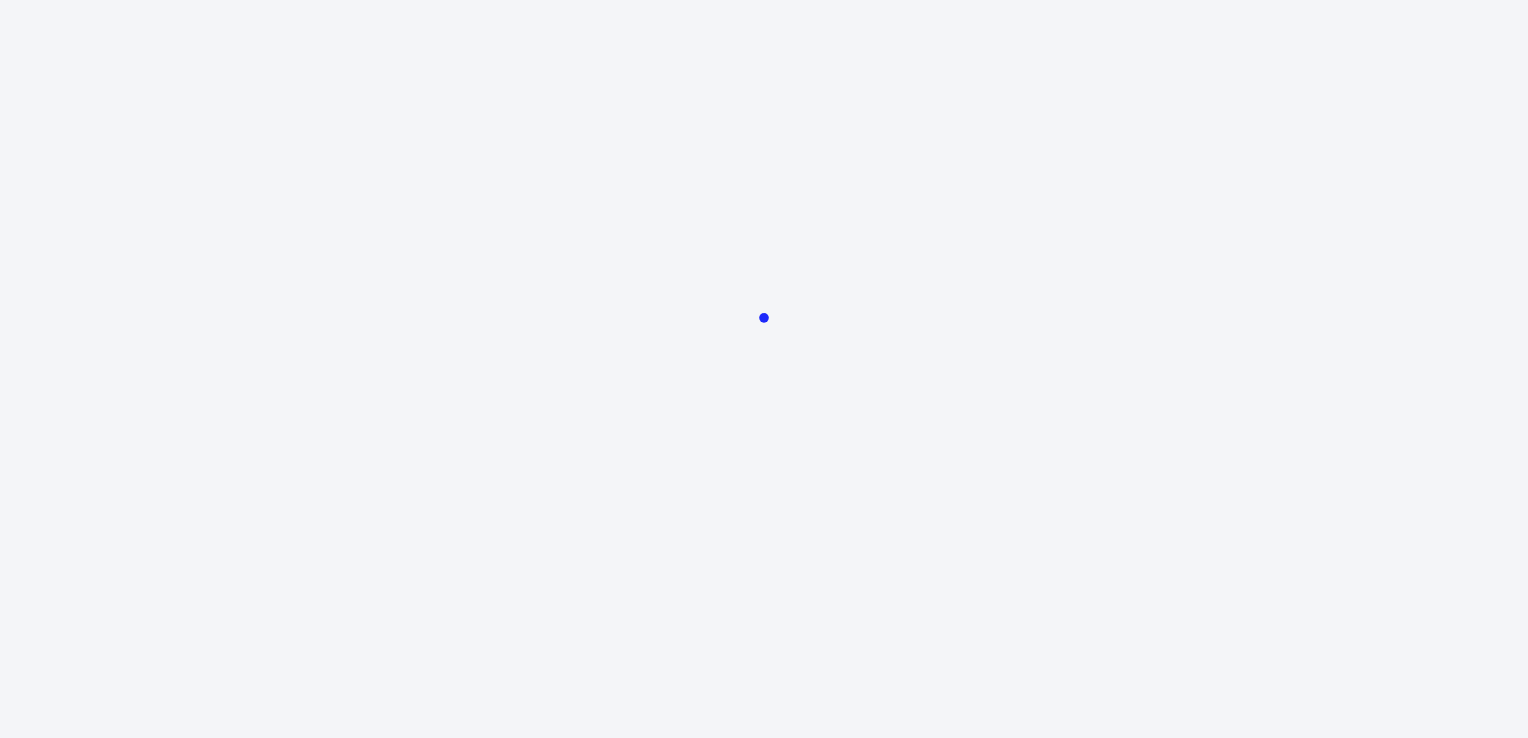 scroll, scrollTop: 0, scrollLeft: 0, axis: both 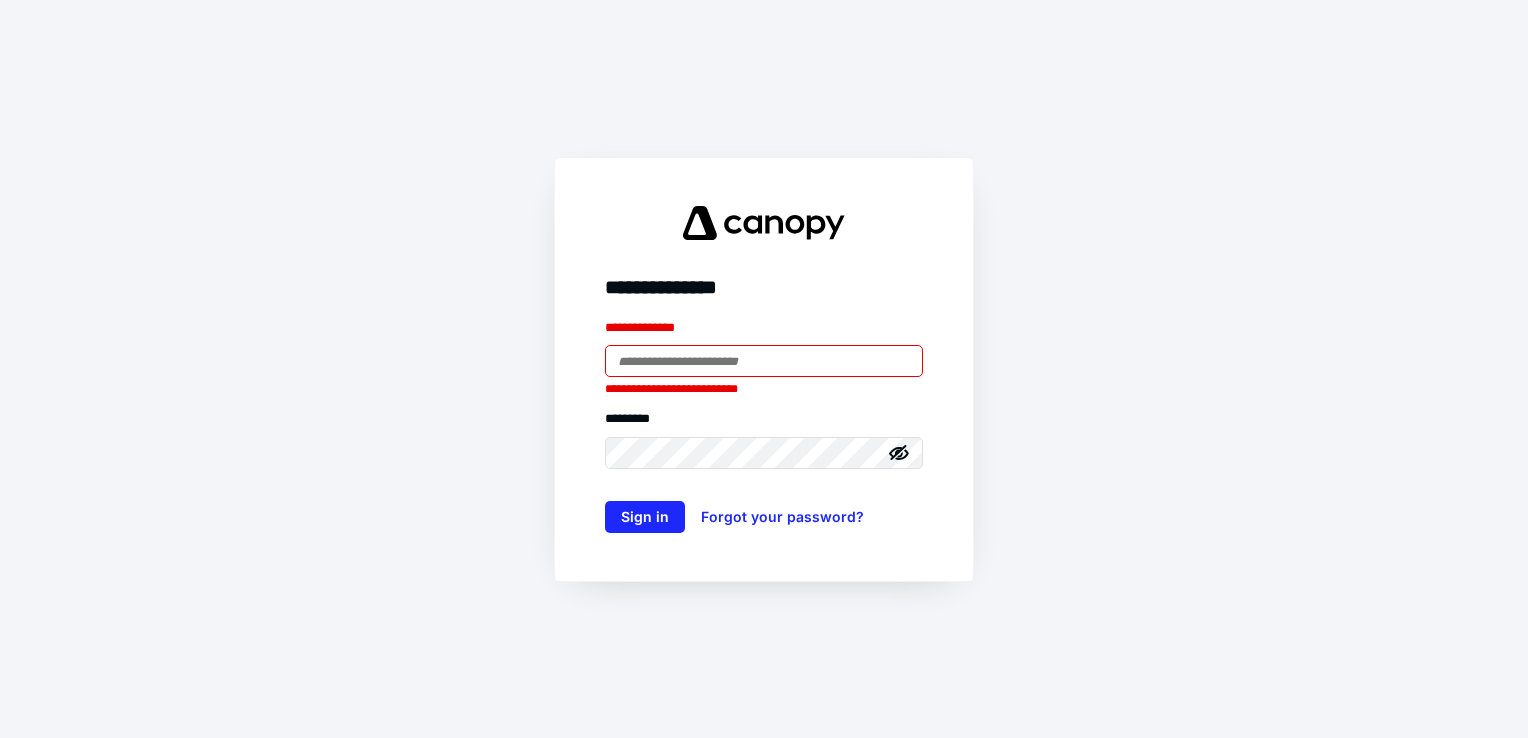 type on "**********" 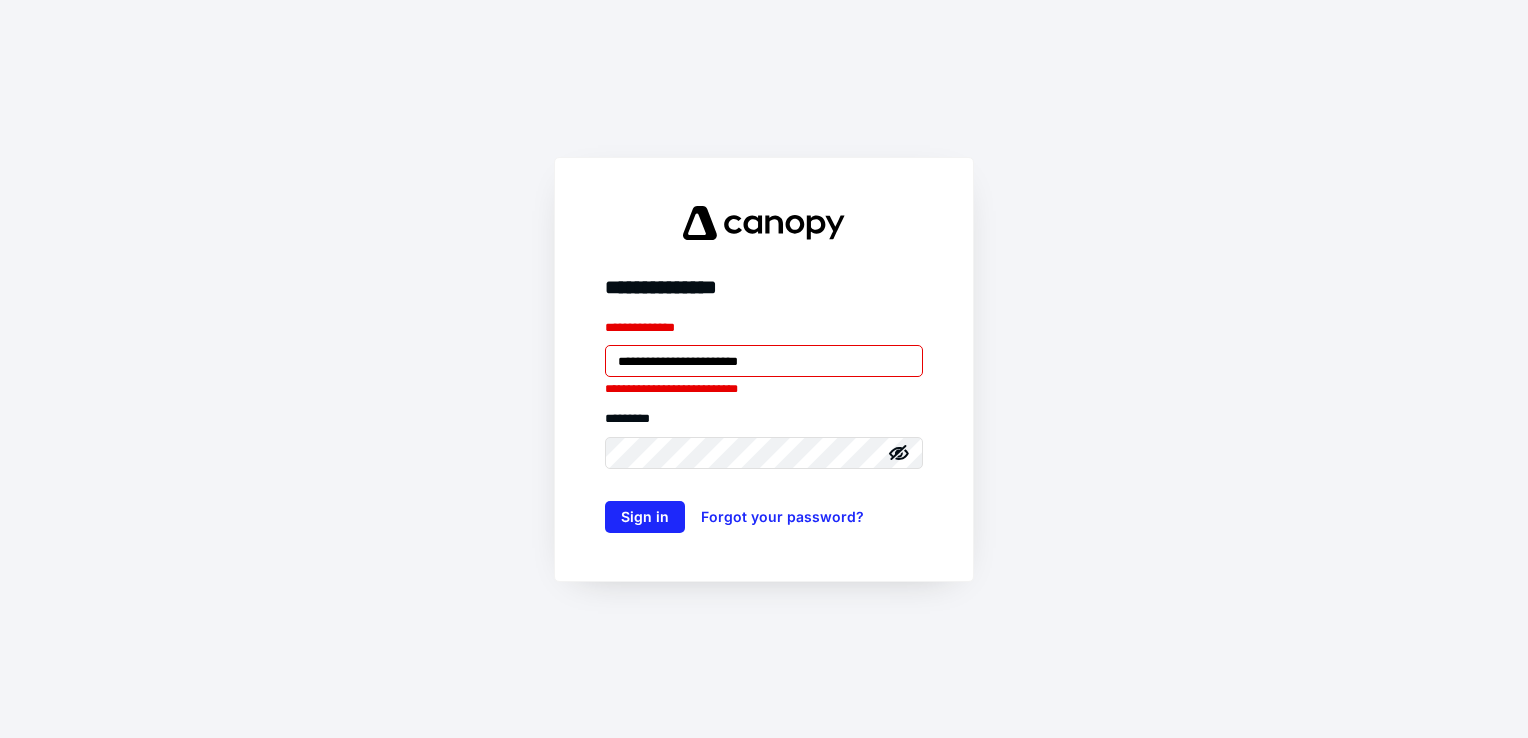 click on "**********" at bounding box center (764, 369) 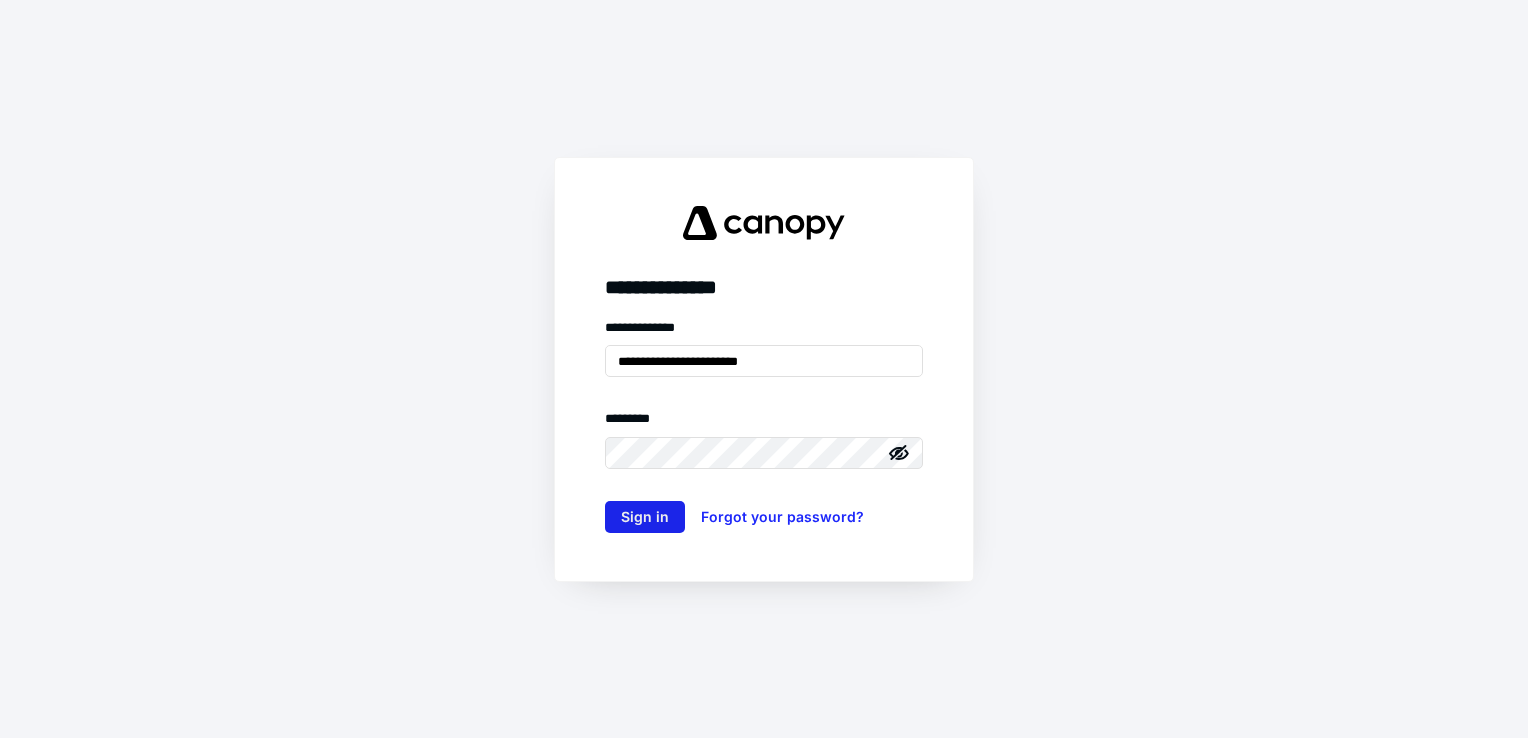 click on "Sign in" at bounding box center [645, 517] 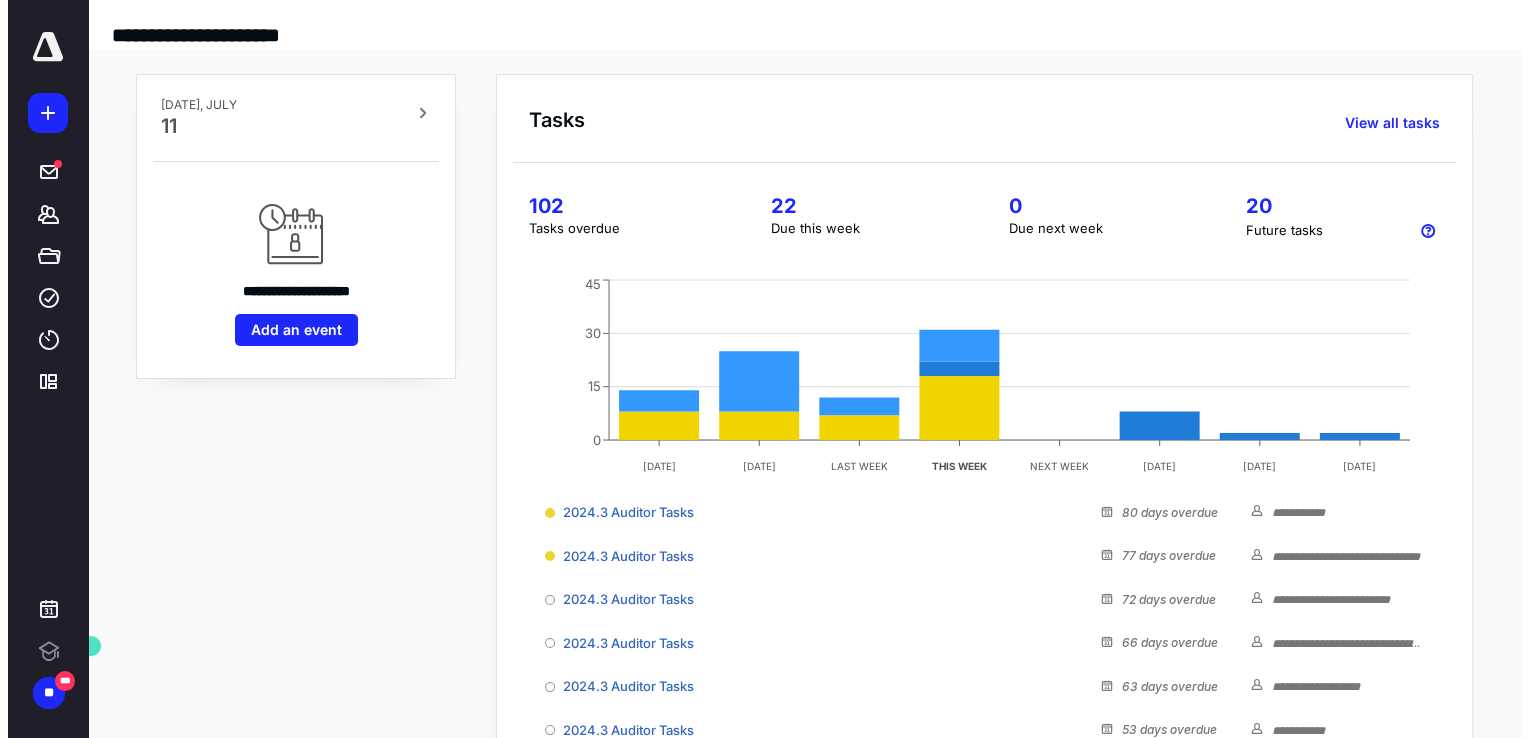 scroll, scrollTop: 0, scrollLeft: 0, axis: both 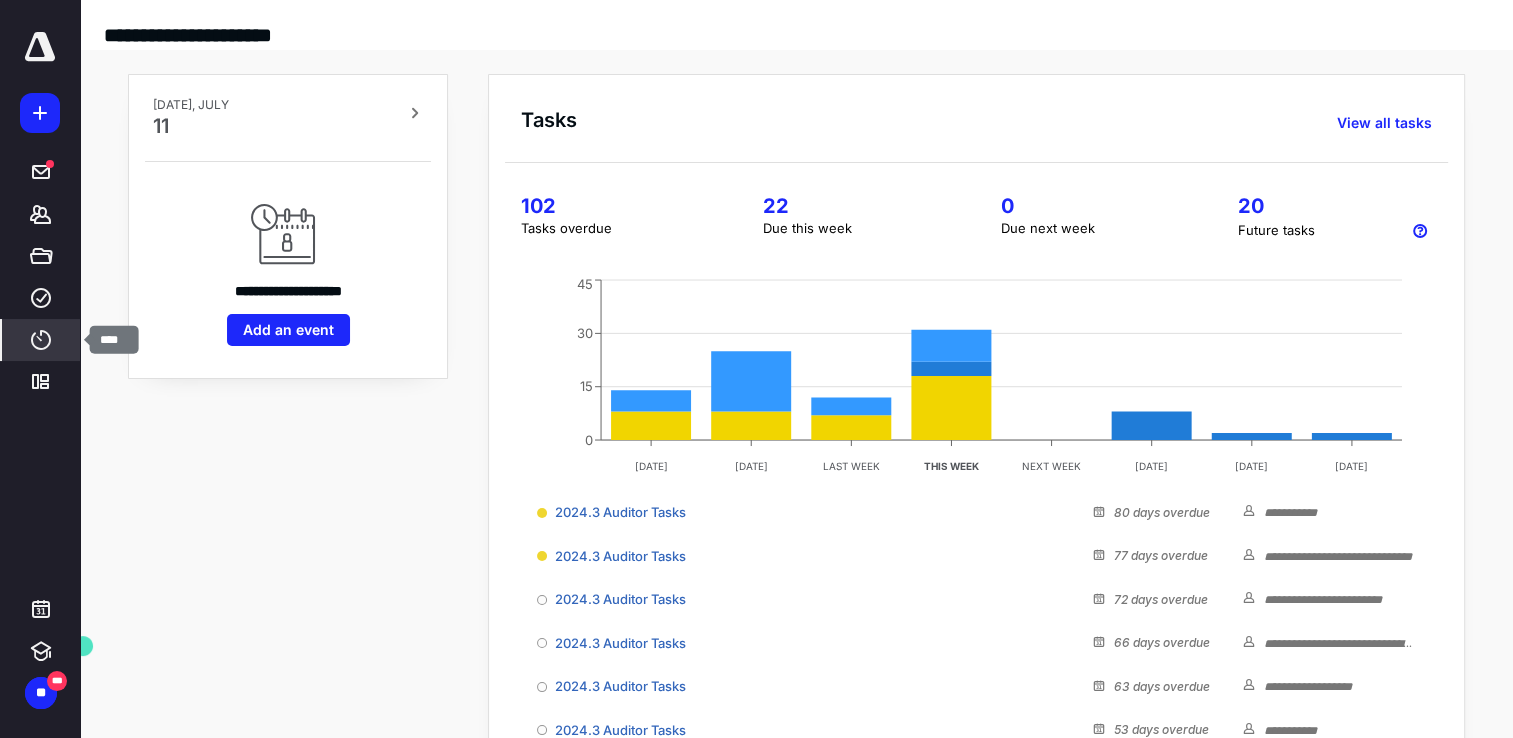 click 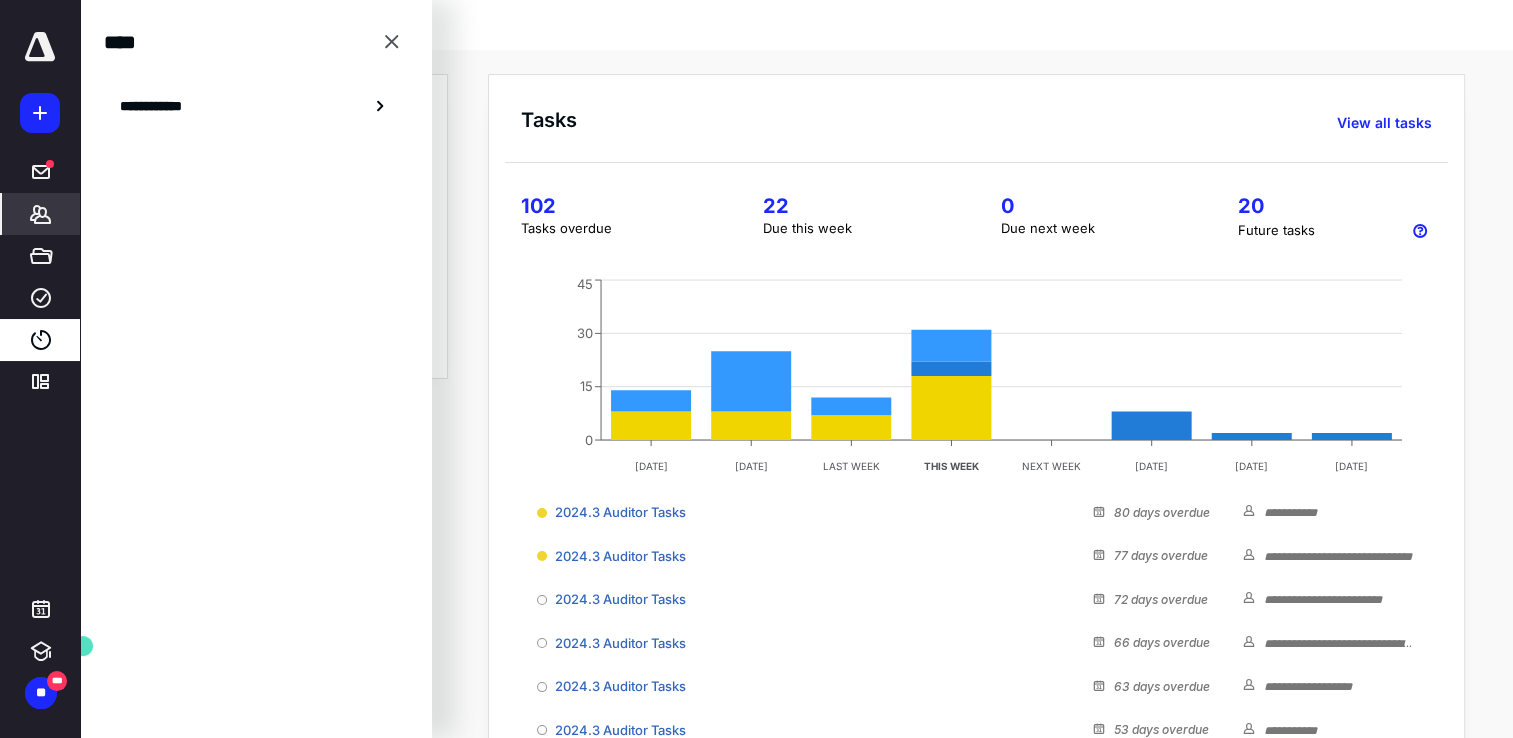 click 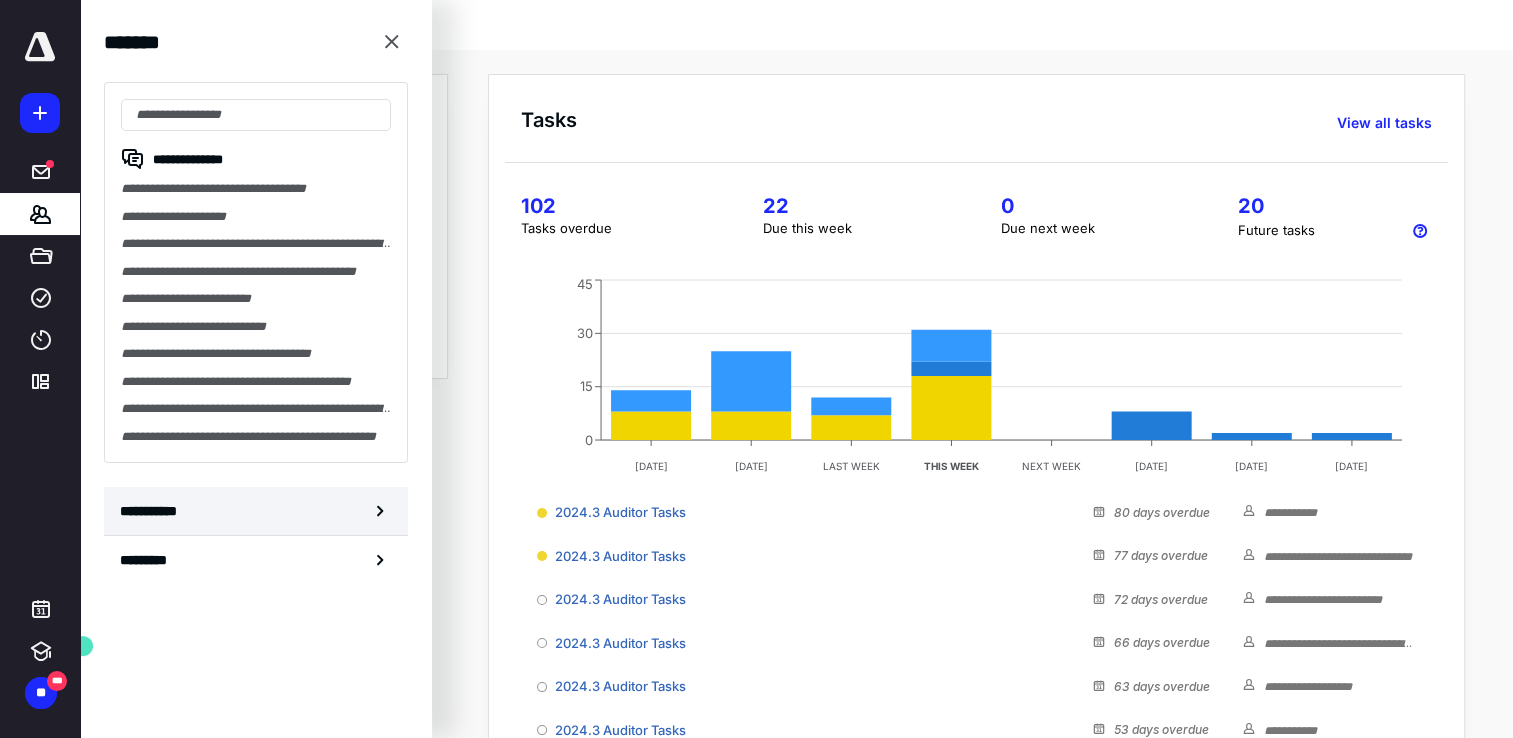 click on "**********" at bounding box center [153, 511] 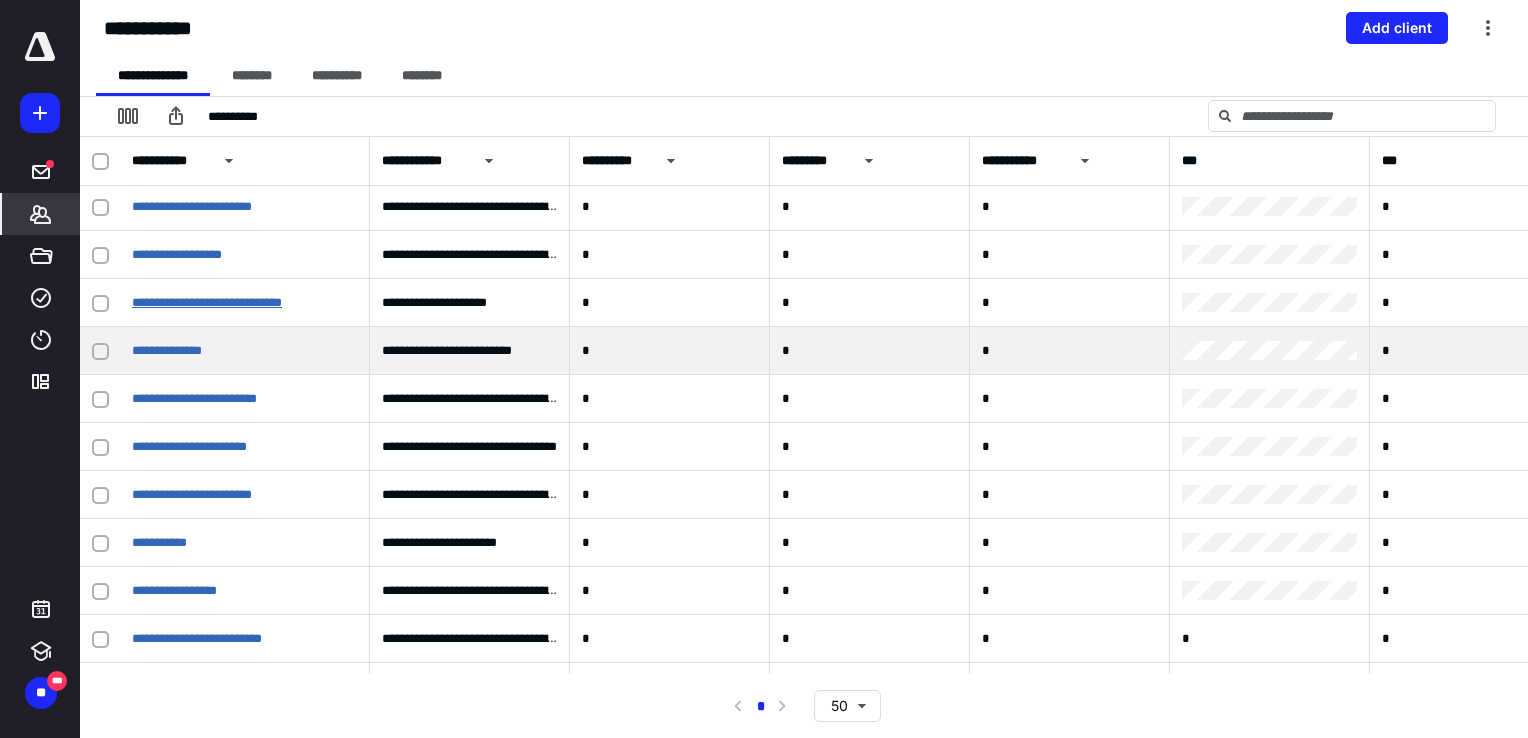 scroll, scrollTop: 100, scrollLeft: 0, axis: vertical 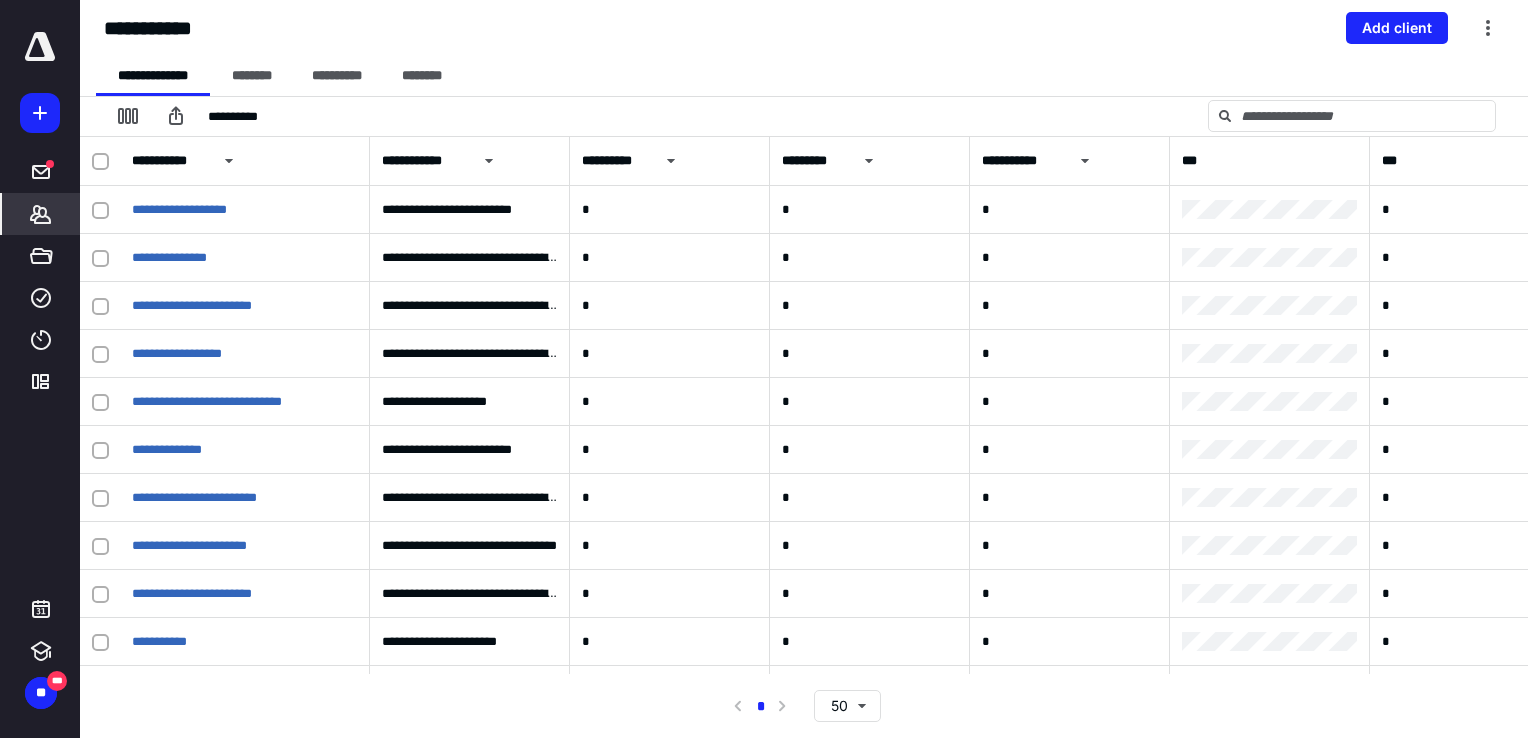 click 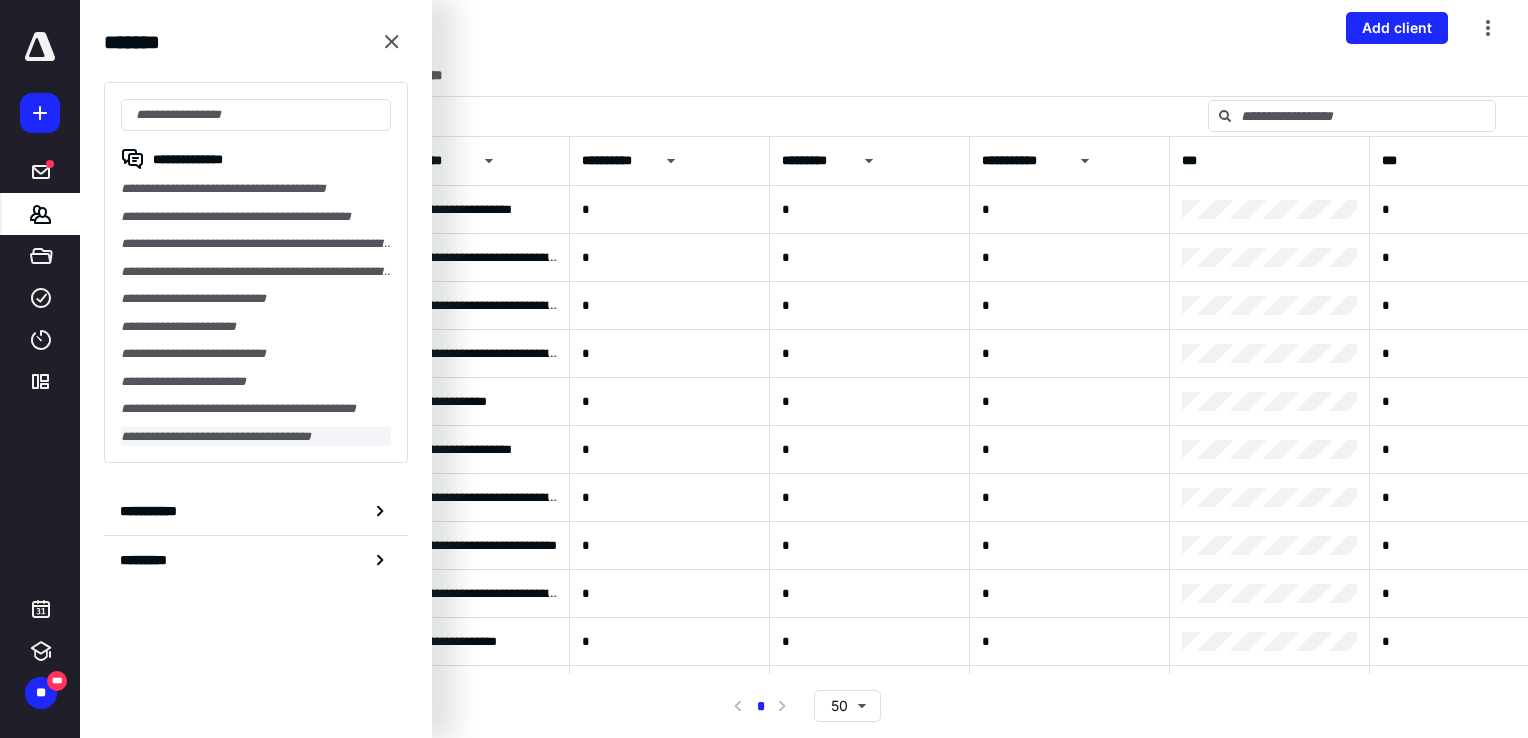 click on "**********" at bounding box center [256, 437] 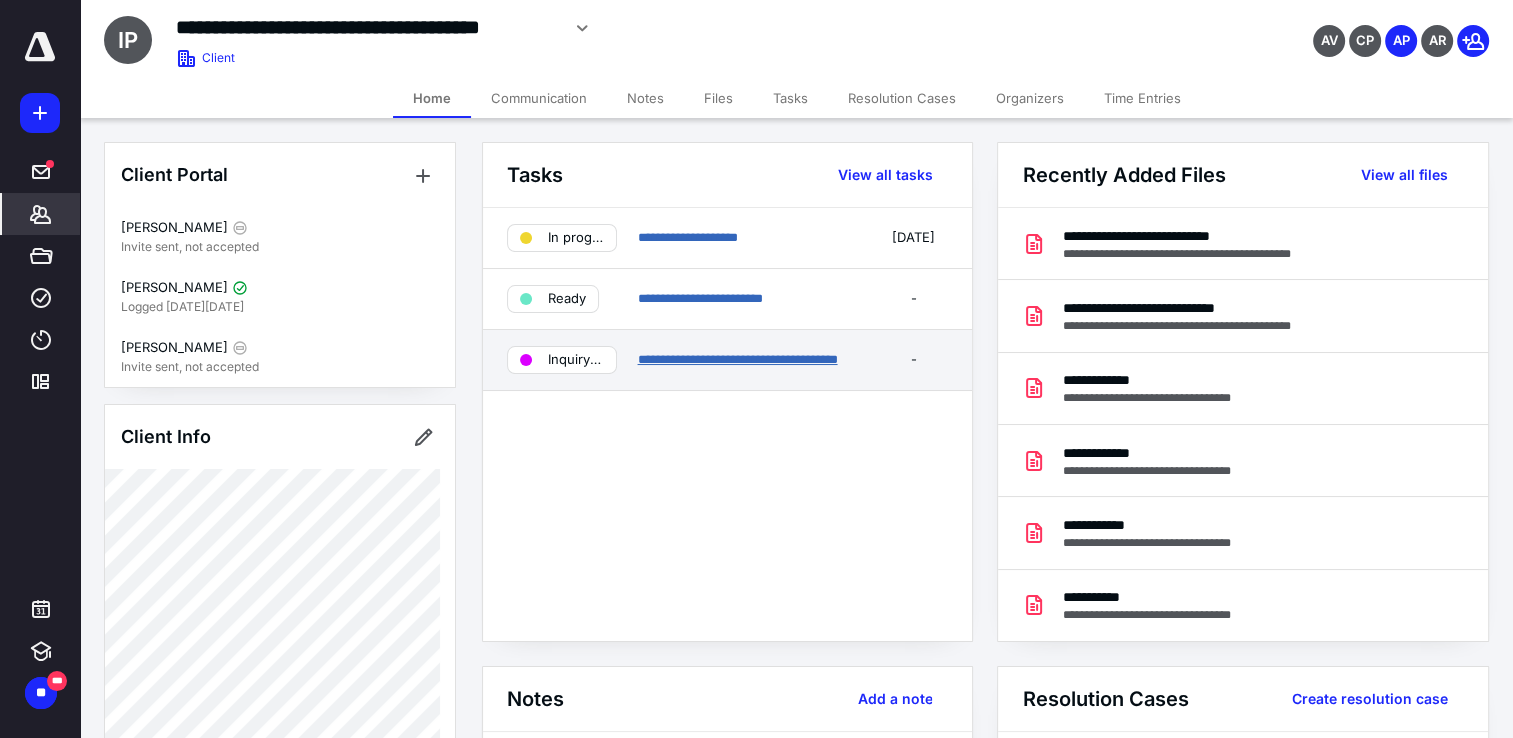 click on "**********" at bounding box center (737, 359) 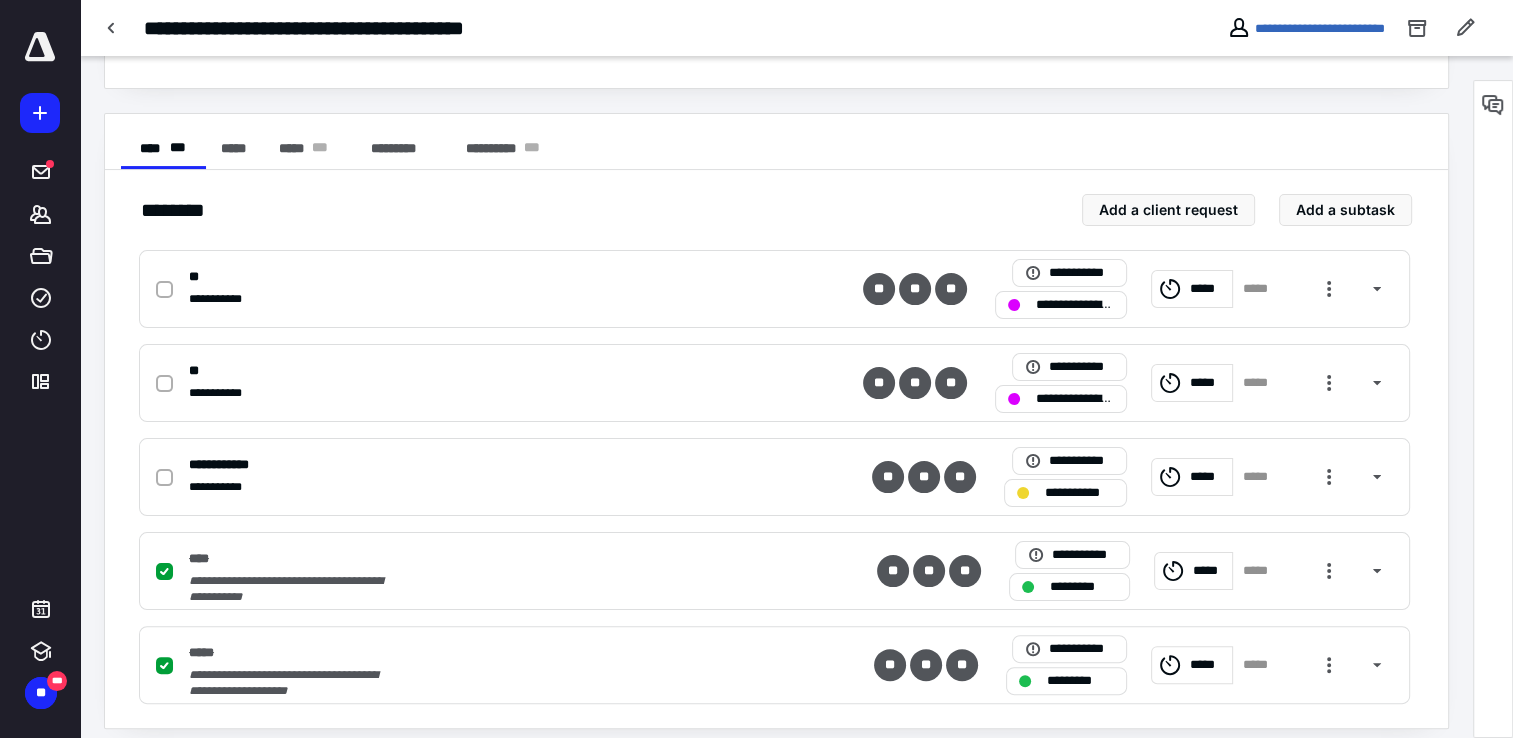 scroll, scrollTop: 342, scrollLeft: 0, axis: vertical 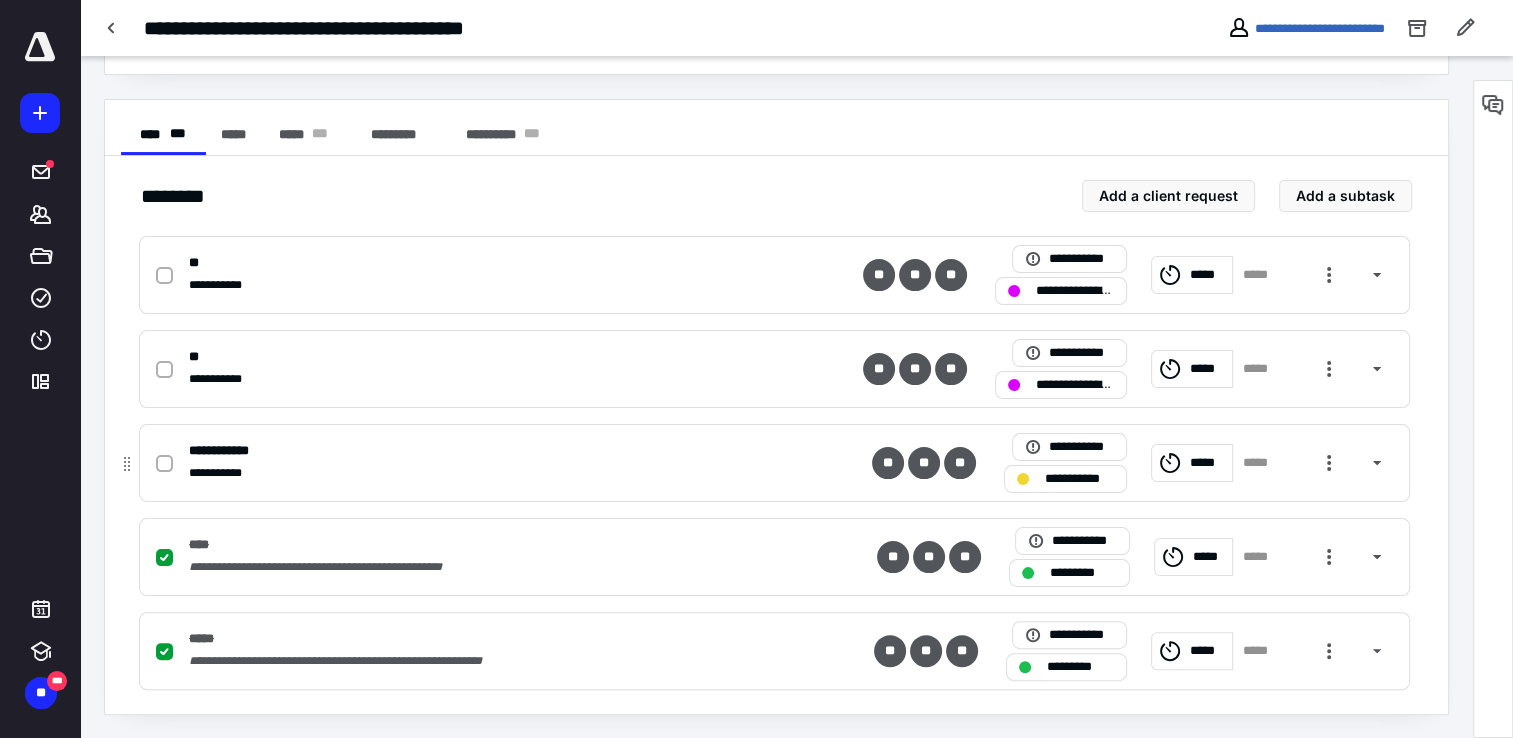 click on "**********" at bounding box center [774, 463] 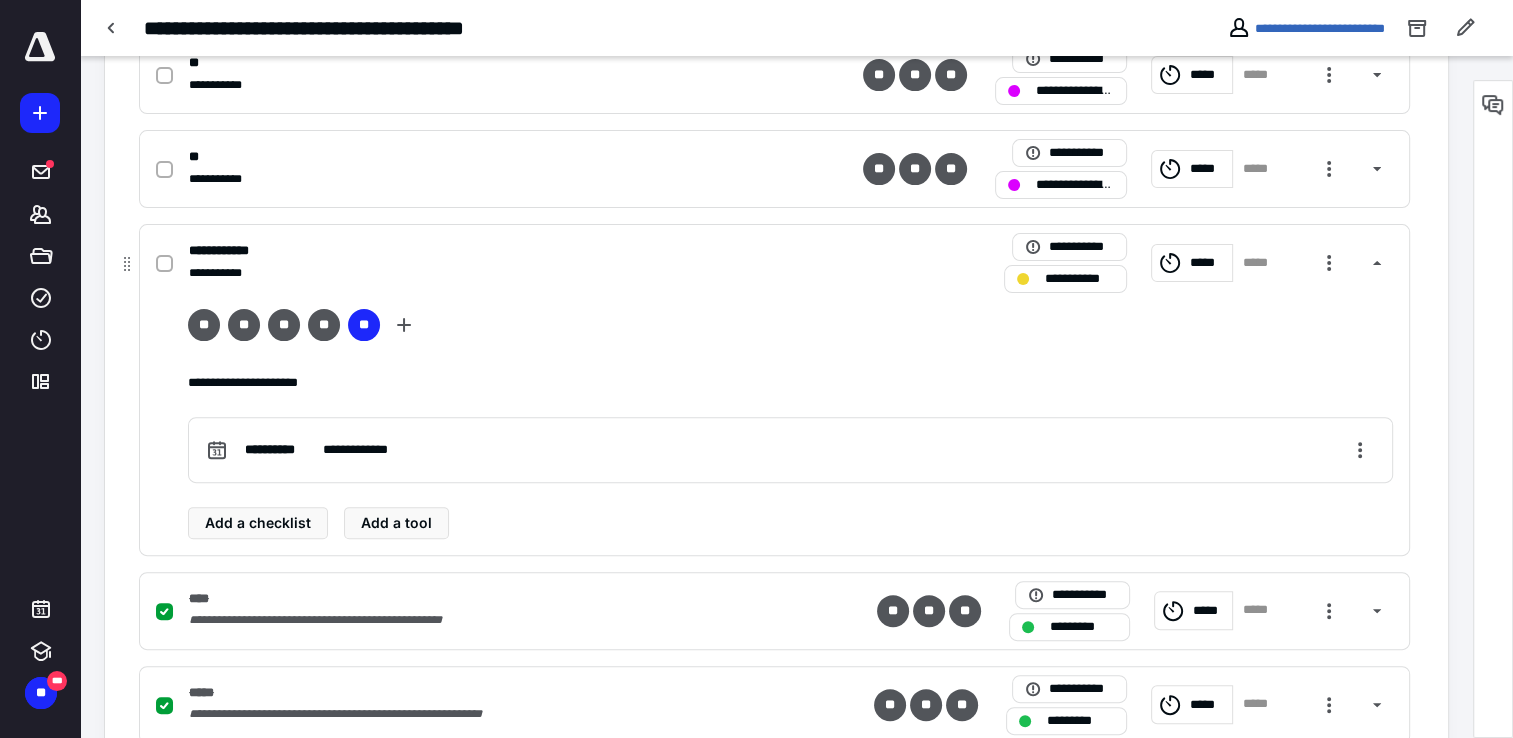 click on "**********" at bounding box center [774, 263] 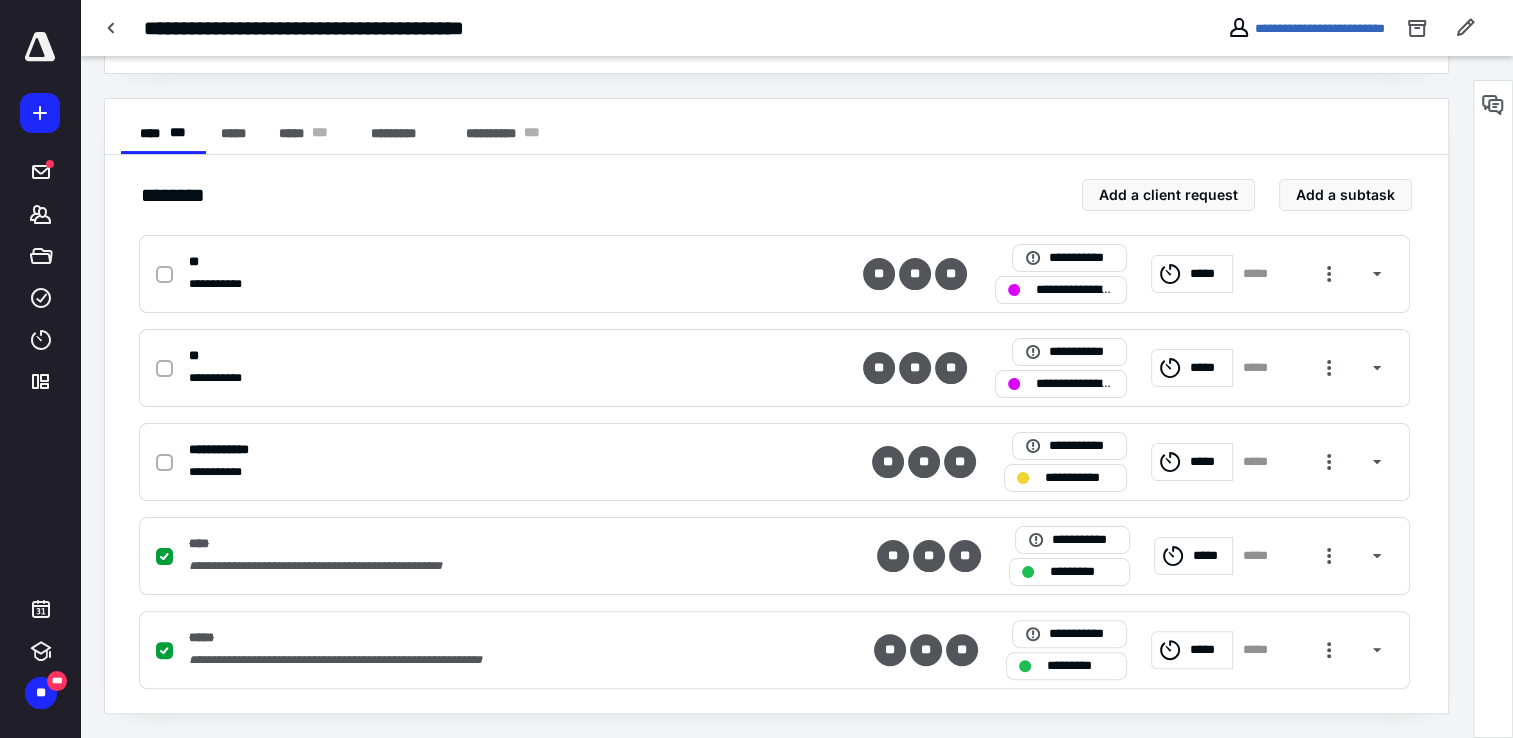 scroll, scrollTop: 342, scrollLeft: 0, axis: vertical 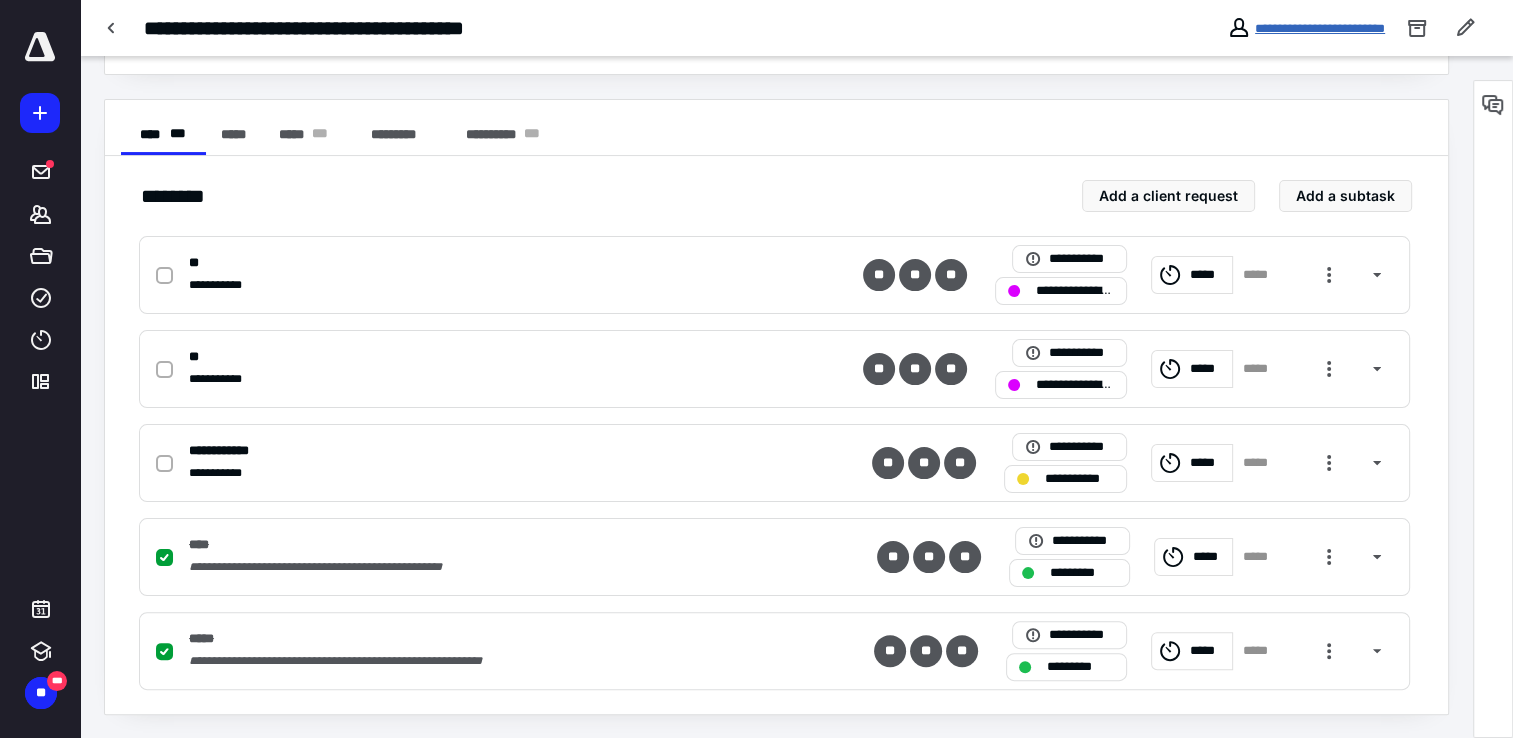 click on "**********" at bounding box center [1320, 28] 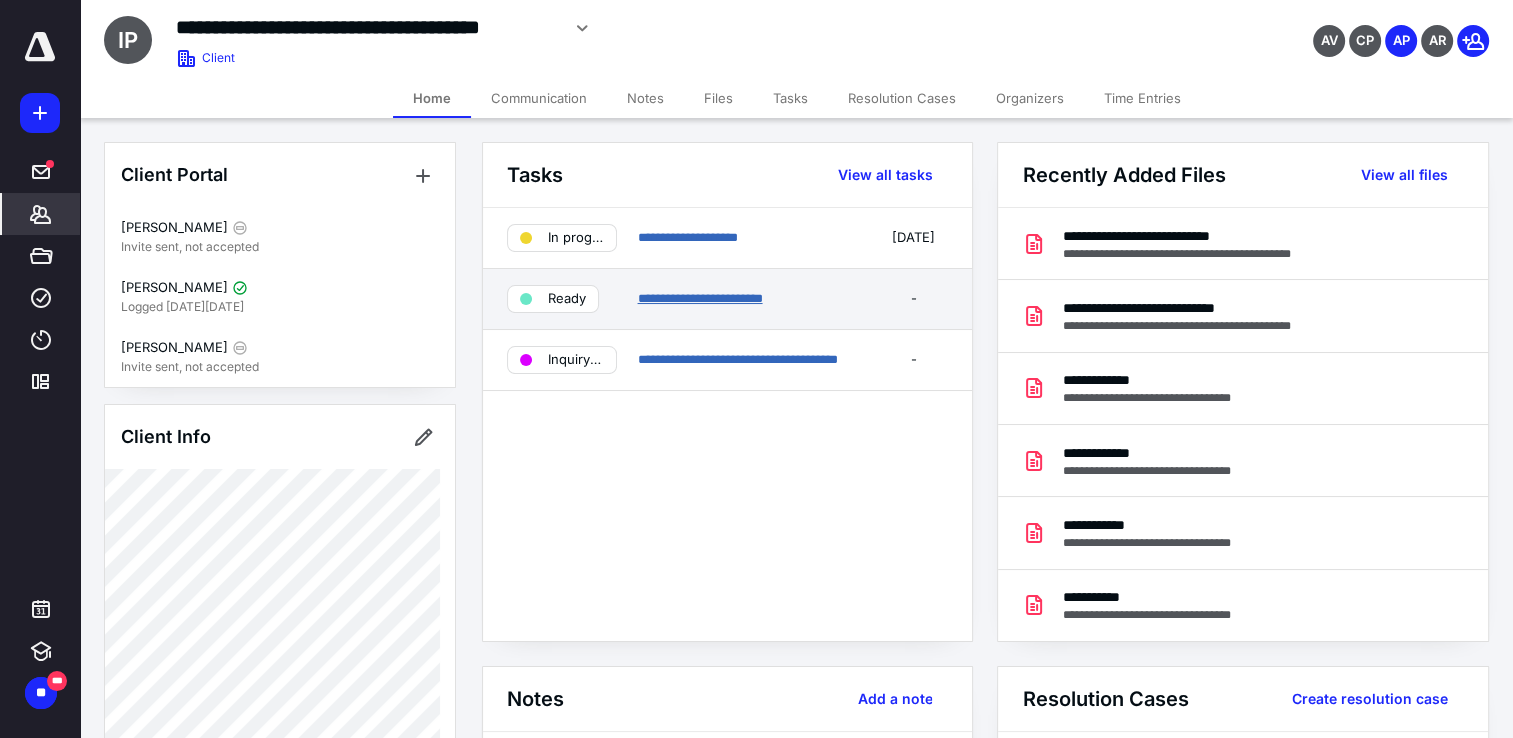 click on "**********" at bounding box center (699, 298) 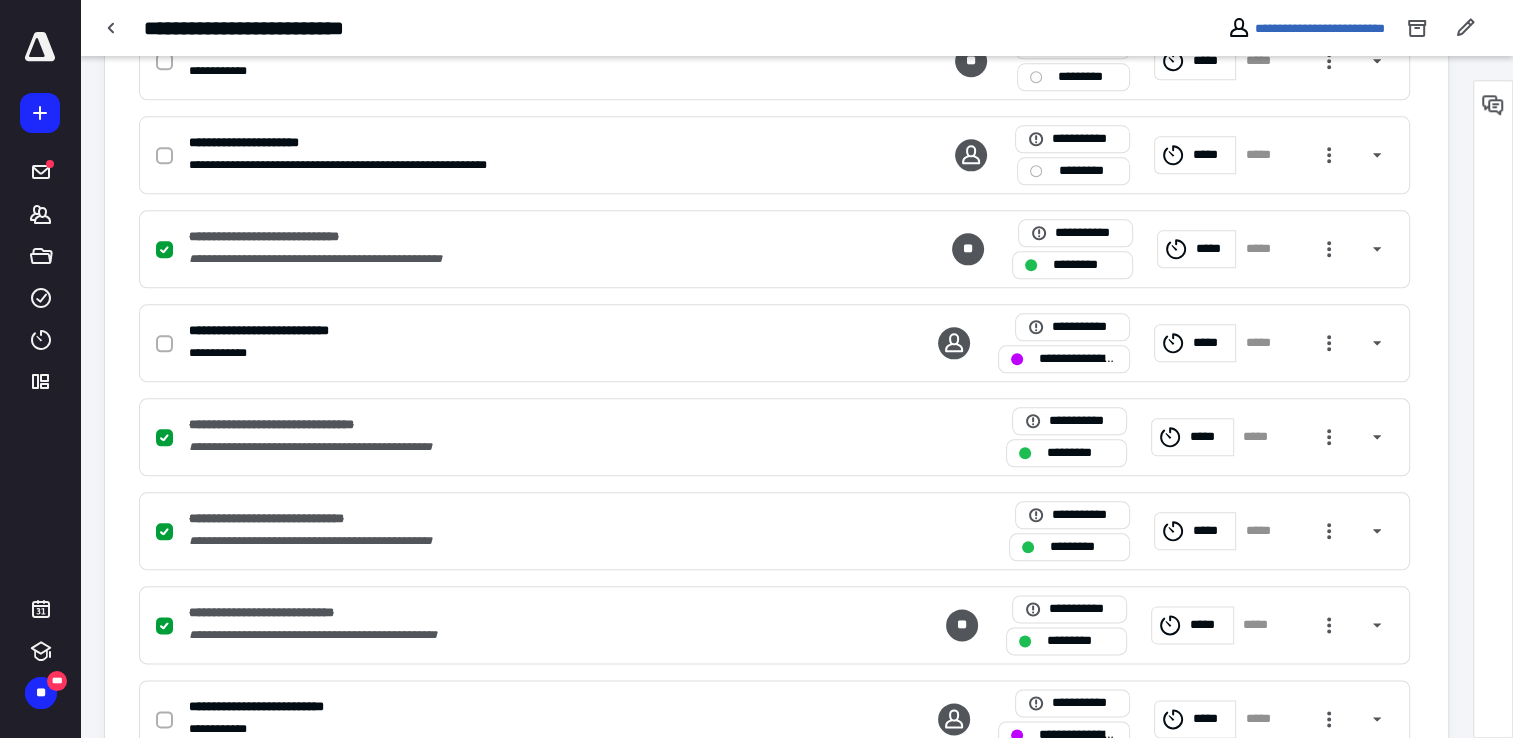 scroll, scrollTop: 2300, scrollLeft: 0, axis: vertical 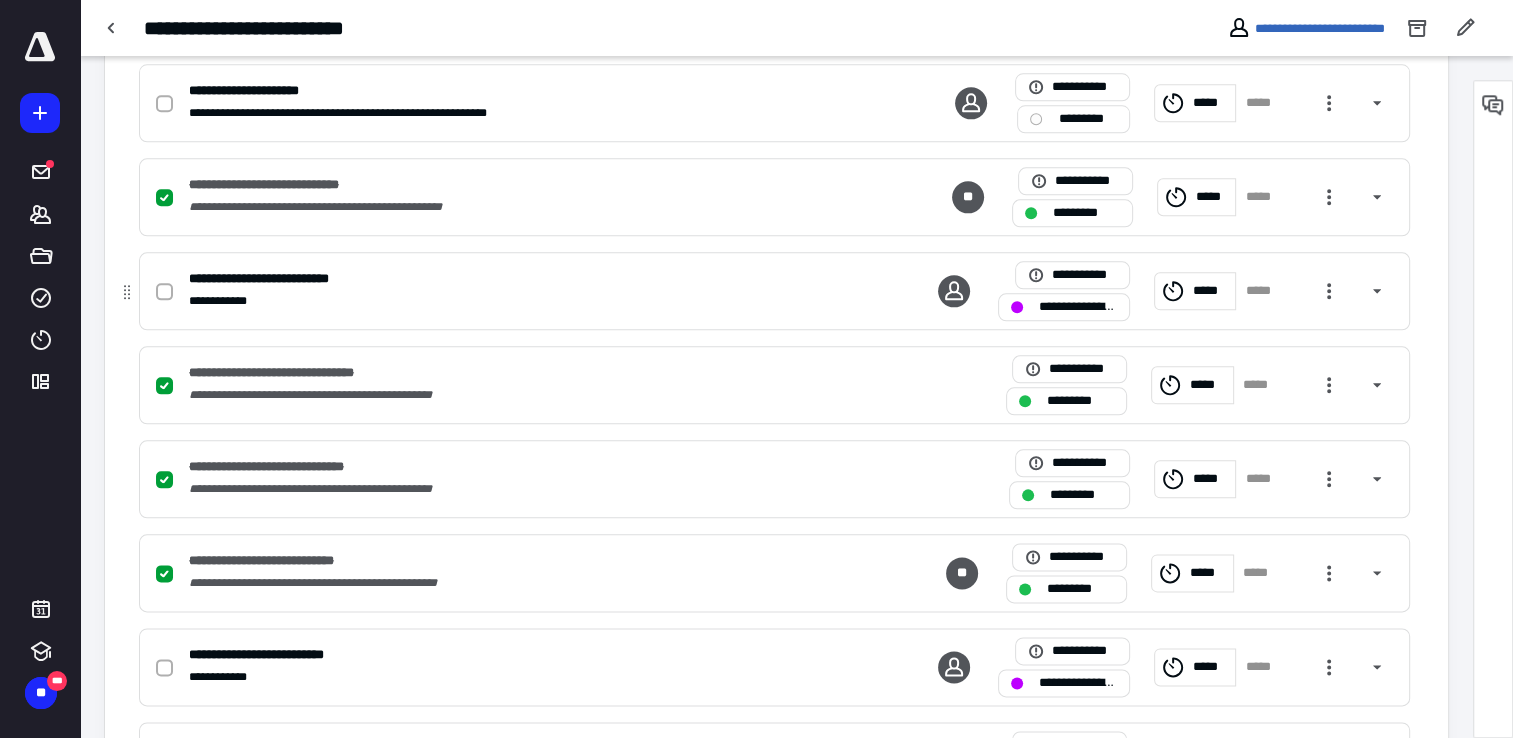 click on "**********" at bounding box center [1064, 307] 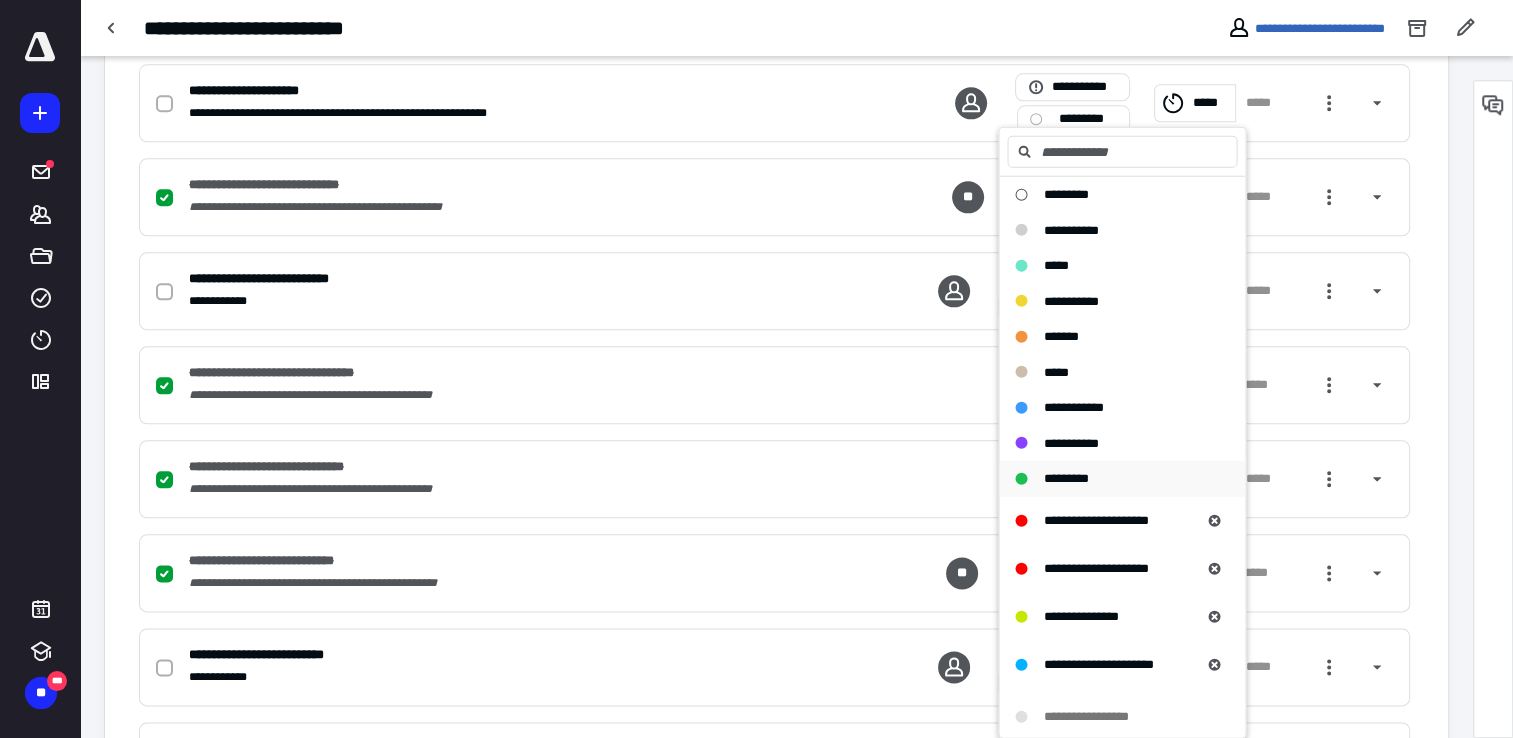 click on "*********" at bounding box center (1065, 477) 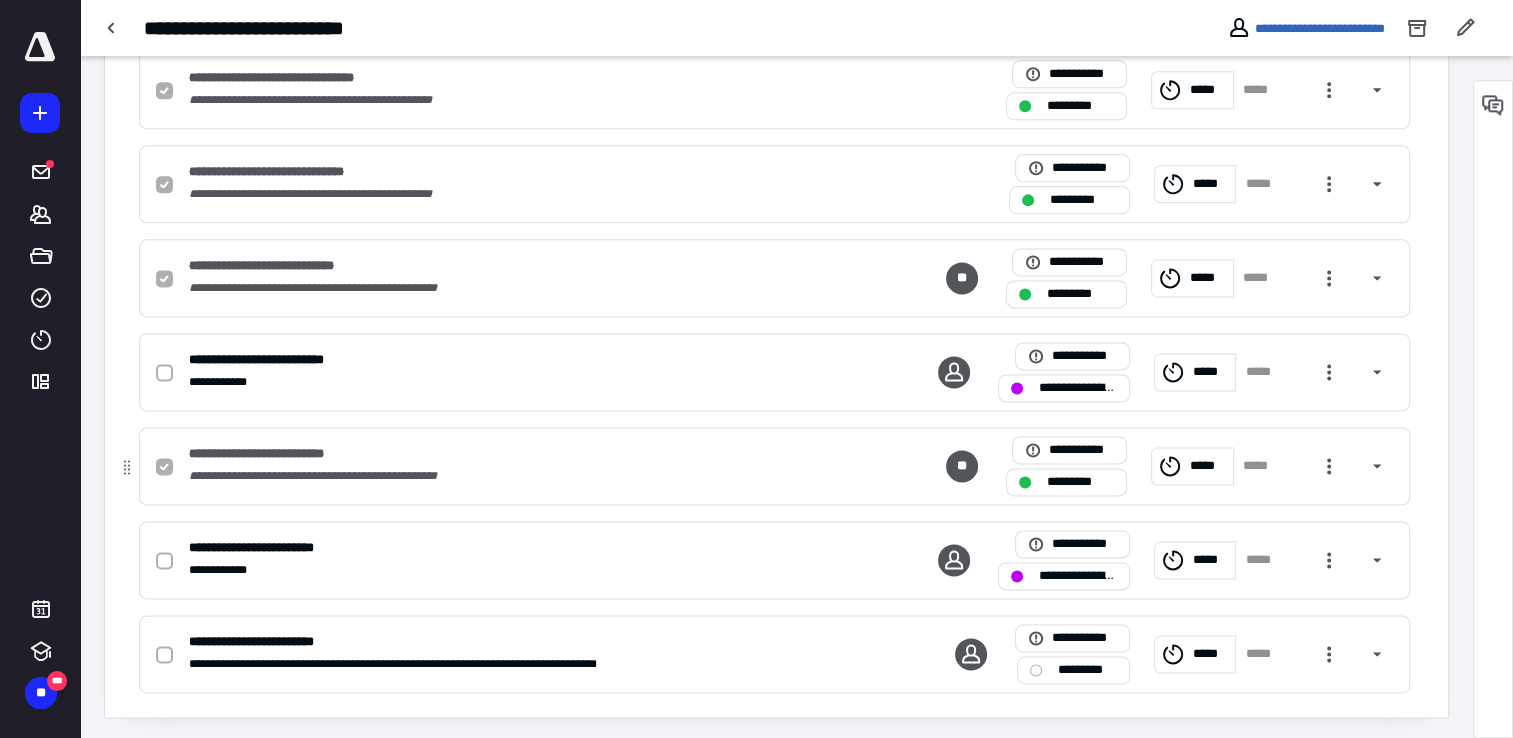 scroll, scrollTop: 2598, scrollLeft: 0, axis: vertical 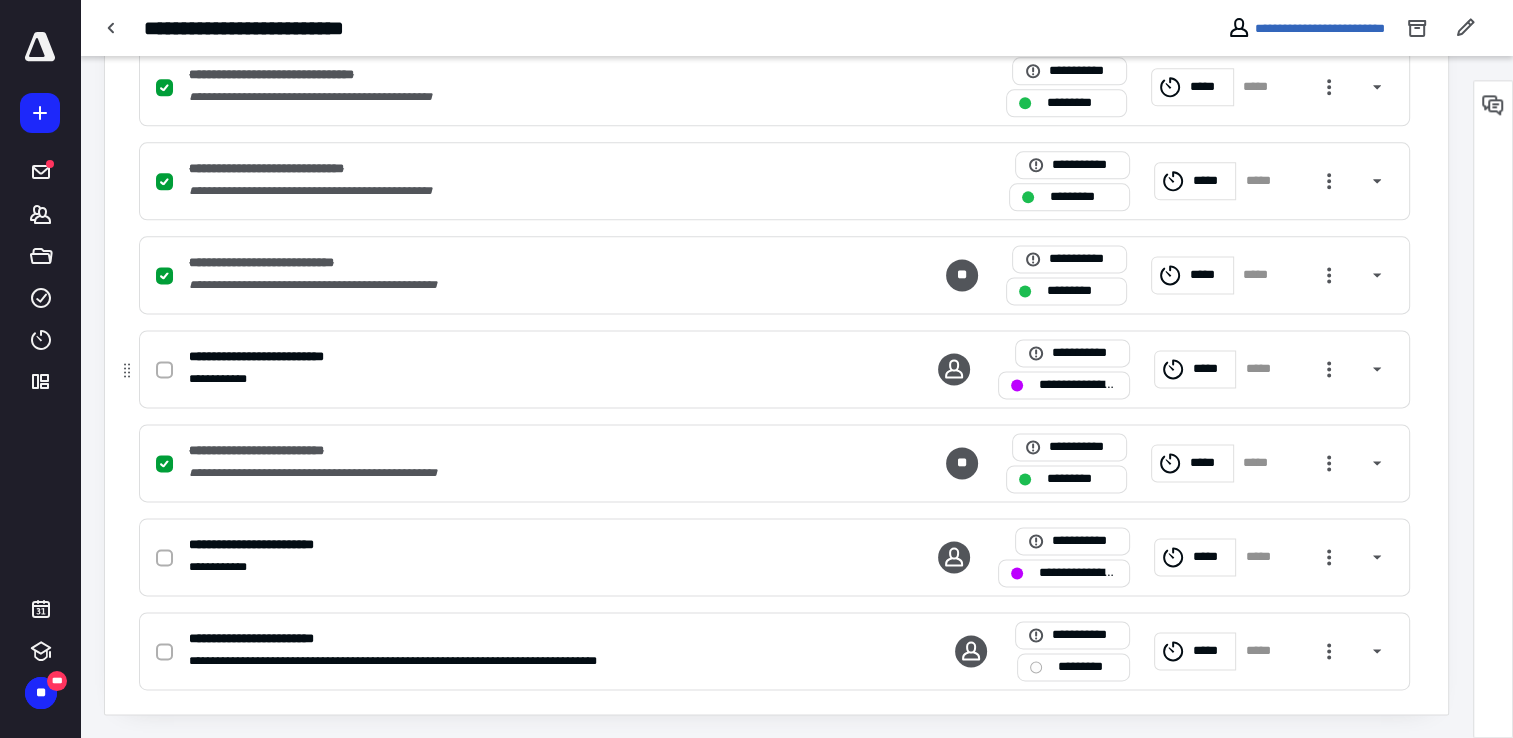 click on "**********" at bounding box center (1078, 385) 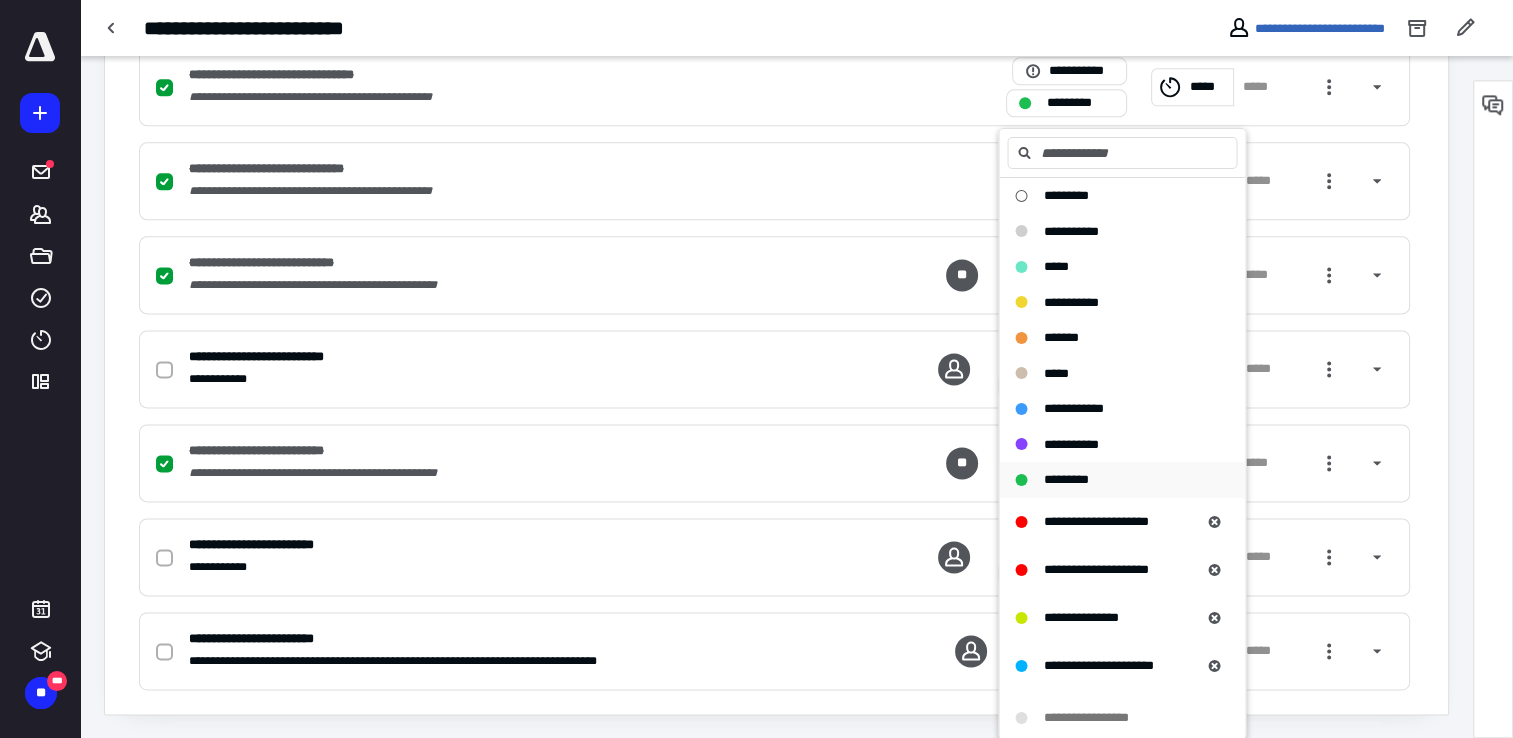 click on "*********" at bounding box center [1122, 480] 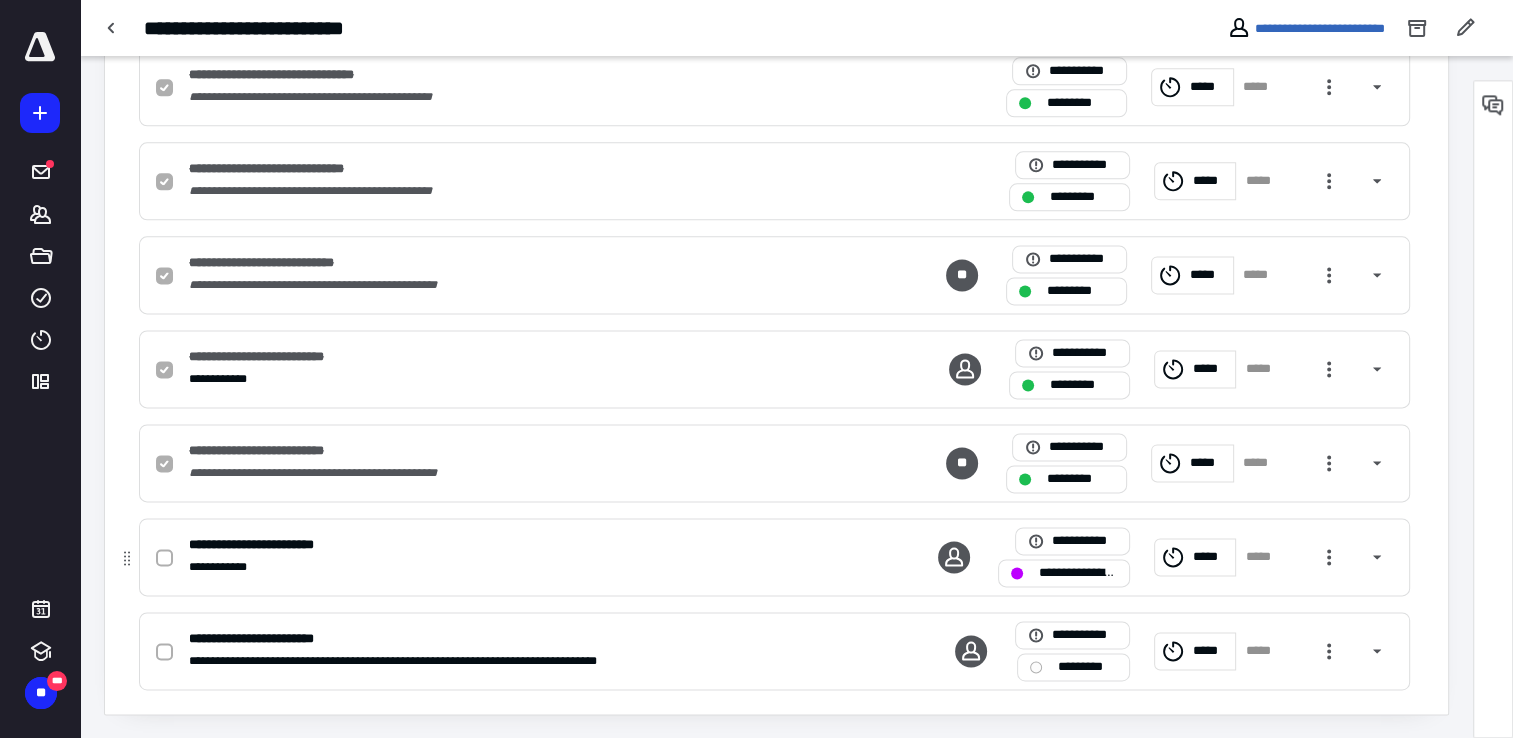 click on "**********" at bounding box center [1078, 573] 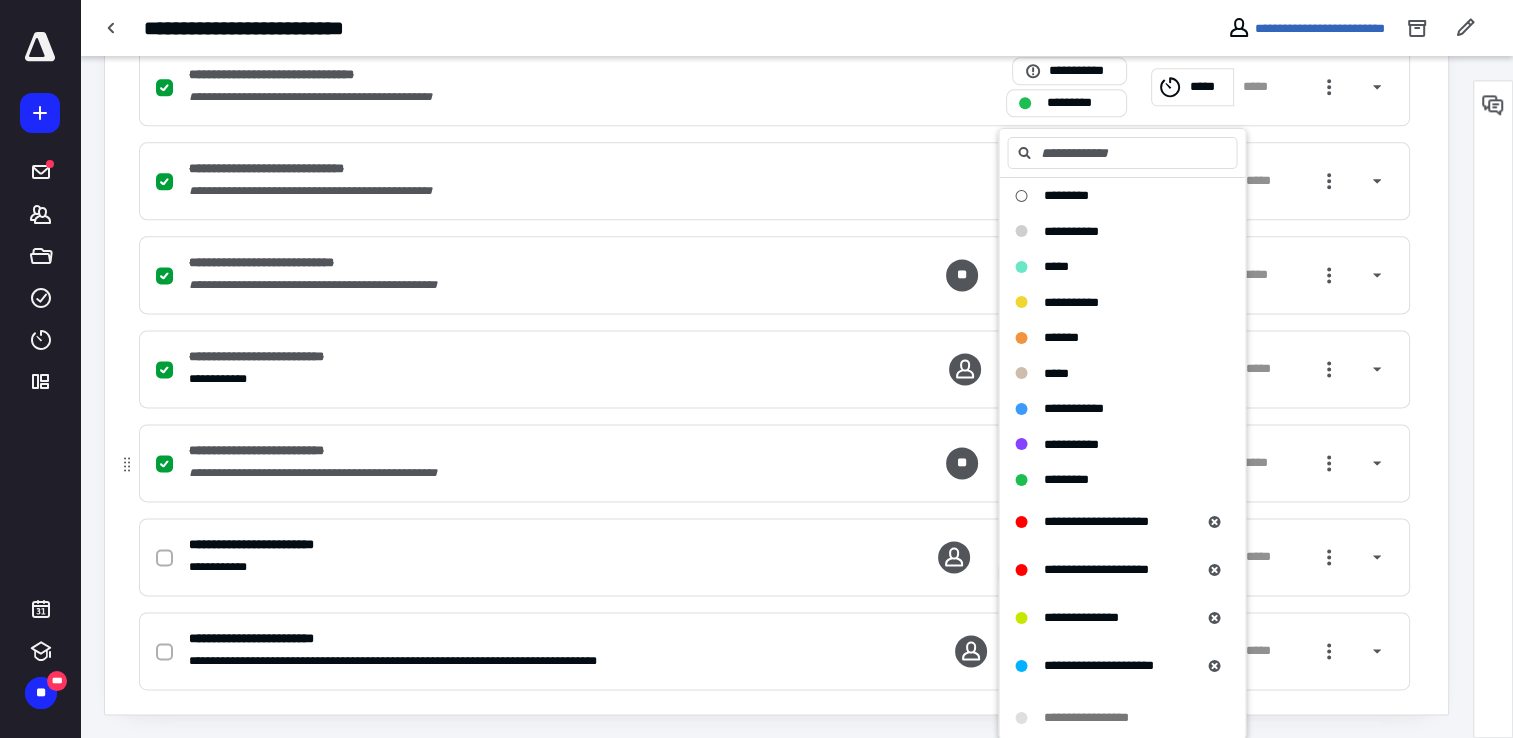 click on "*********" at bounding box center (1065, 479) 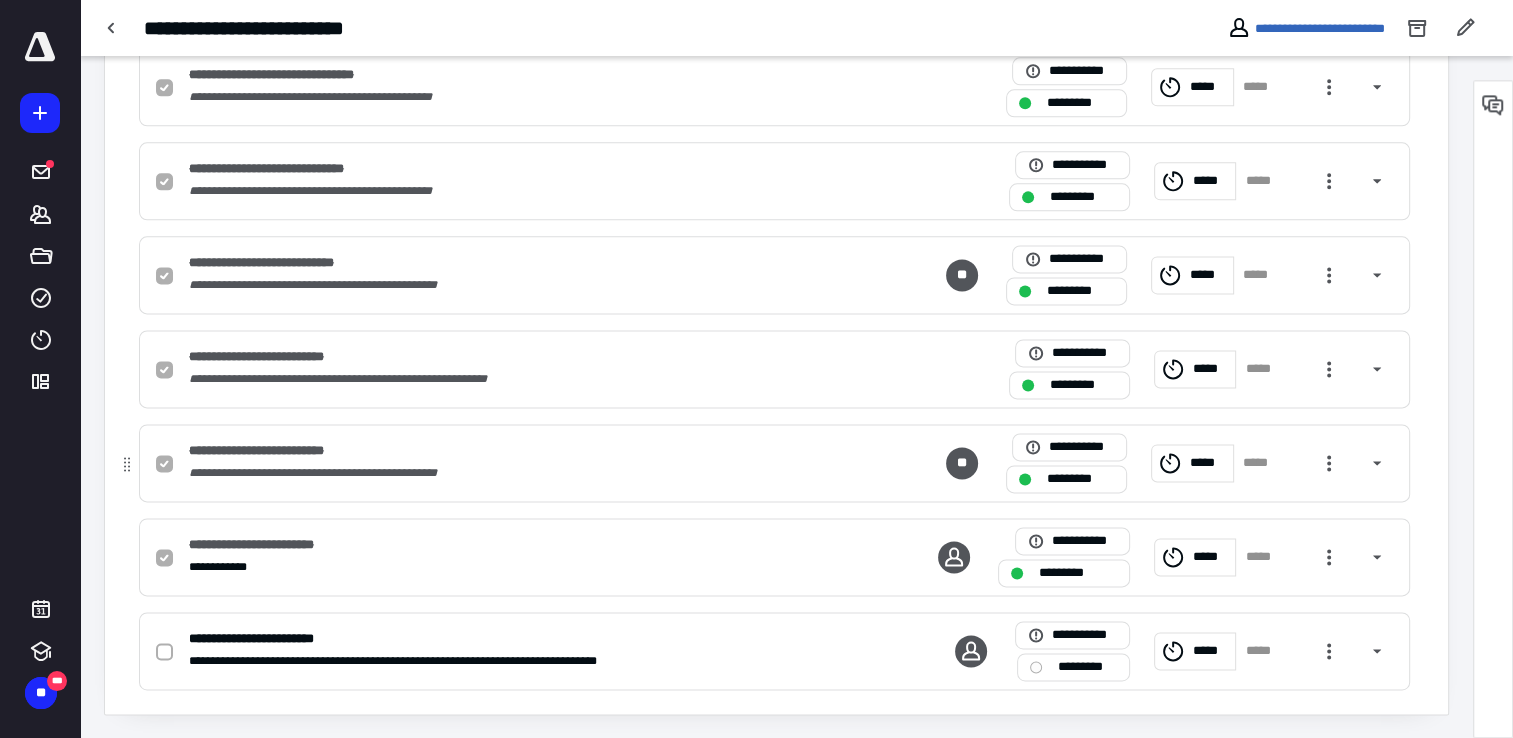 checkbox on "true" 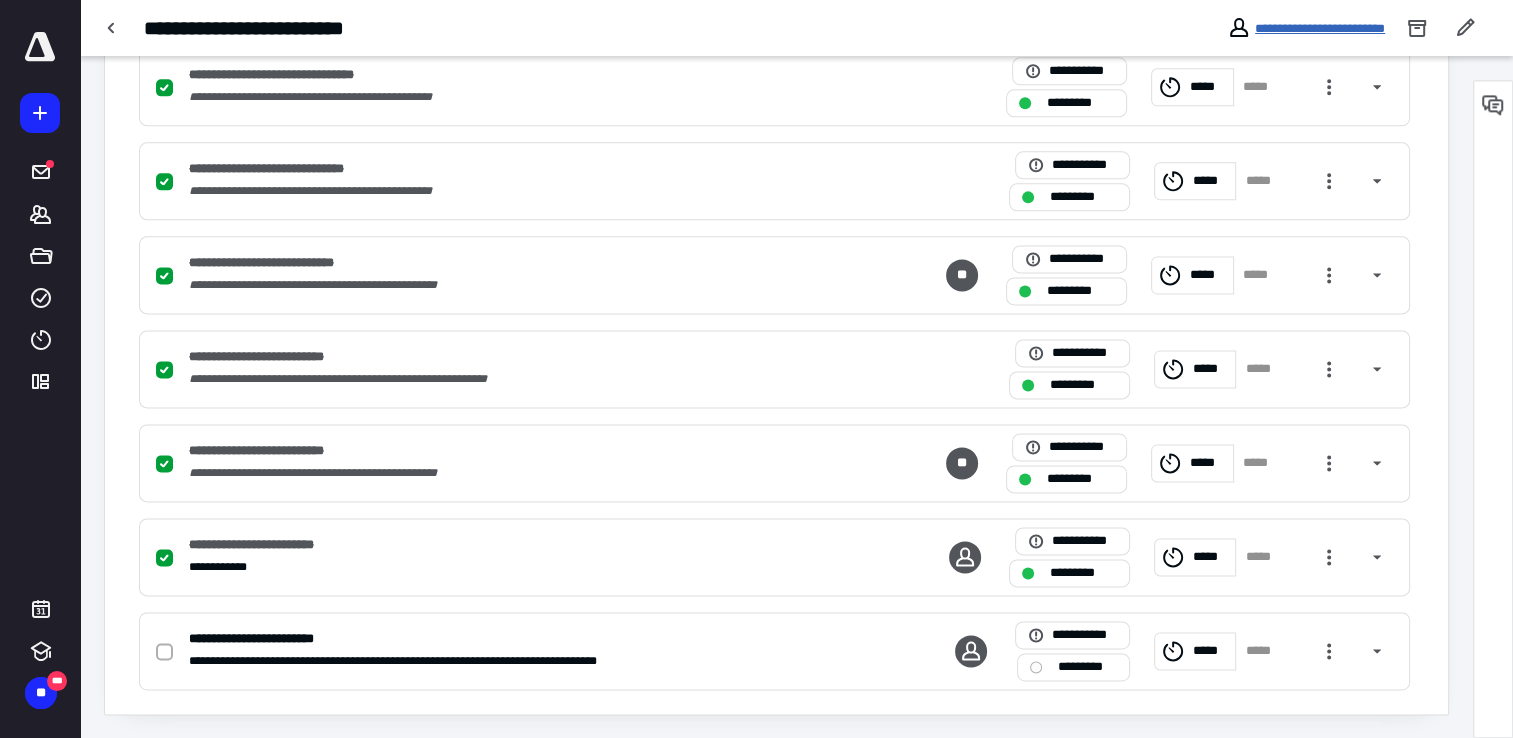 click on "**********" at bounding box center [1320, 28] 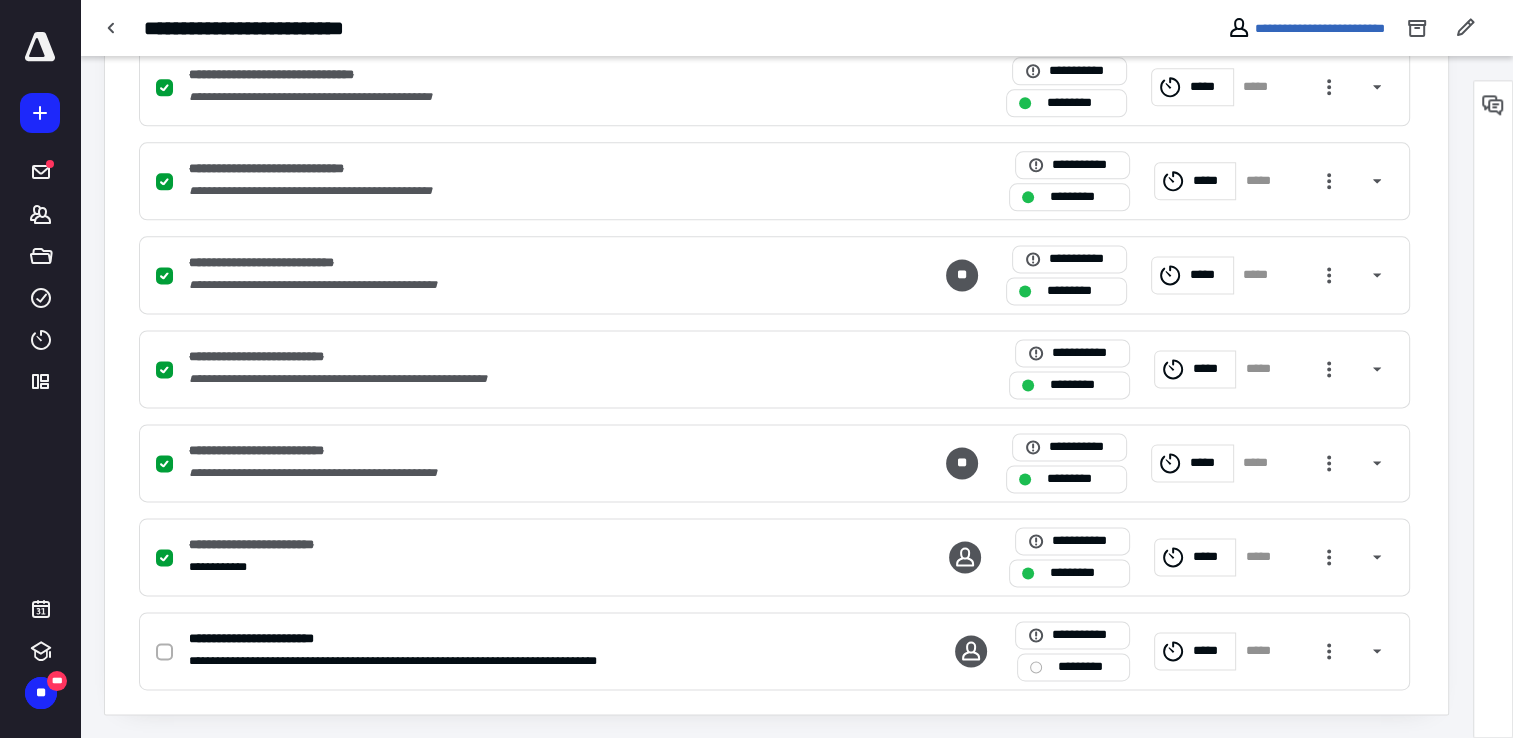 scroll, scrollTop: 0, scrollLeft: 0, axis: both 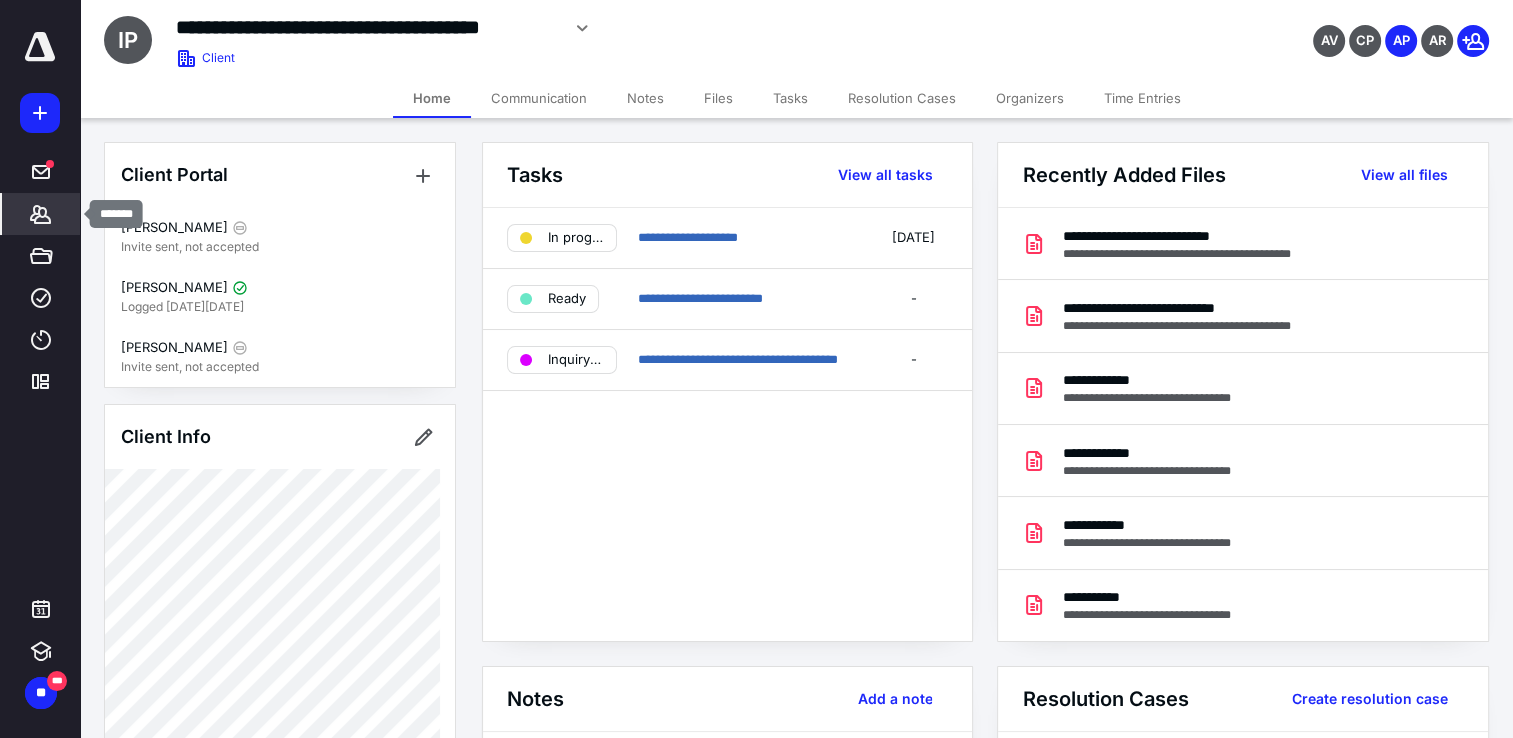 click on "*******" at bounding box center [41, 214] 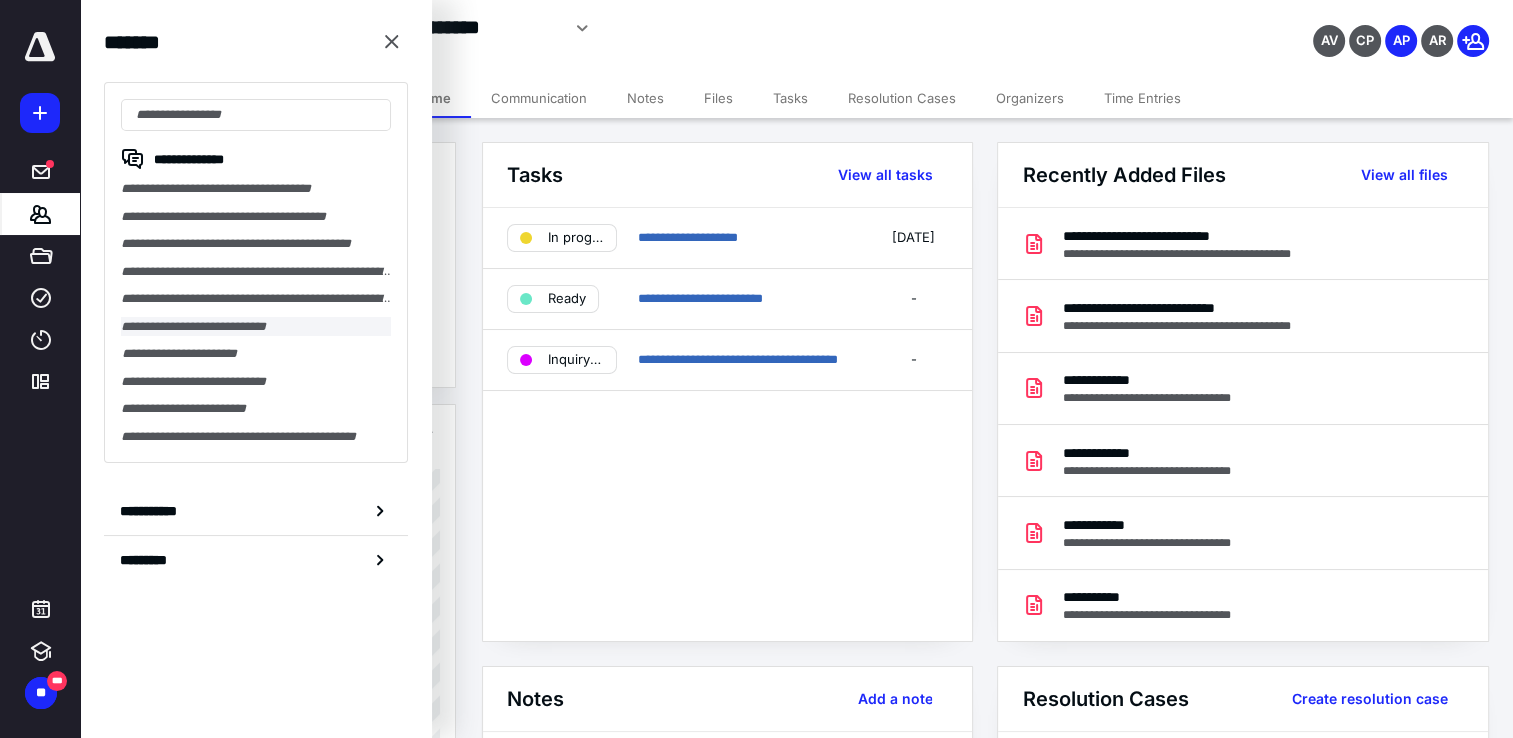 click on "**********" at bounding box center [256, 327] 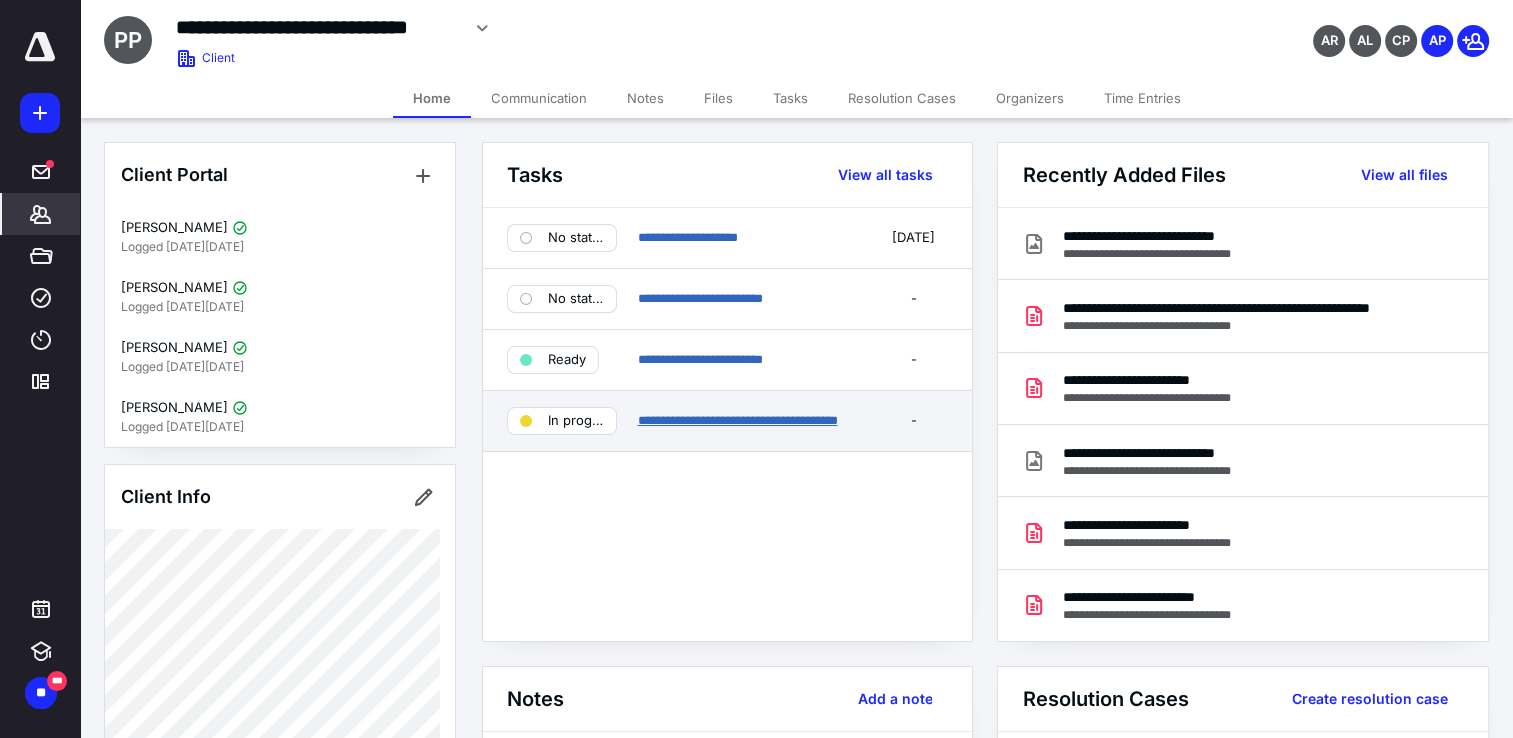 click on "**********" at bounding box center [737, 420] 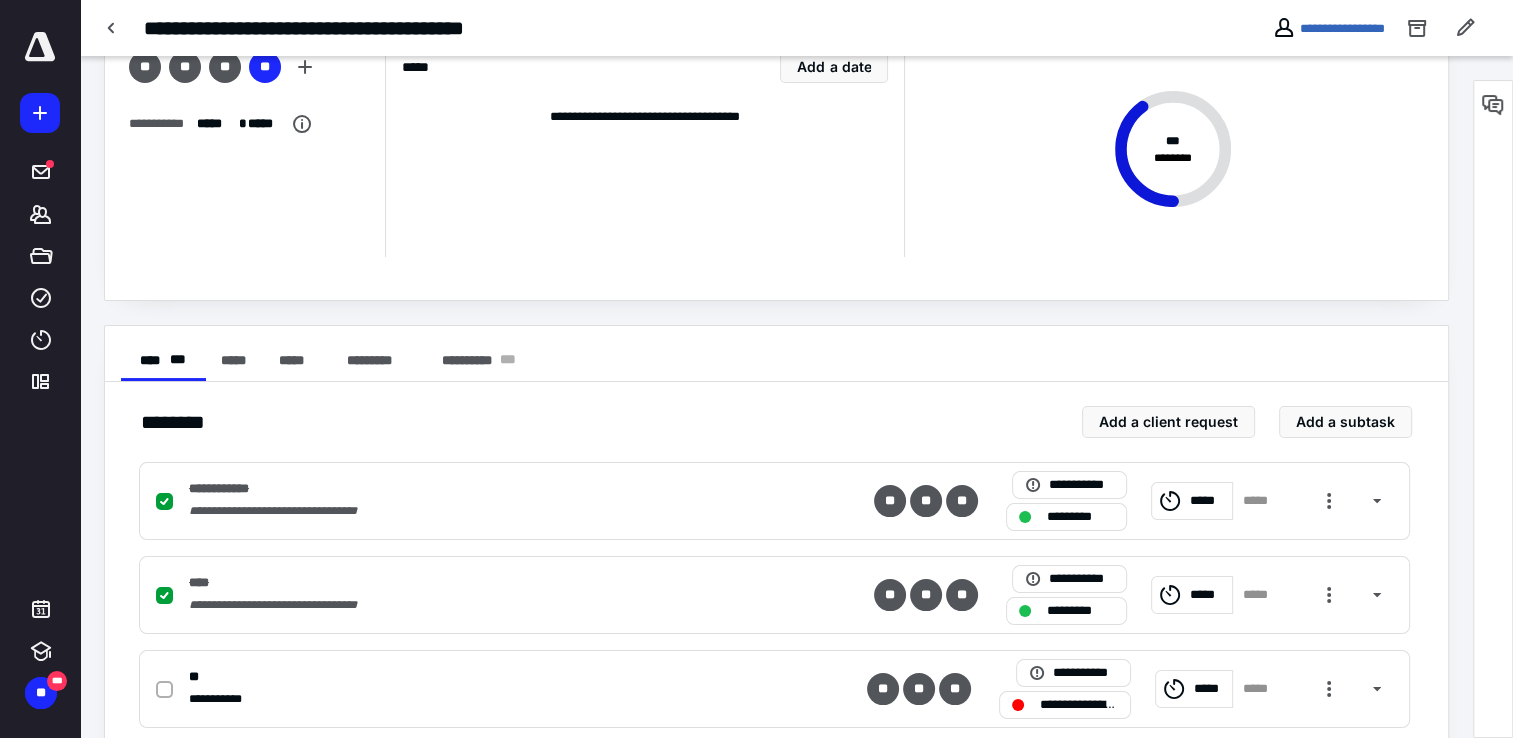 scroll, scrollTop: 342, scrollLeft: 0, axis: vertical 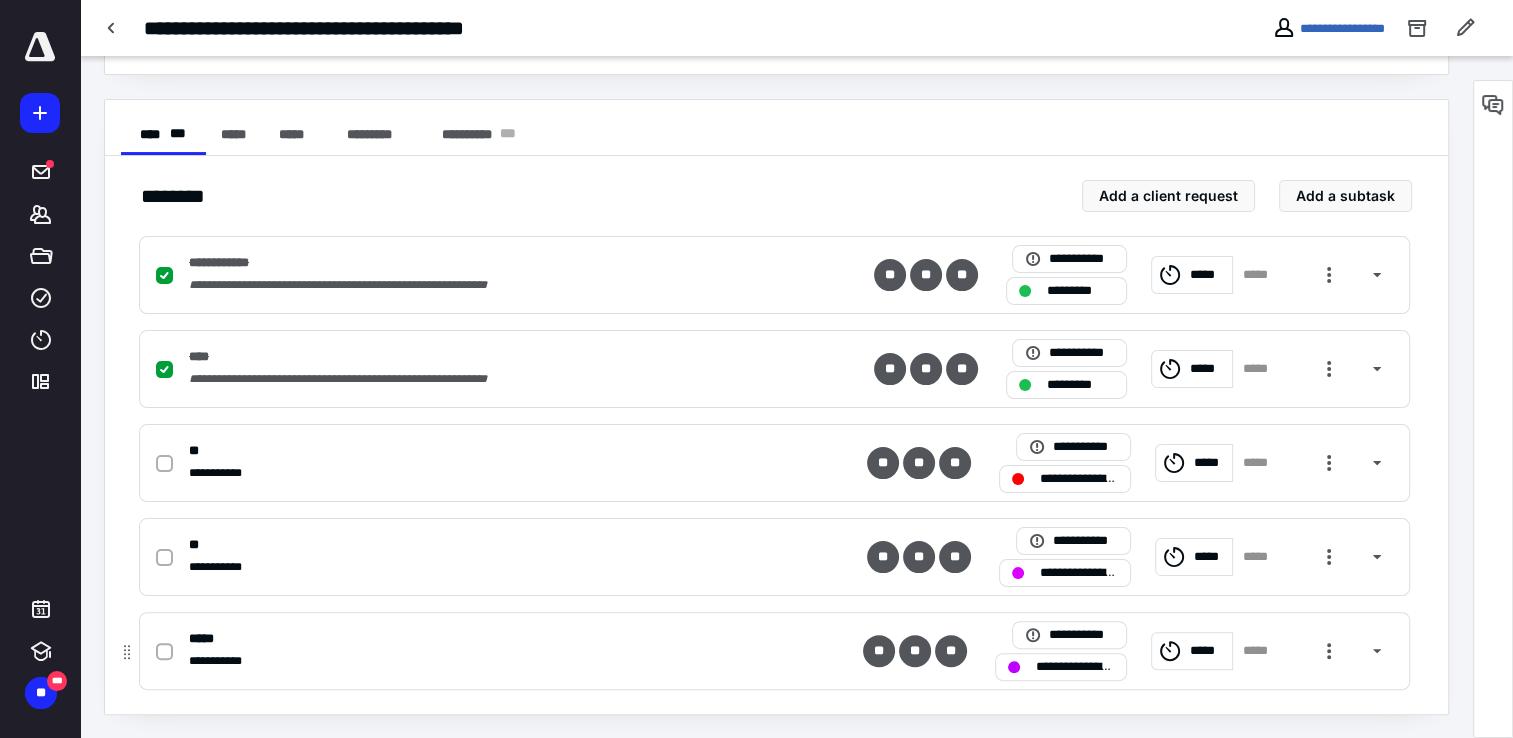 click on "*****" at bounding box center [510, 639] 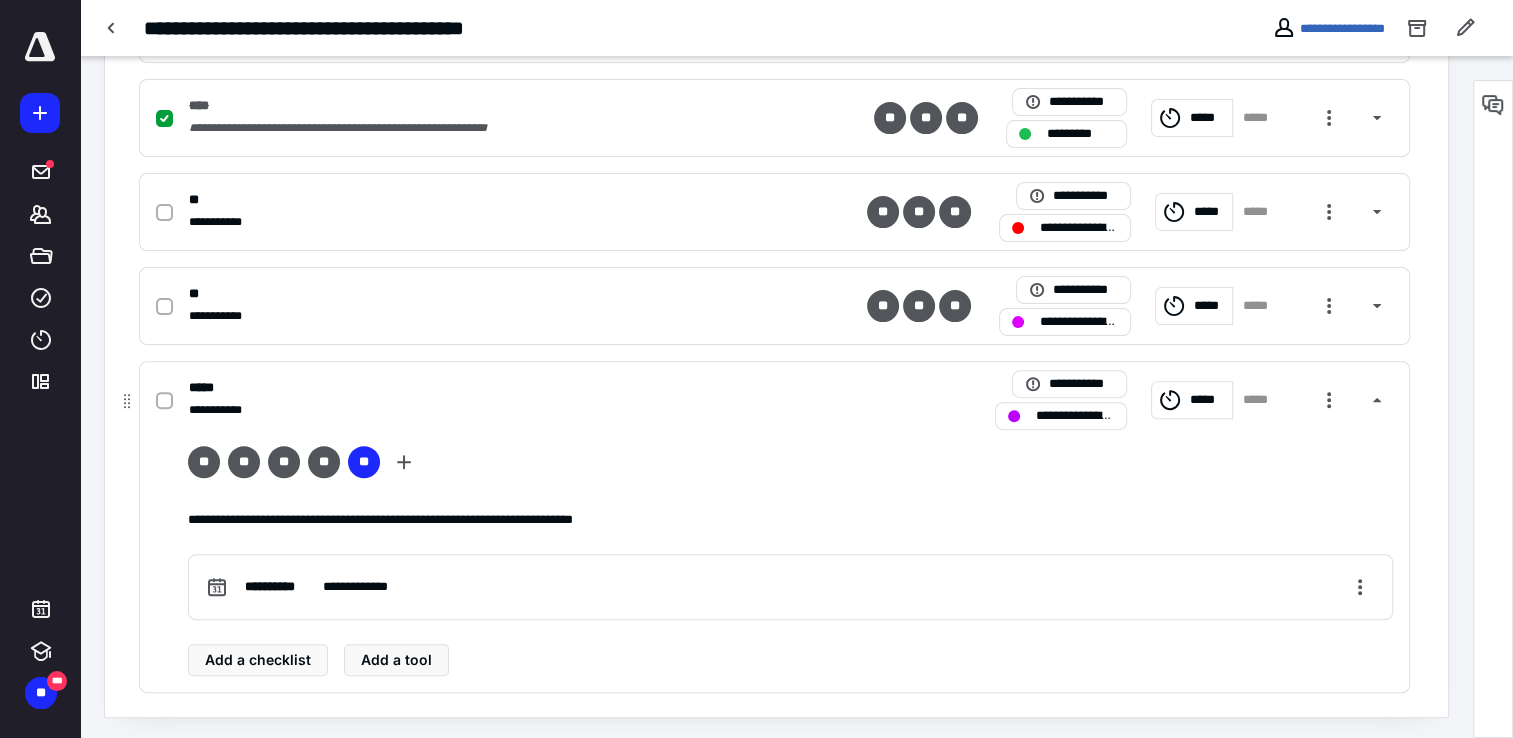 scroll, scrollTop: 595, scrollLeft: 0, axis: vertical 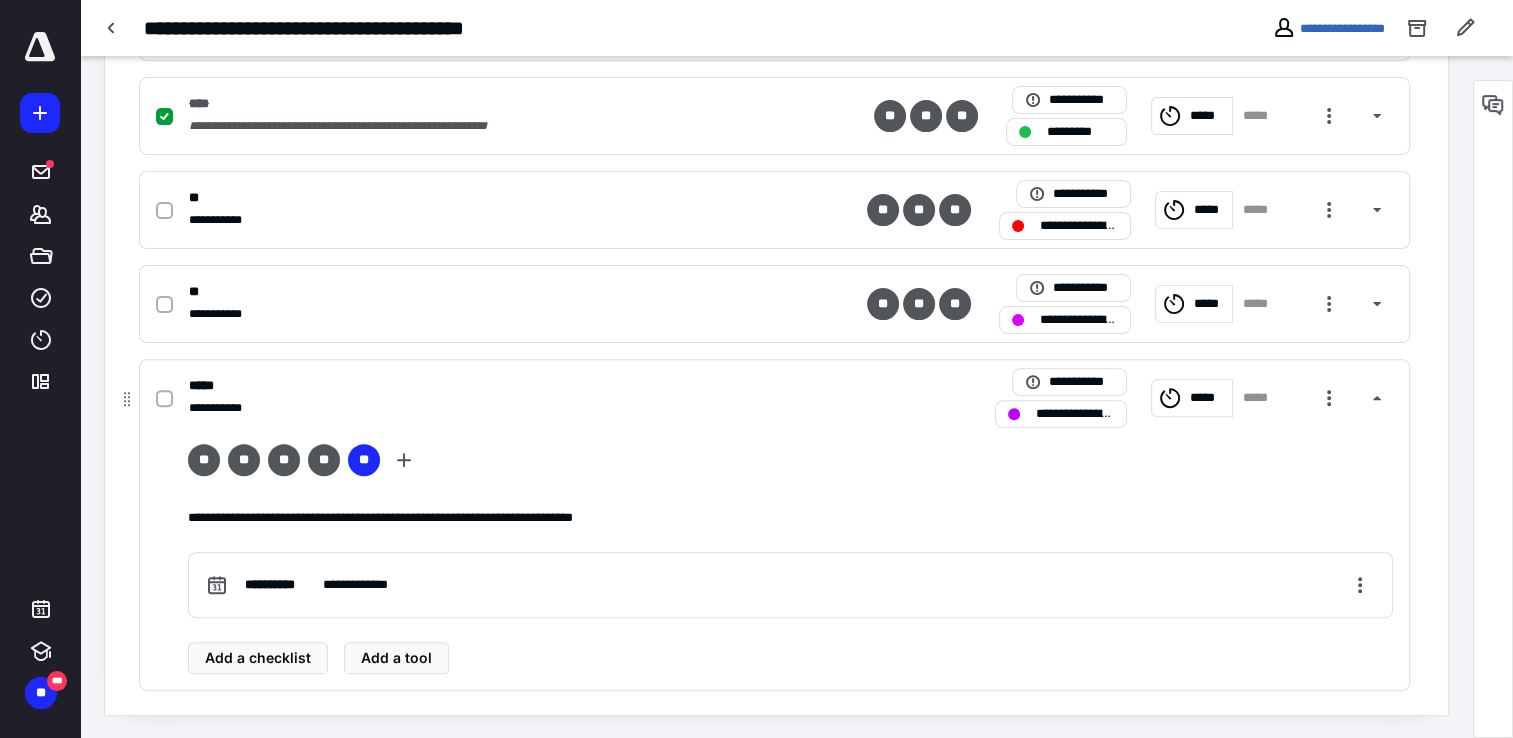click on "*****" at bounding box center [512, 386] 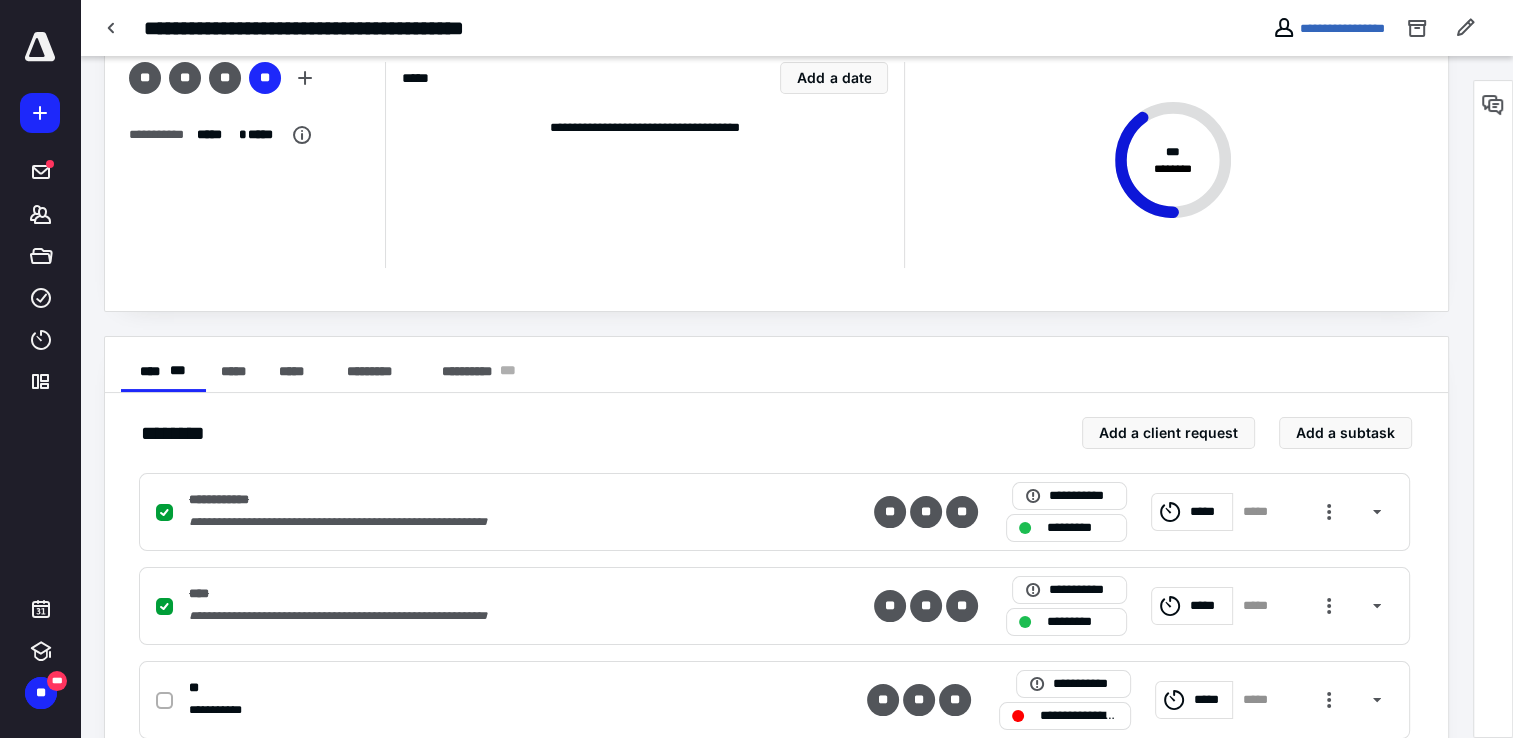 scroll, scrollTop: 0, scrollLeft: 0, axis: both 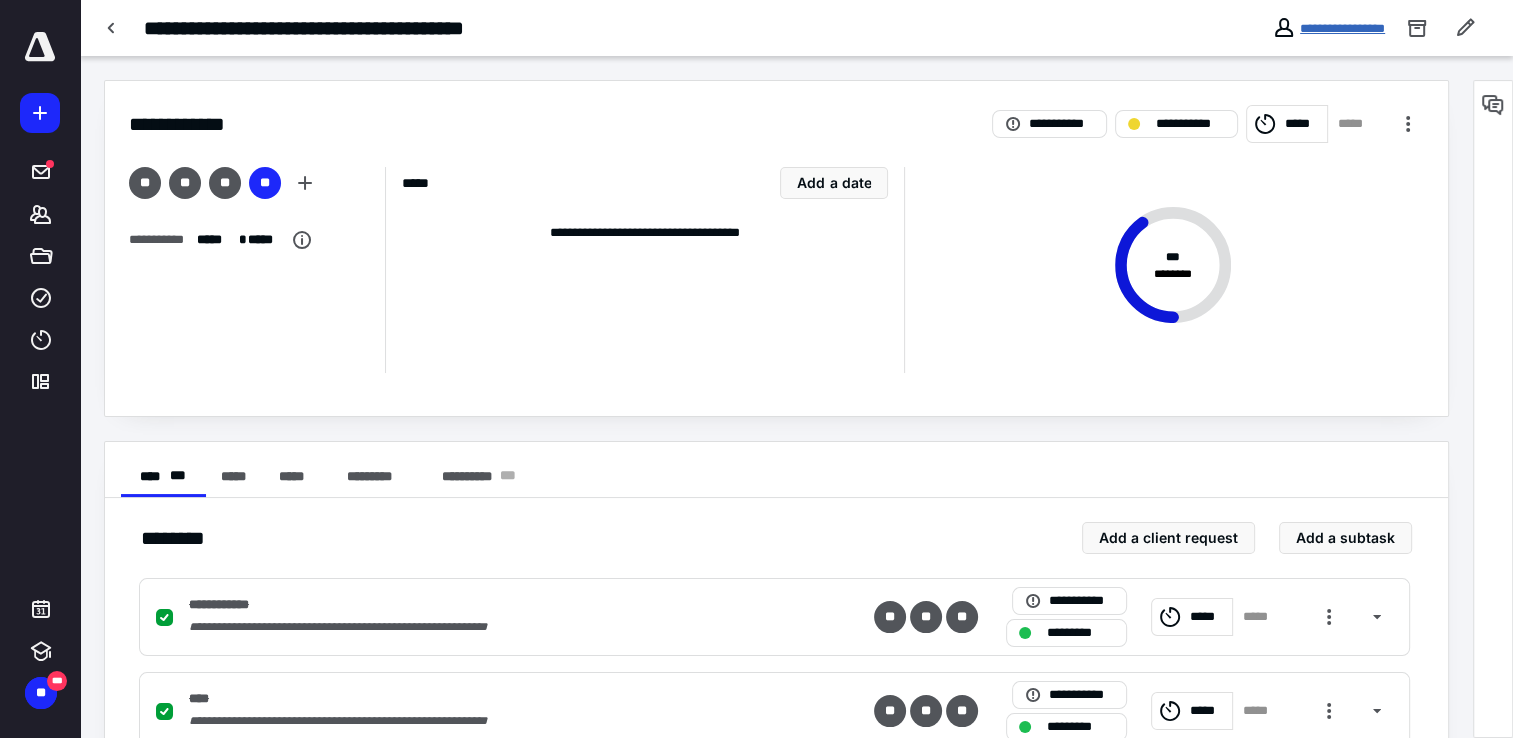 click on "**********" at bounding box center (1342, 28) 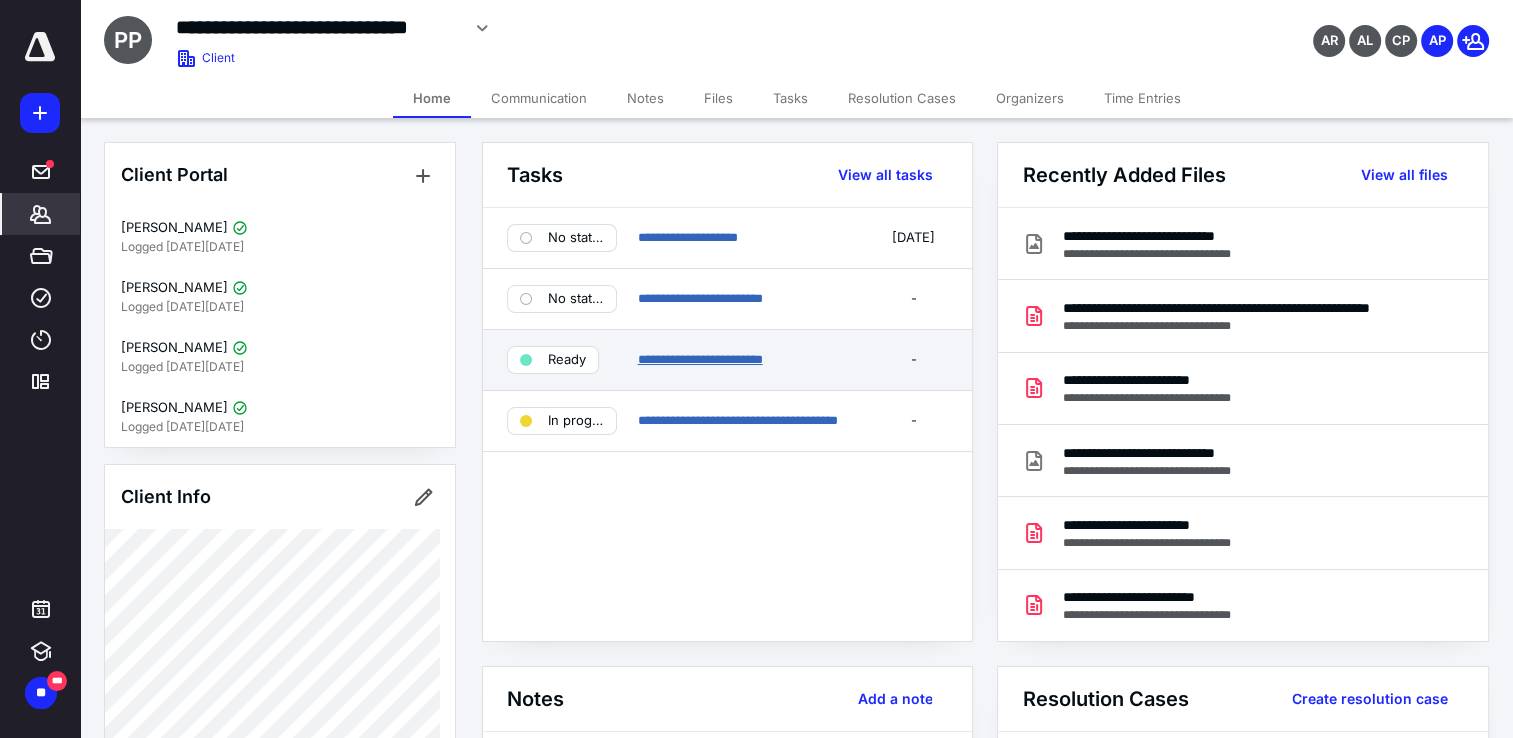 click on "**********" at bounding box center (699, 359) 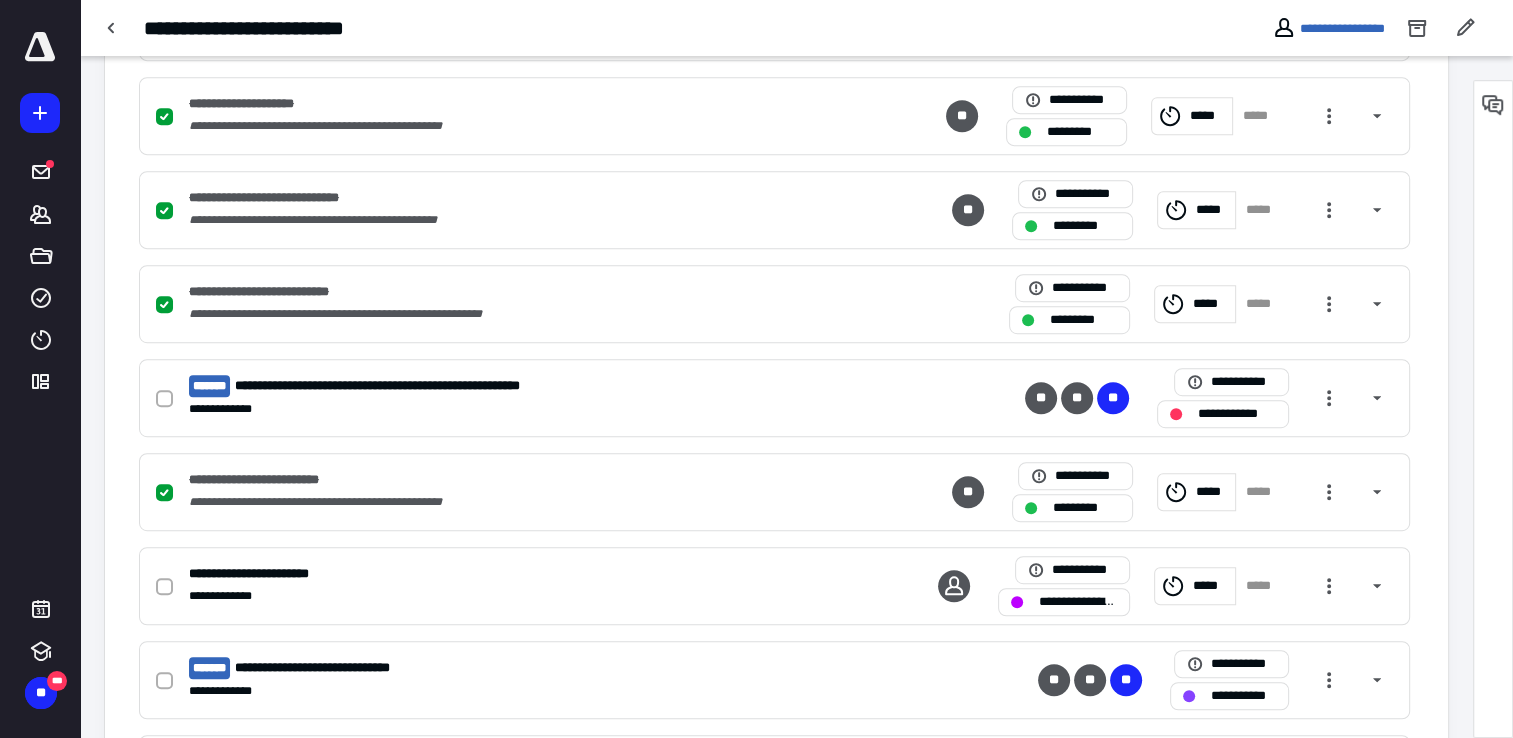 scroll, scrollTop: 1200, scrollLeft: 0, axis: vertical 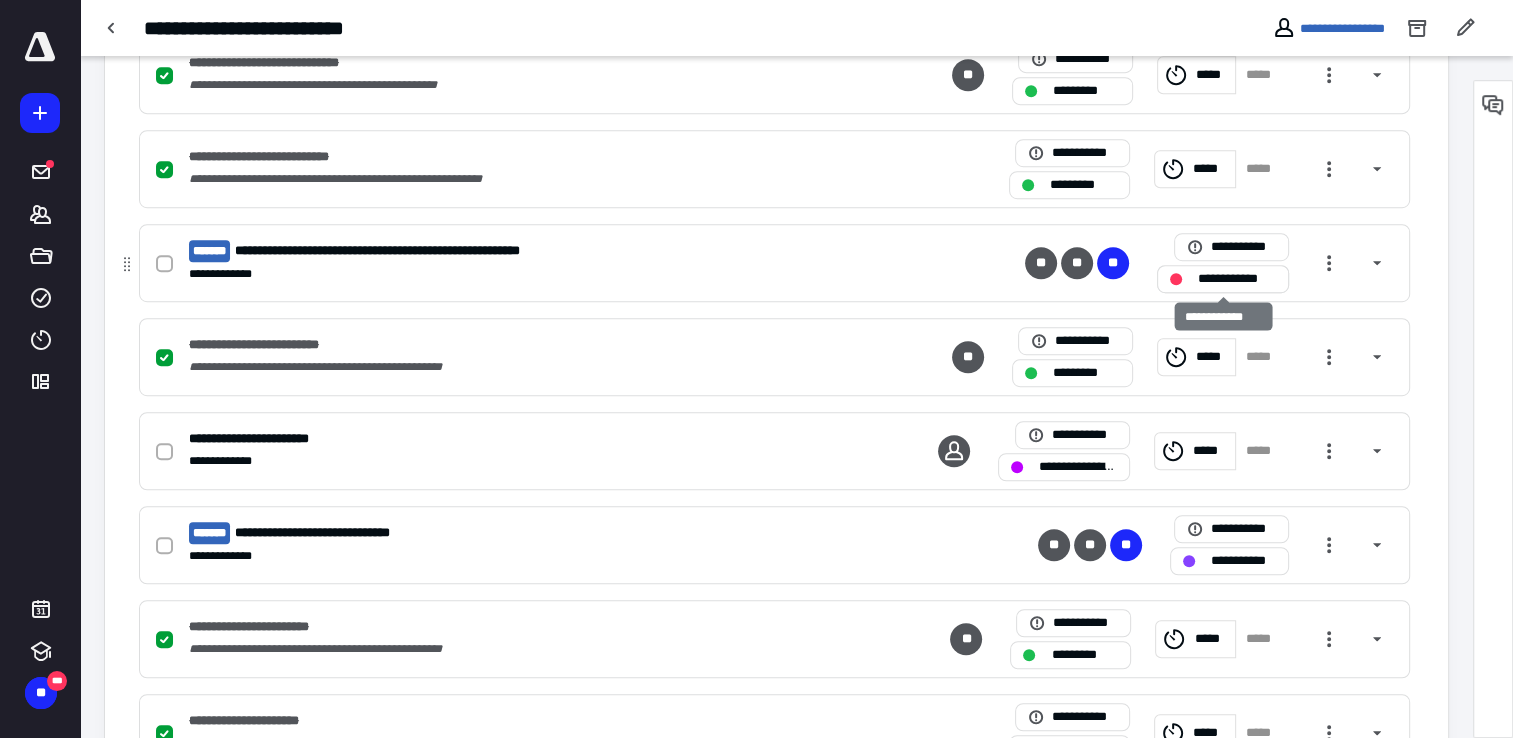 click on "**********" at bounding box center (1237, 279) 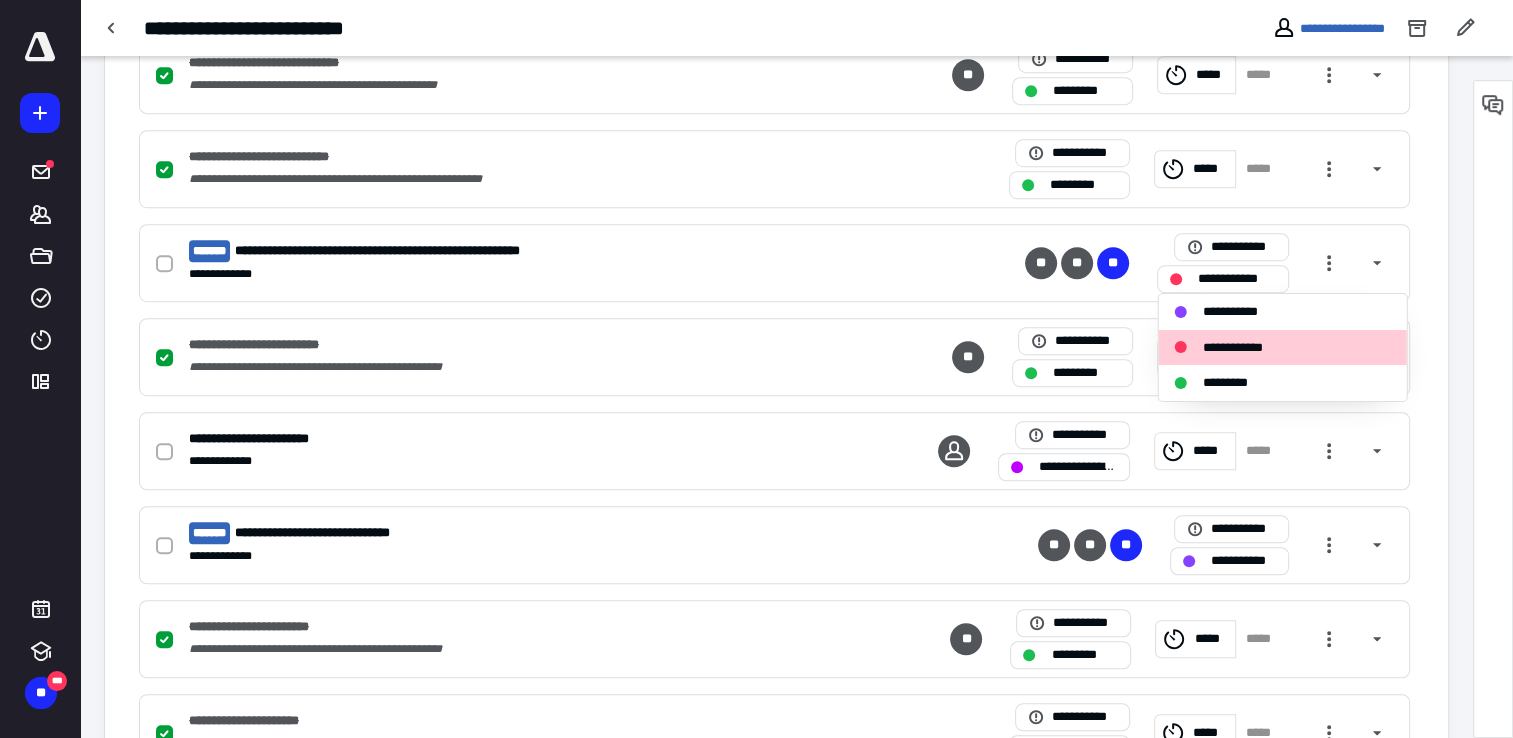 click on "**********" at bounding box center (776, 778) 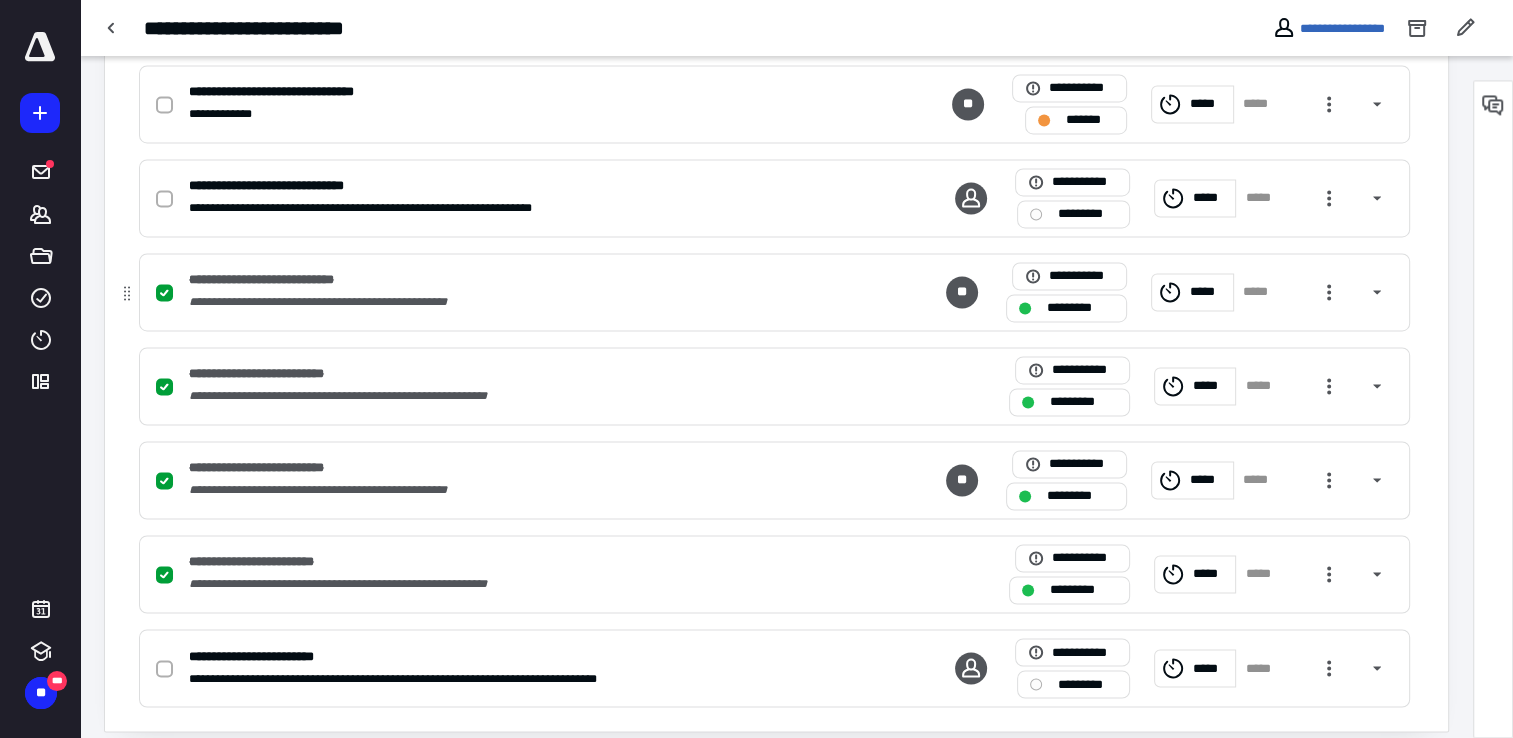 scroll, scrollTop: 3162, scrollLeft: 0, axis: vertical 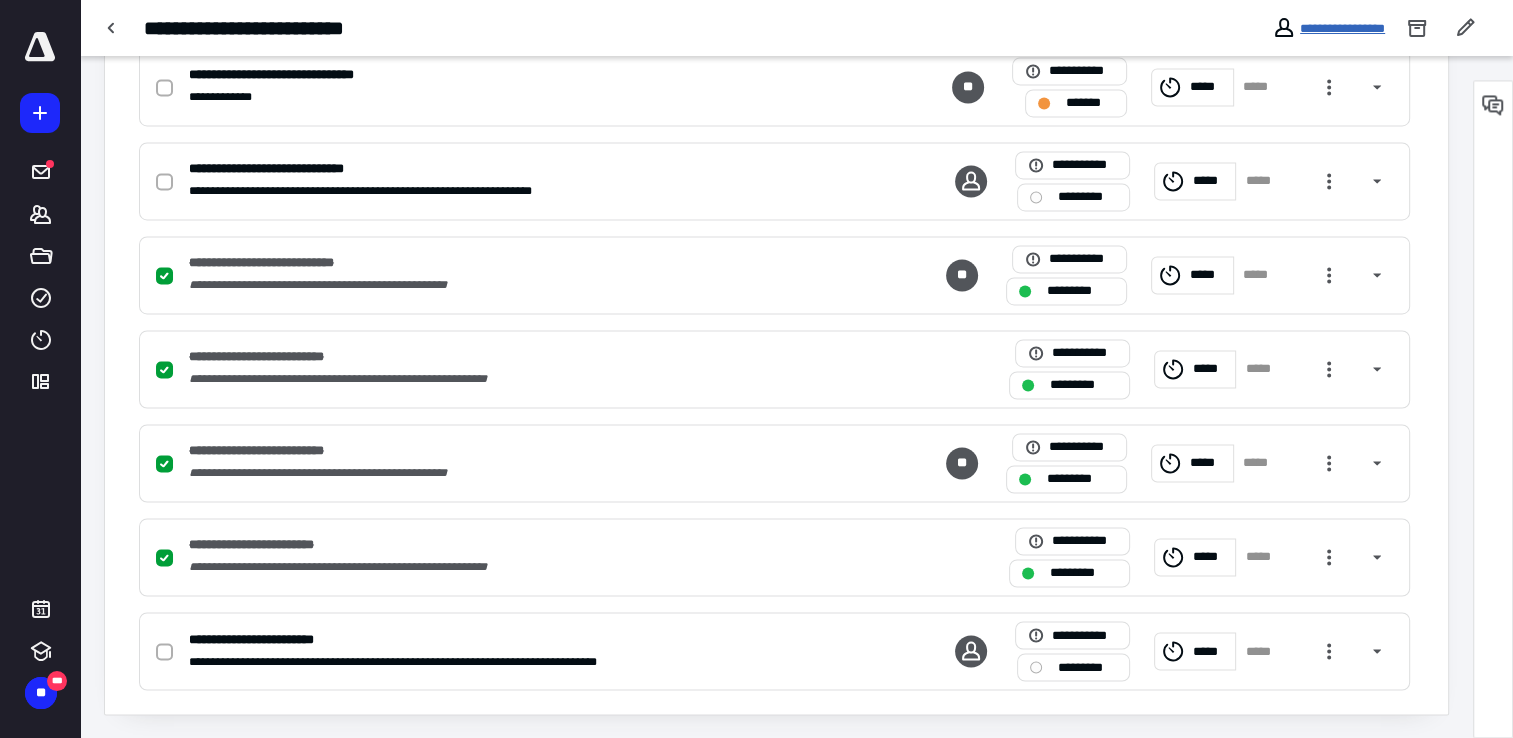 click on "**********" at bounding box center [1342, 28] 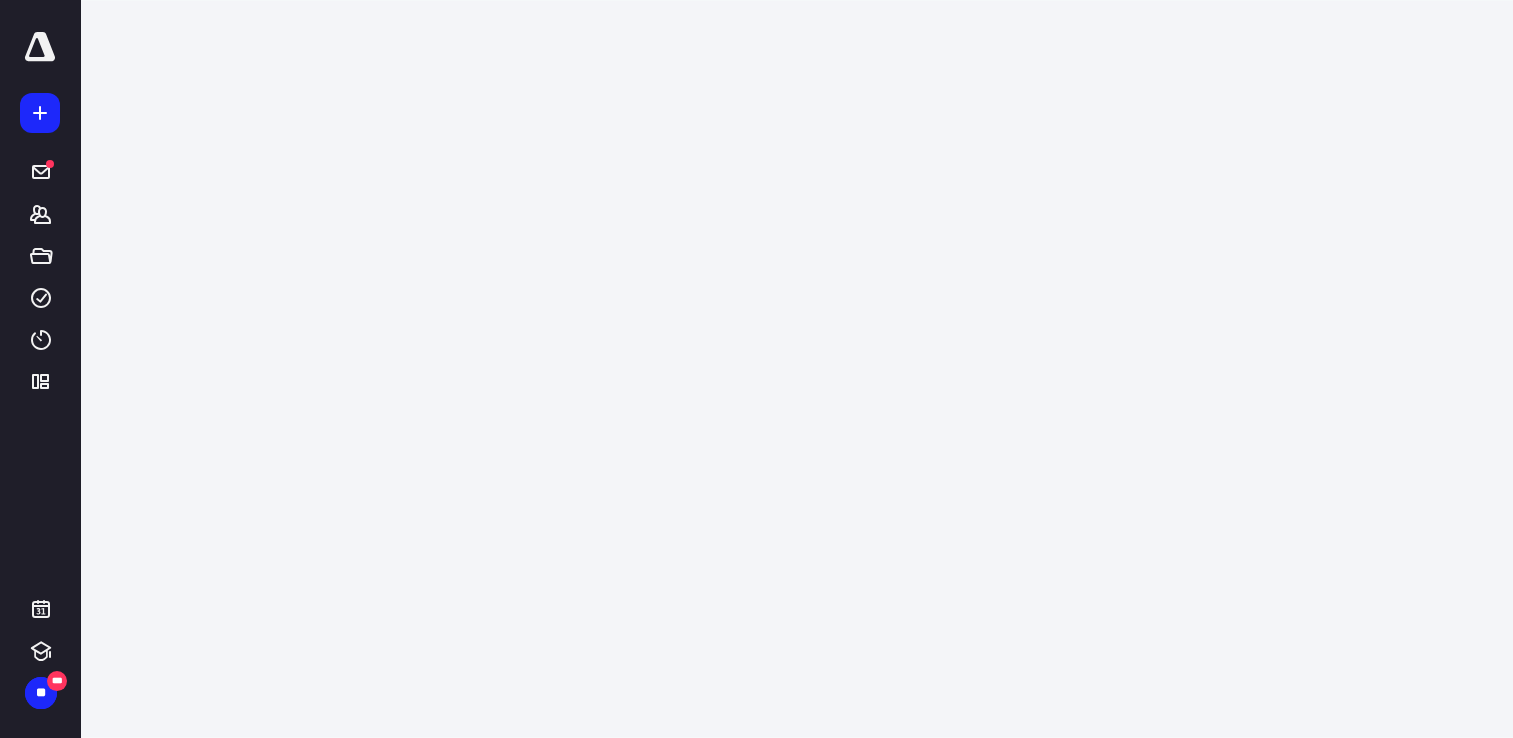 scroll, scrollTop: 0, scrollLeft: 0, axis: both 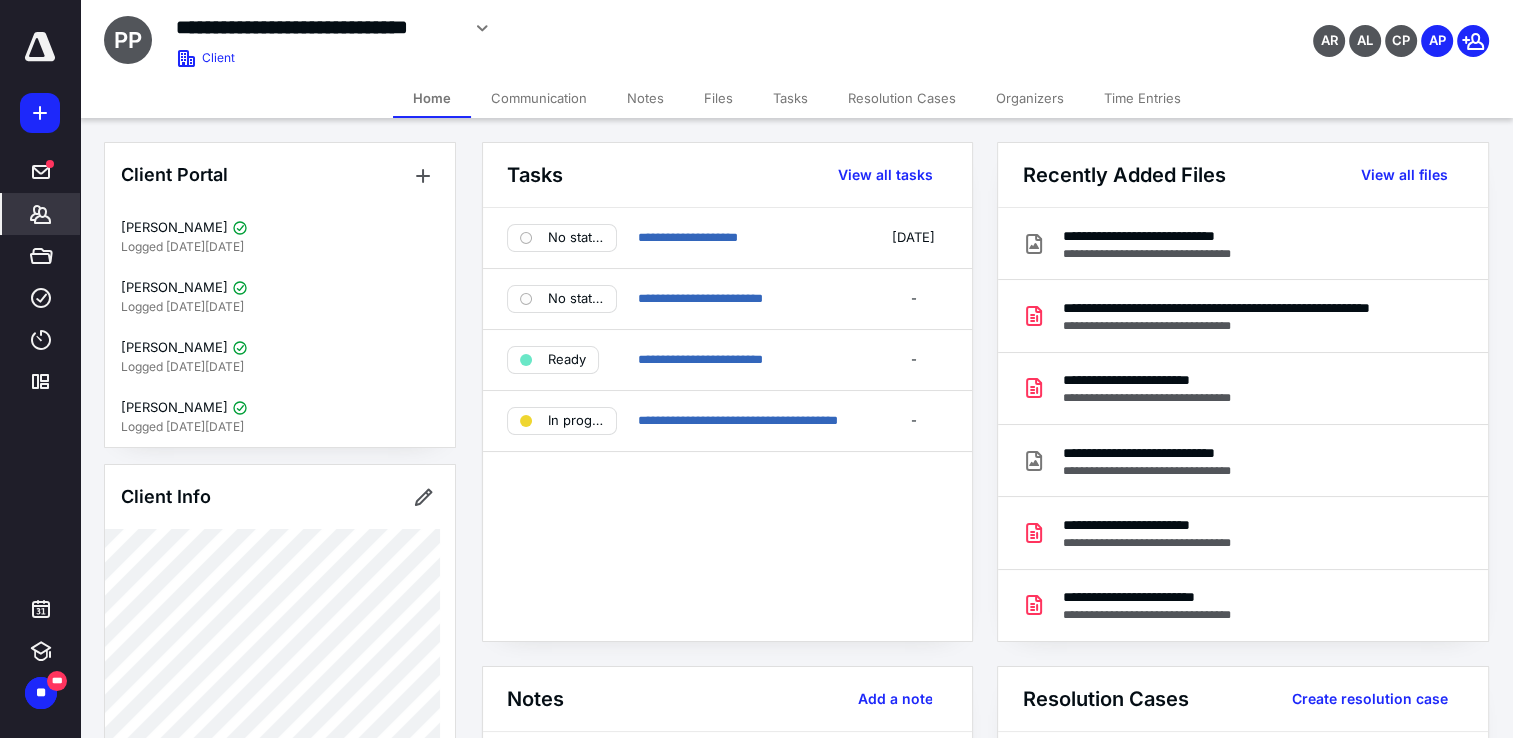 click on "*******" at bounding box center (41, 214) 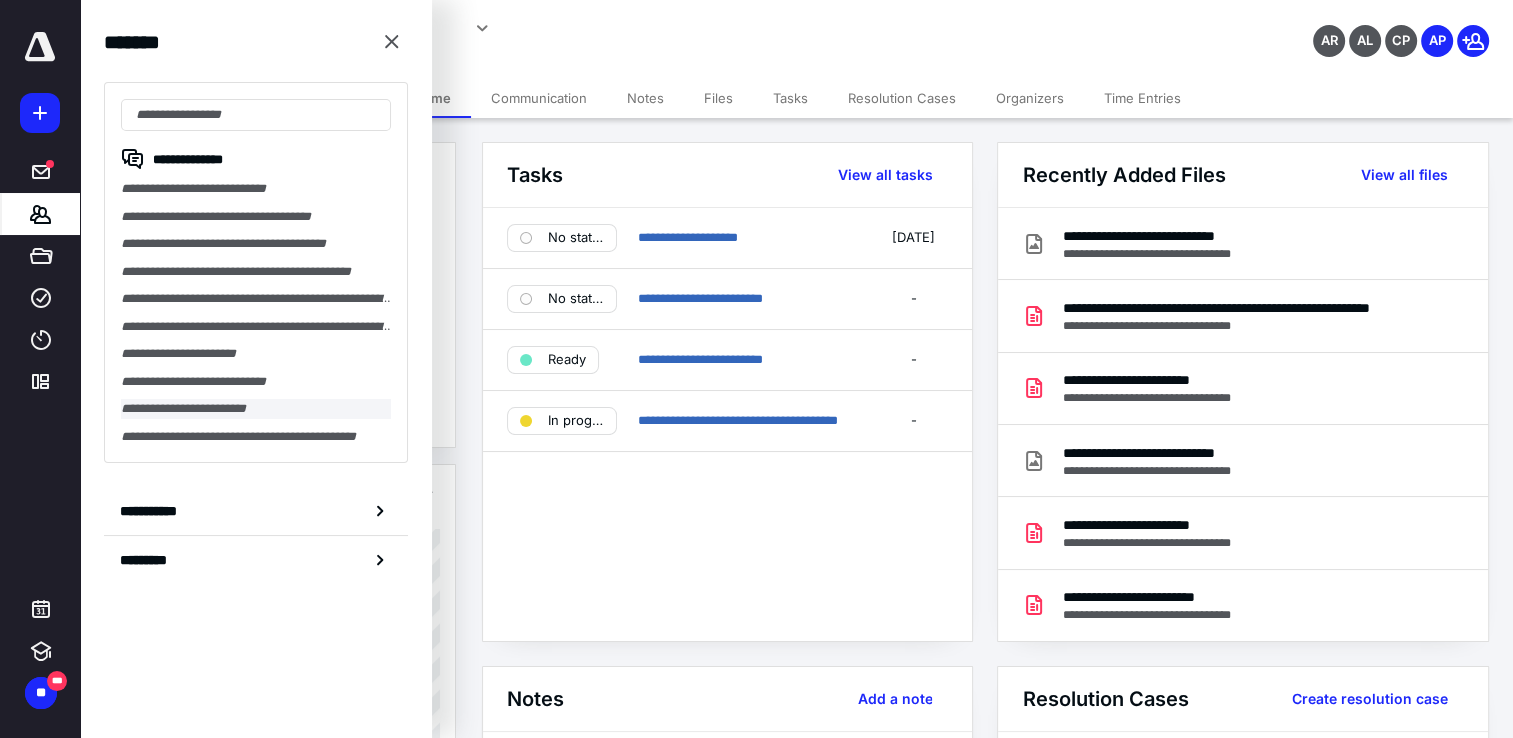 click on "**********" at bounding box center (256, 409) 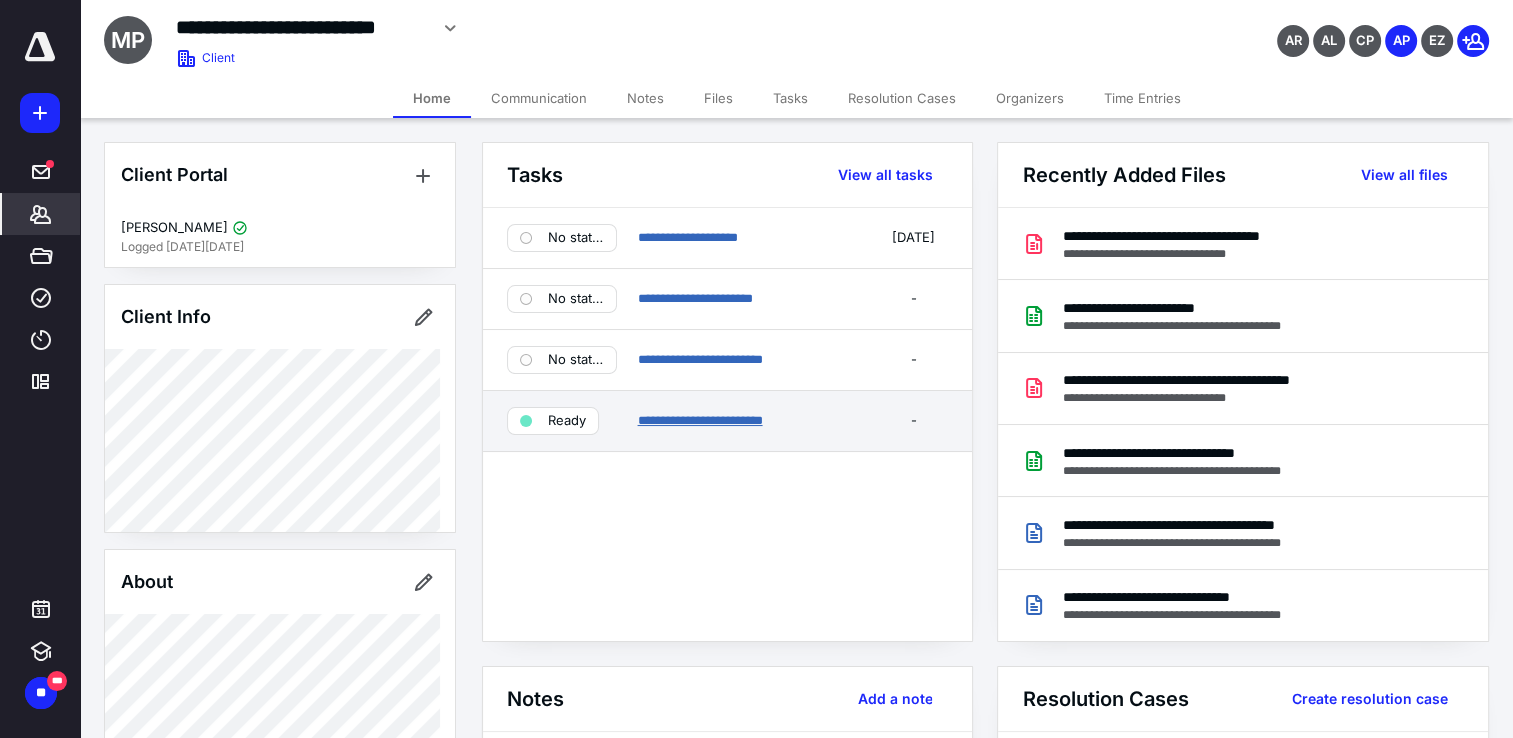 click on "**********" at bounding box center [699, 420] 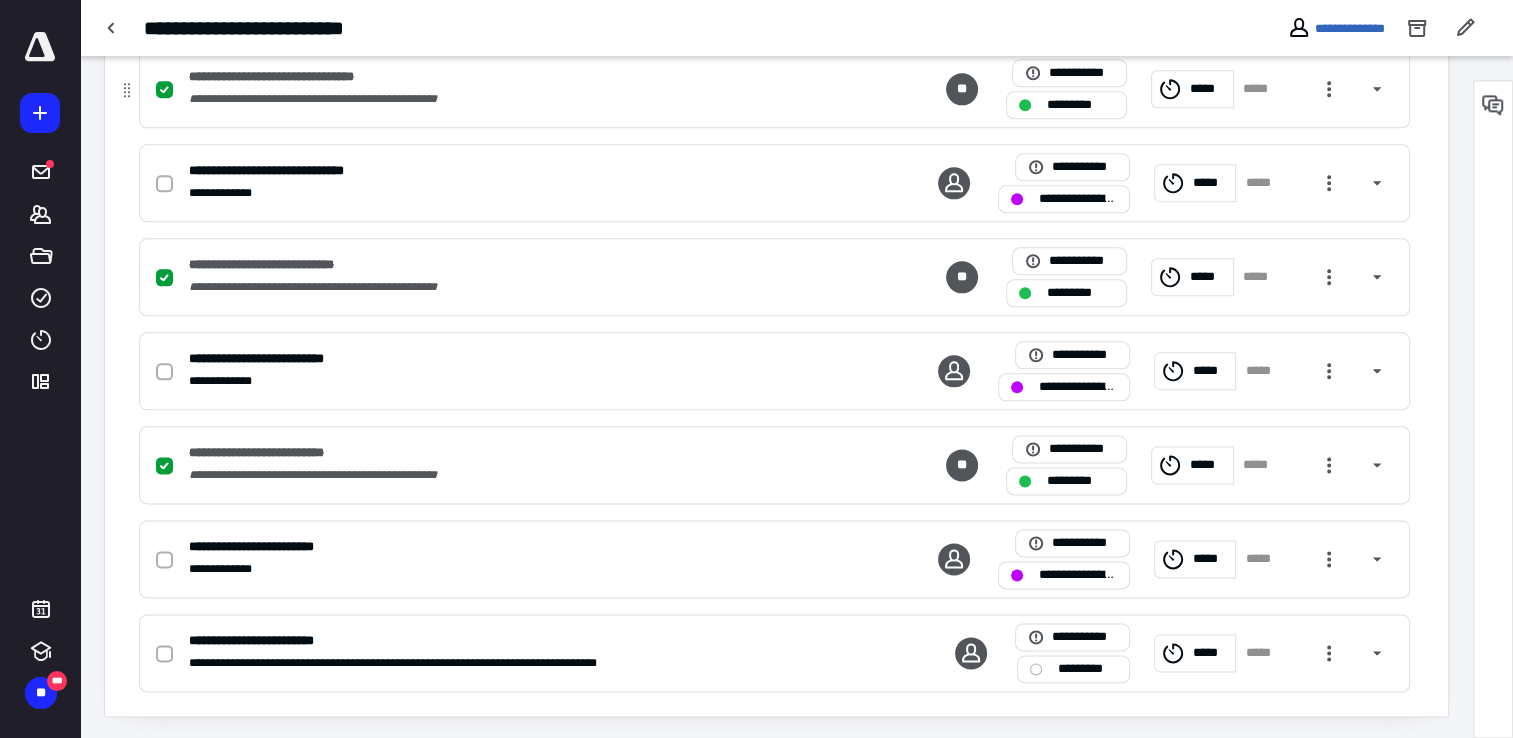 scroll, scrollTop: 2410, scrollLeft: 0, axis: vertical 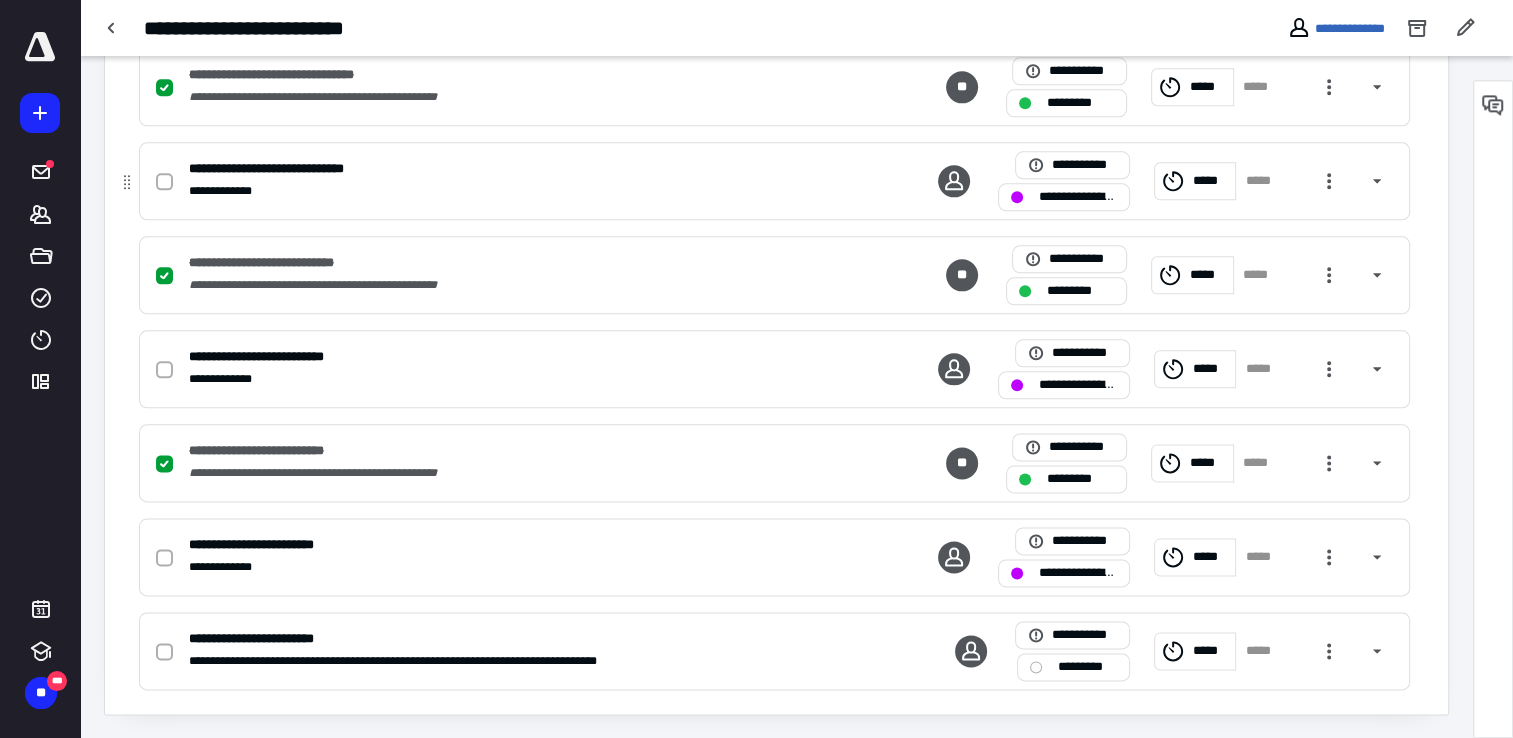 click on "**********" at bounding box center (512, 169) 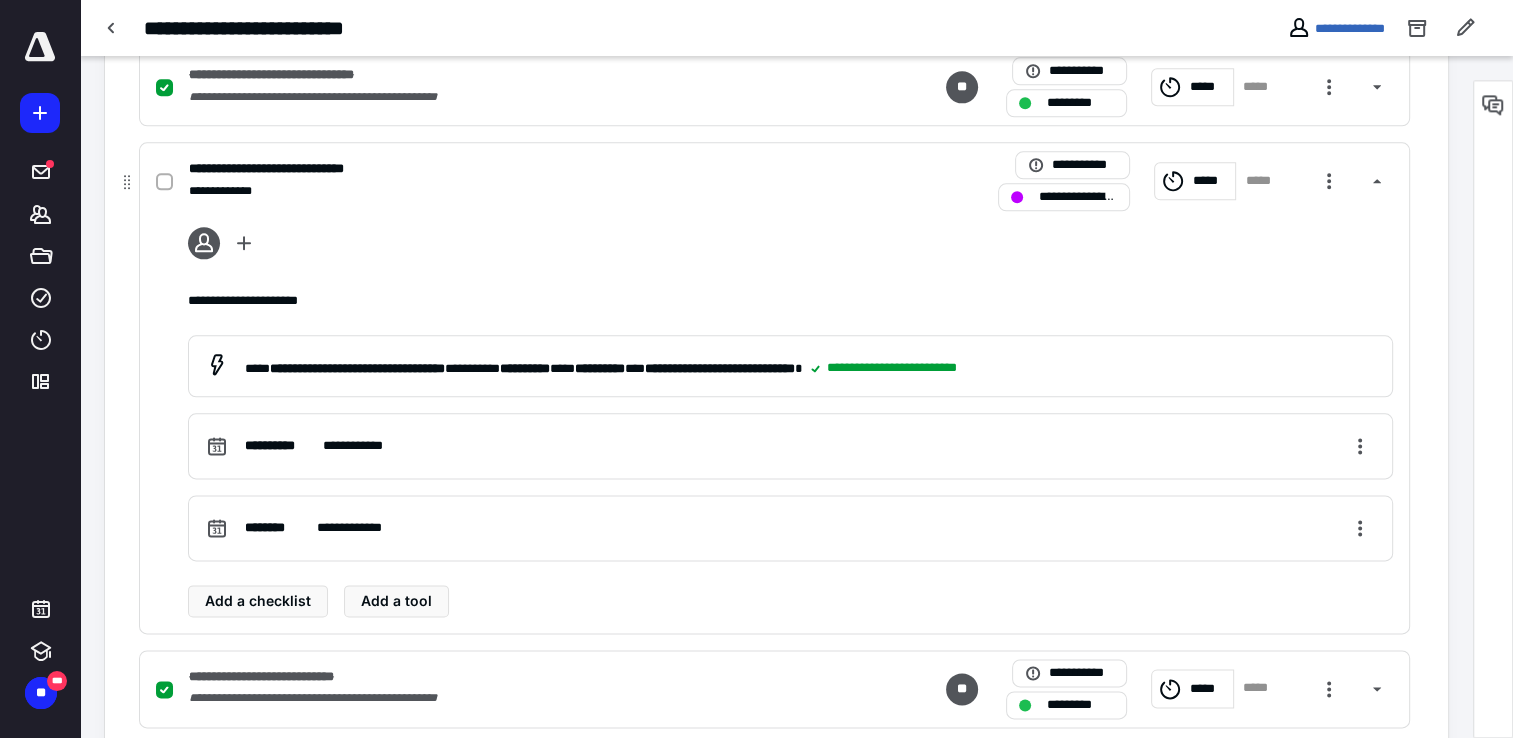 click on "**********" at bounding box center [512, 169] 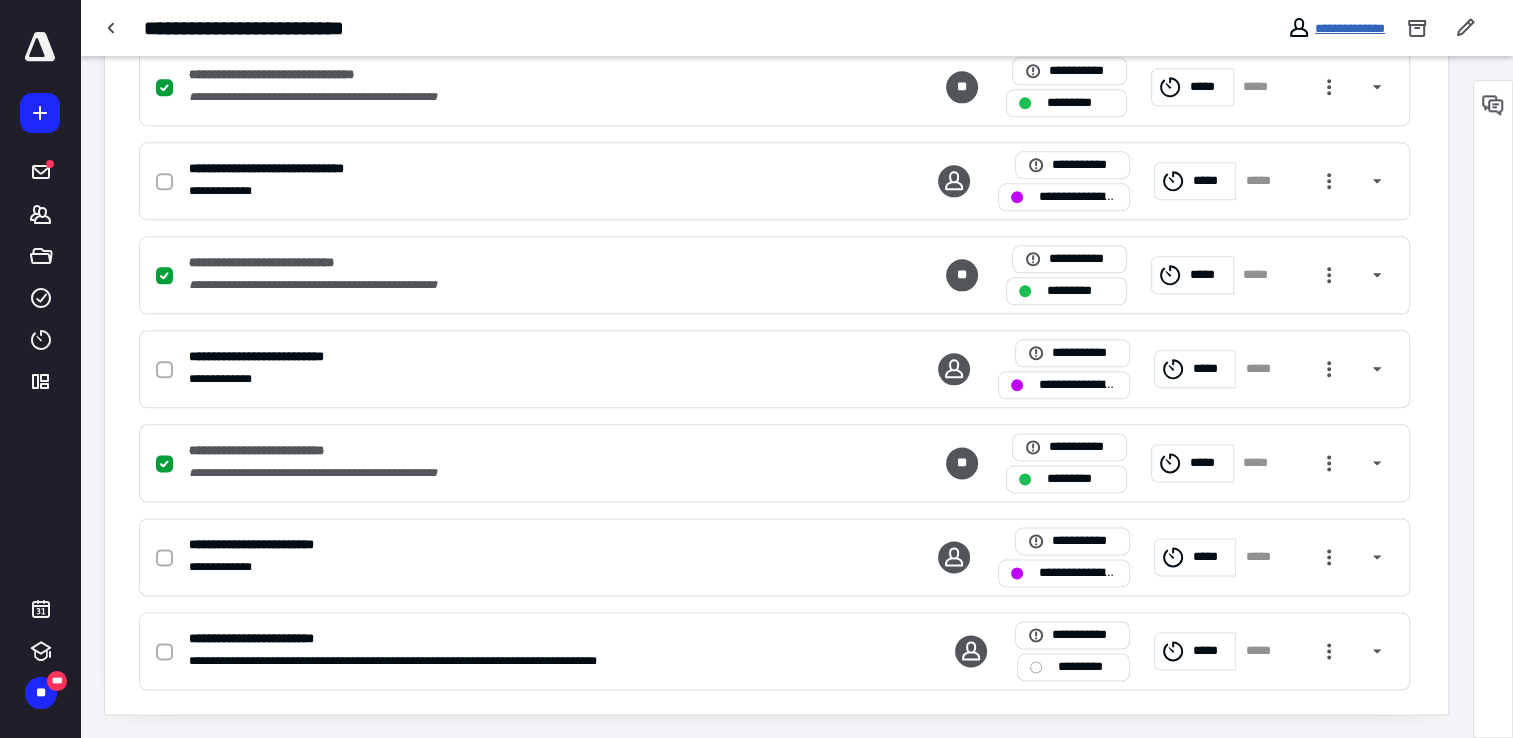 click on "**********" at bounding box center [1350, 28] 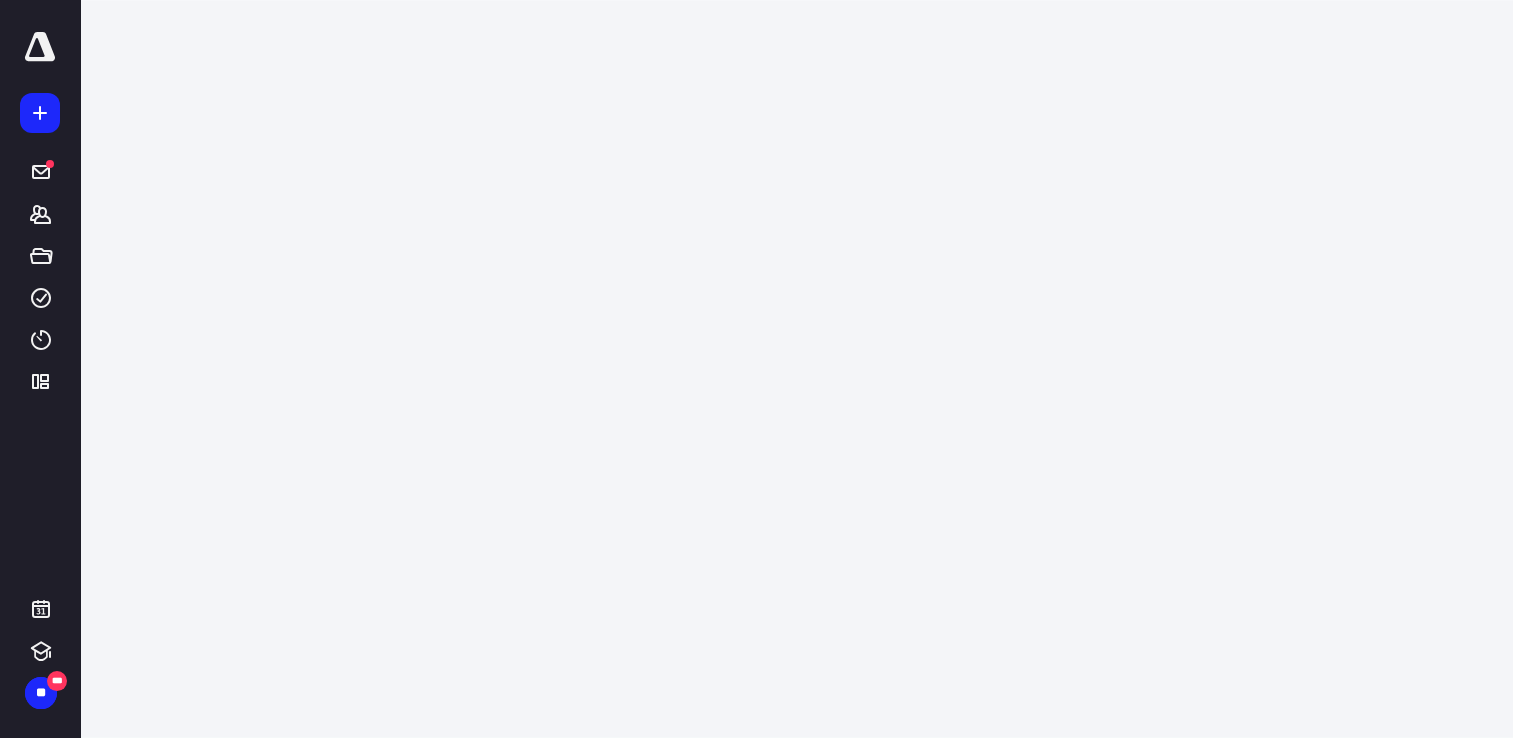 scroll, scrollTop: 0, scrollLeft: 0, axis: both 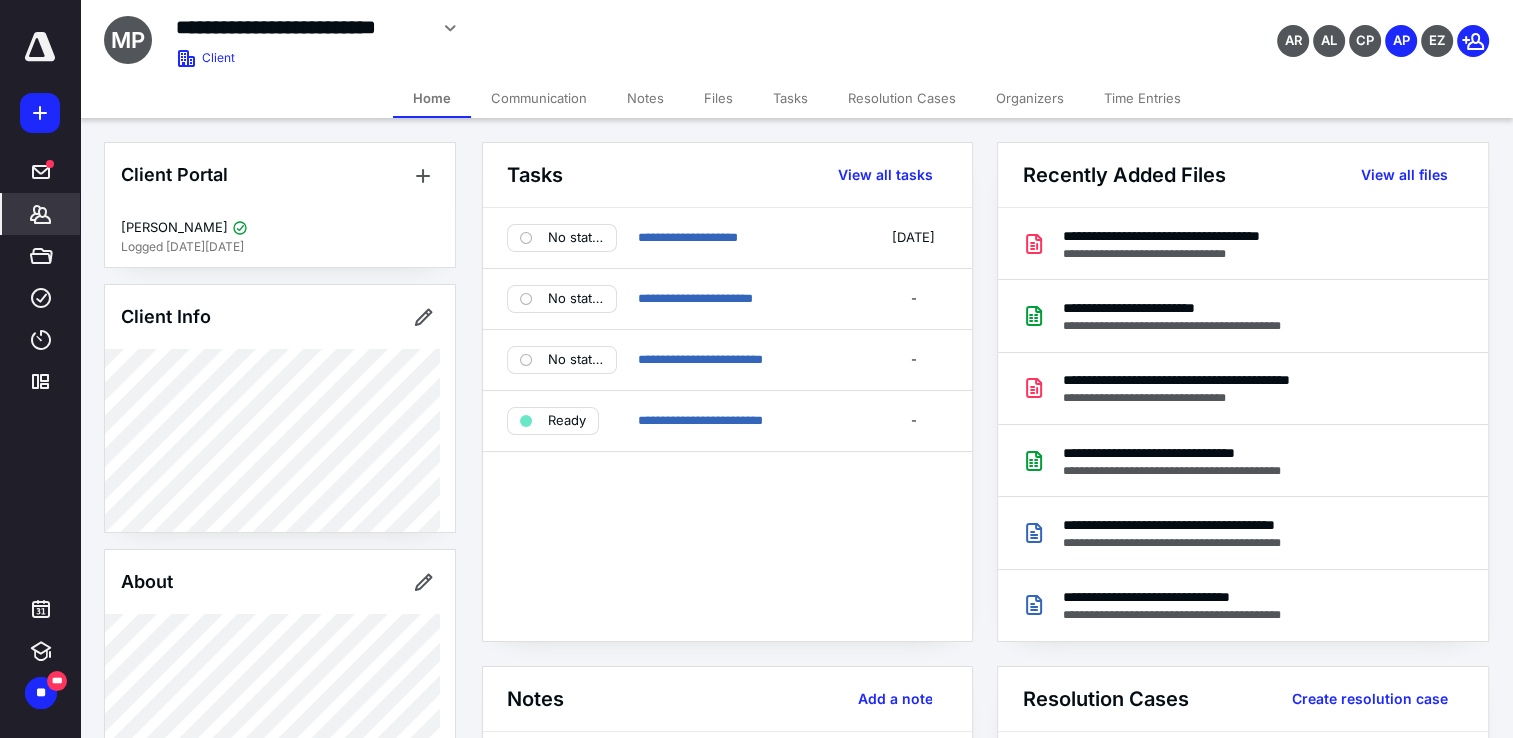 click on "**********" at bounding box center [598, 28] 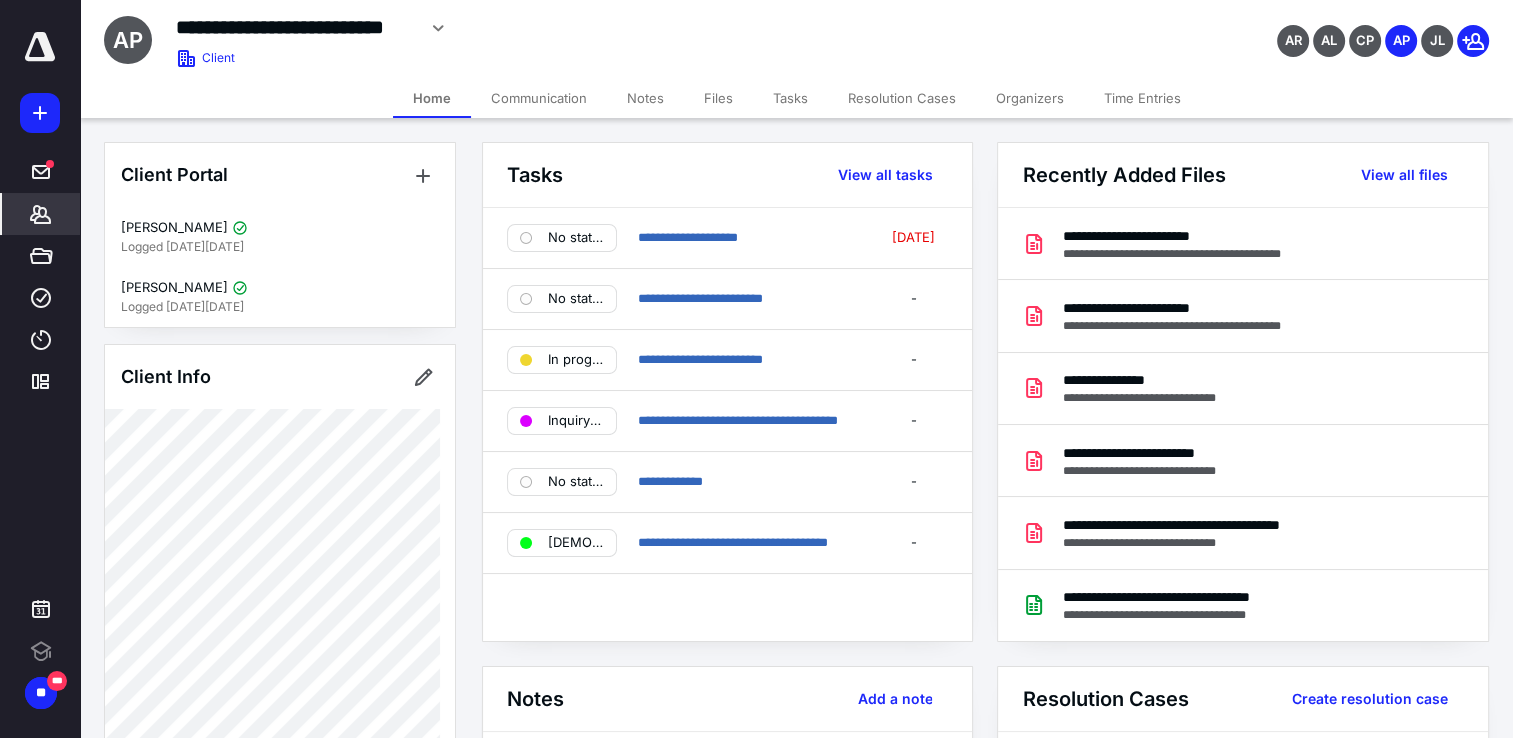 scroll, scrollTop: 0, scrollLeft: 0, axis: both 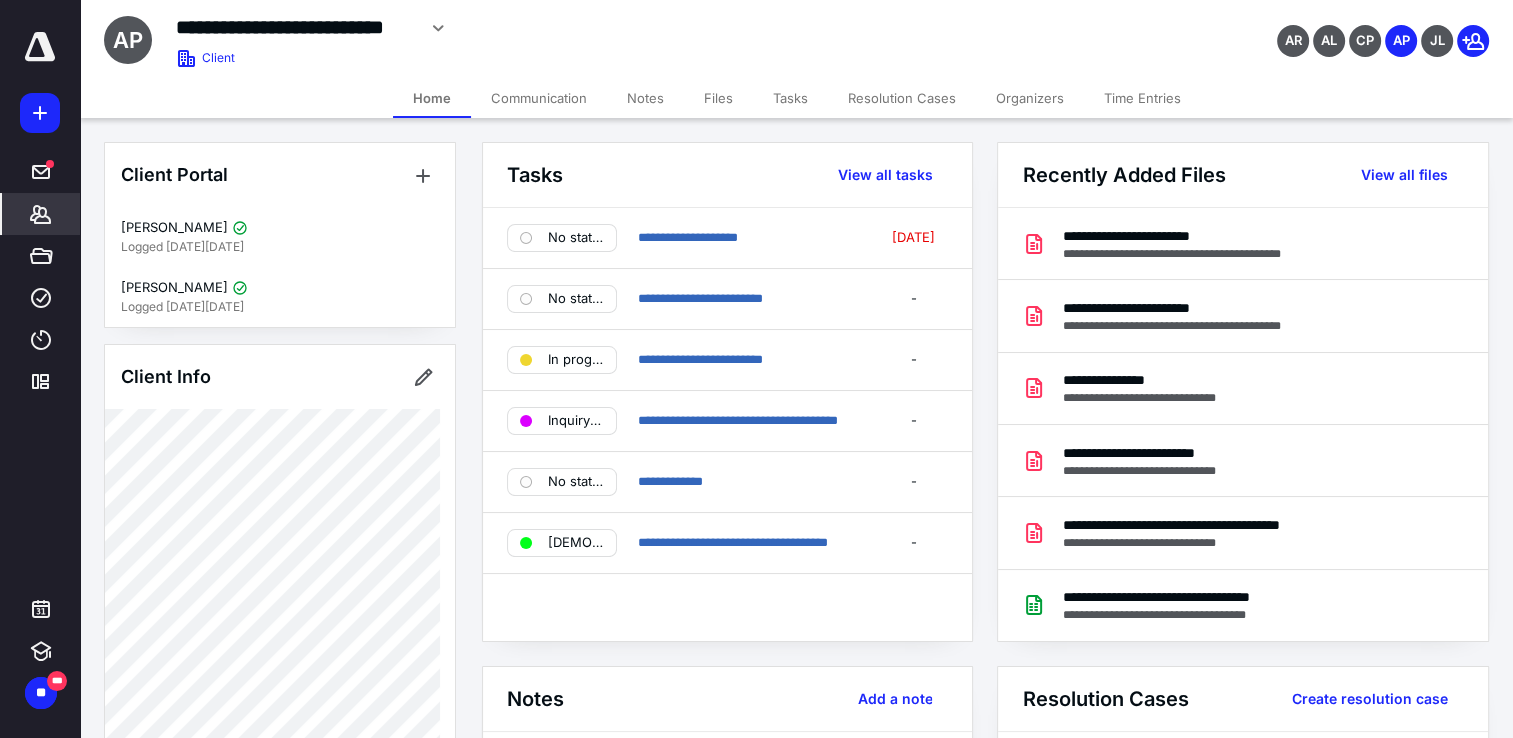 drag, startPoint x: 984, startPoint y: 154, endPoint x: 954, endPoint y: 157, distance: 30.149628 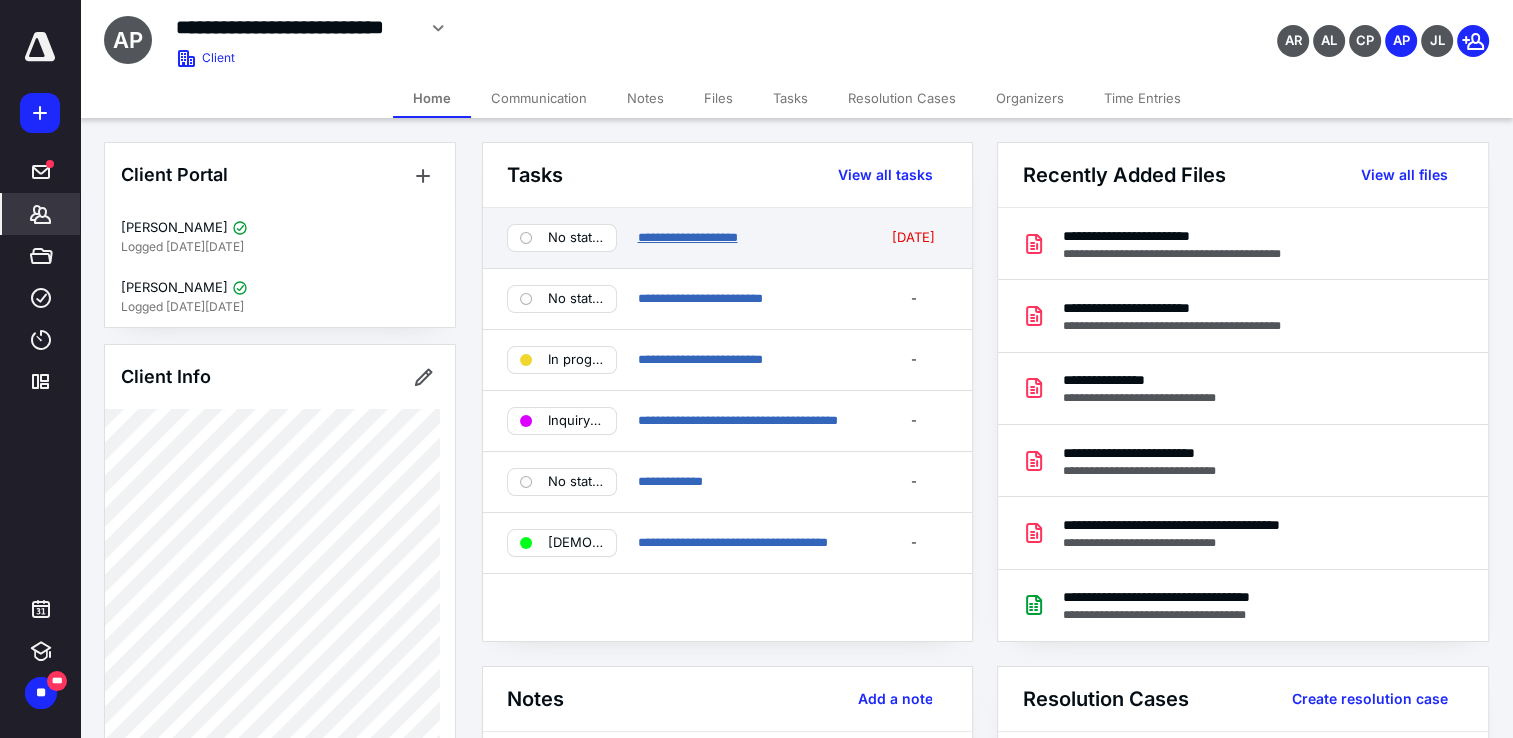 click on "**********" at bounding box center (687, 237) 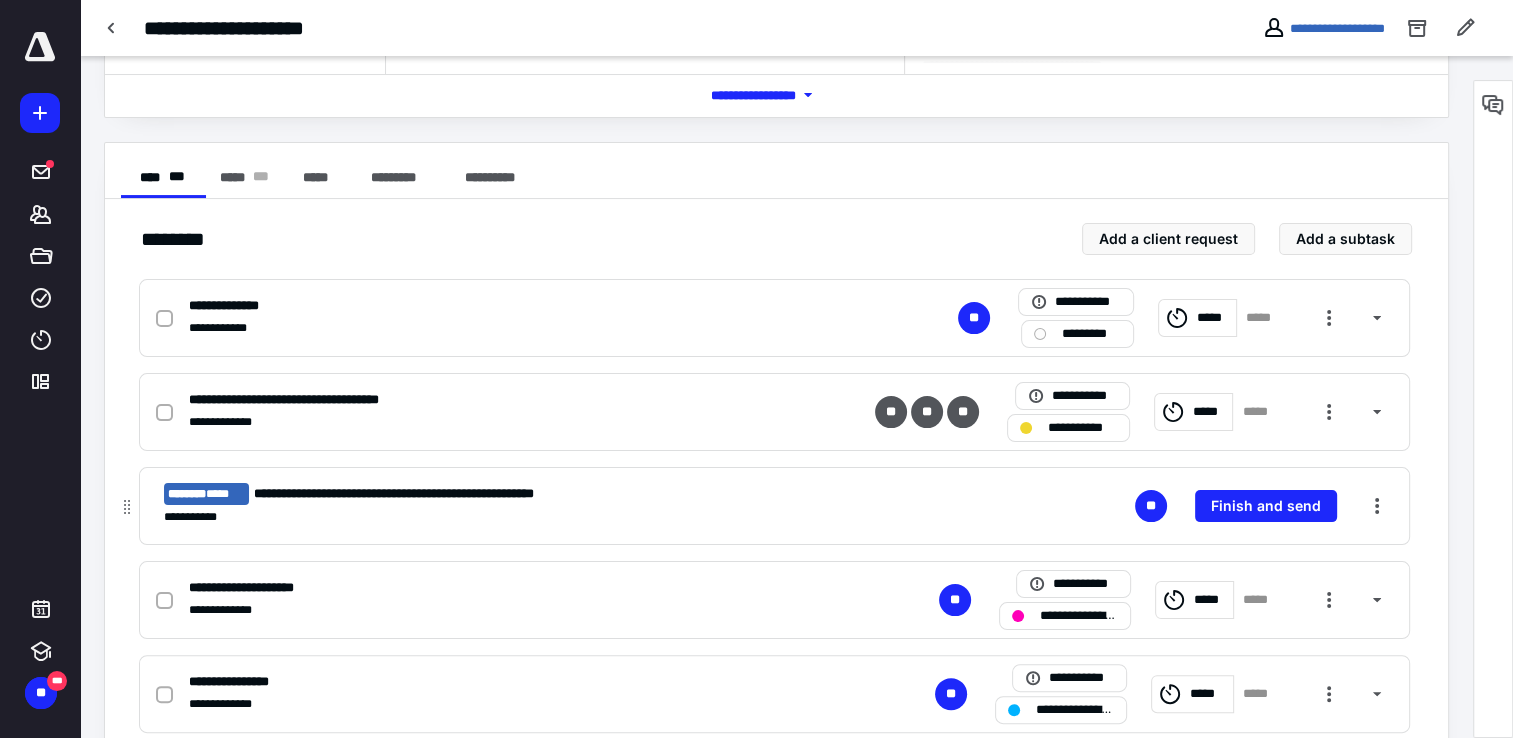 scroll, scrollTop: 300, scrollLeft: 0, axis: vertical 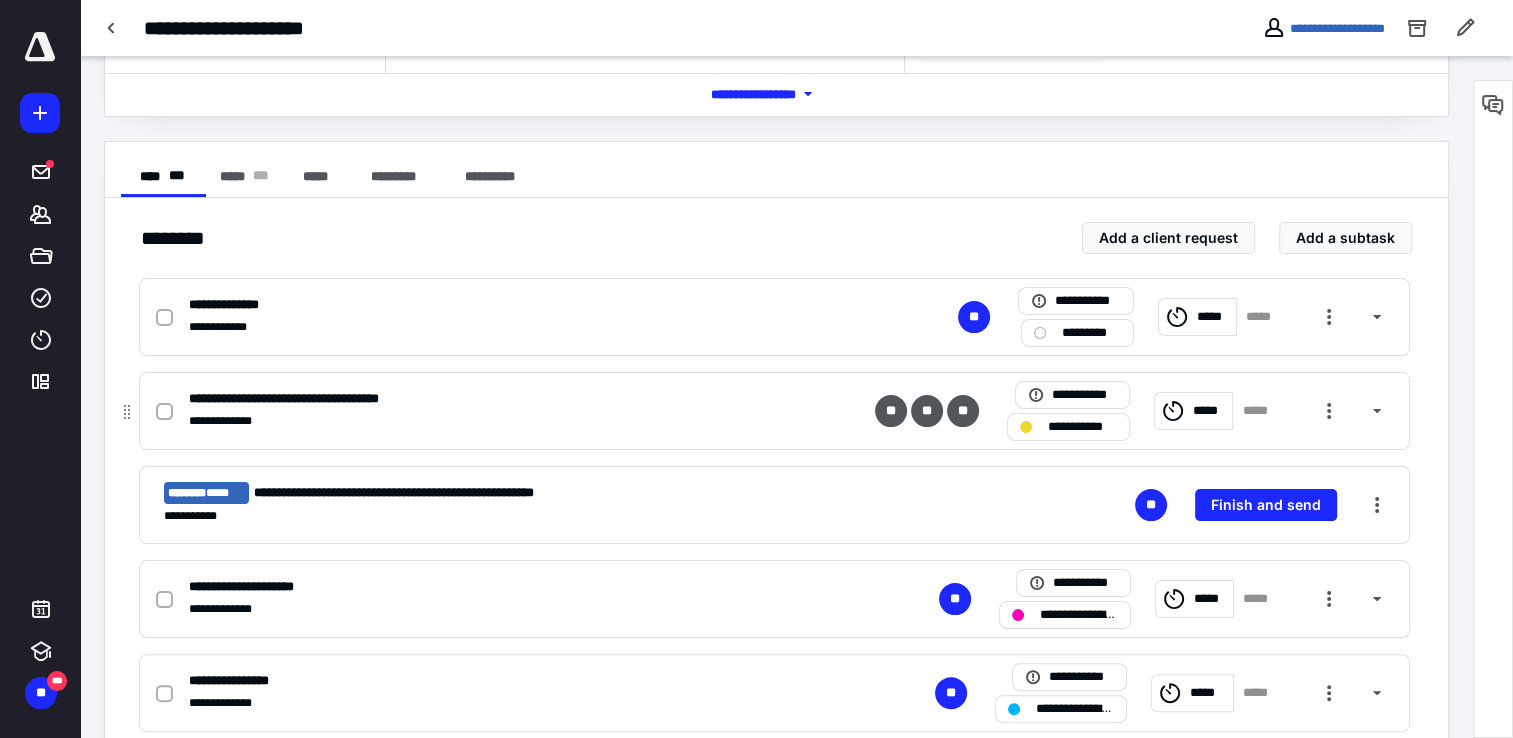 click on "**********" at bounding box center (512, 399) 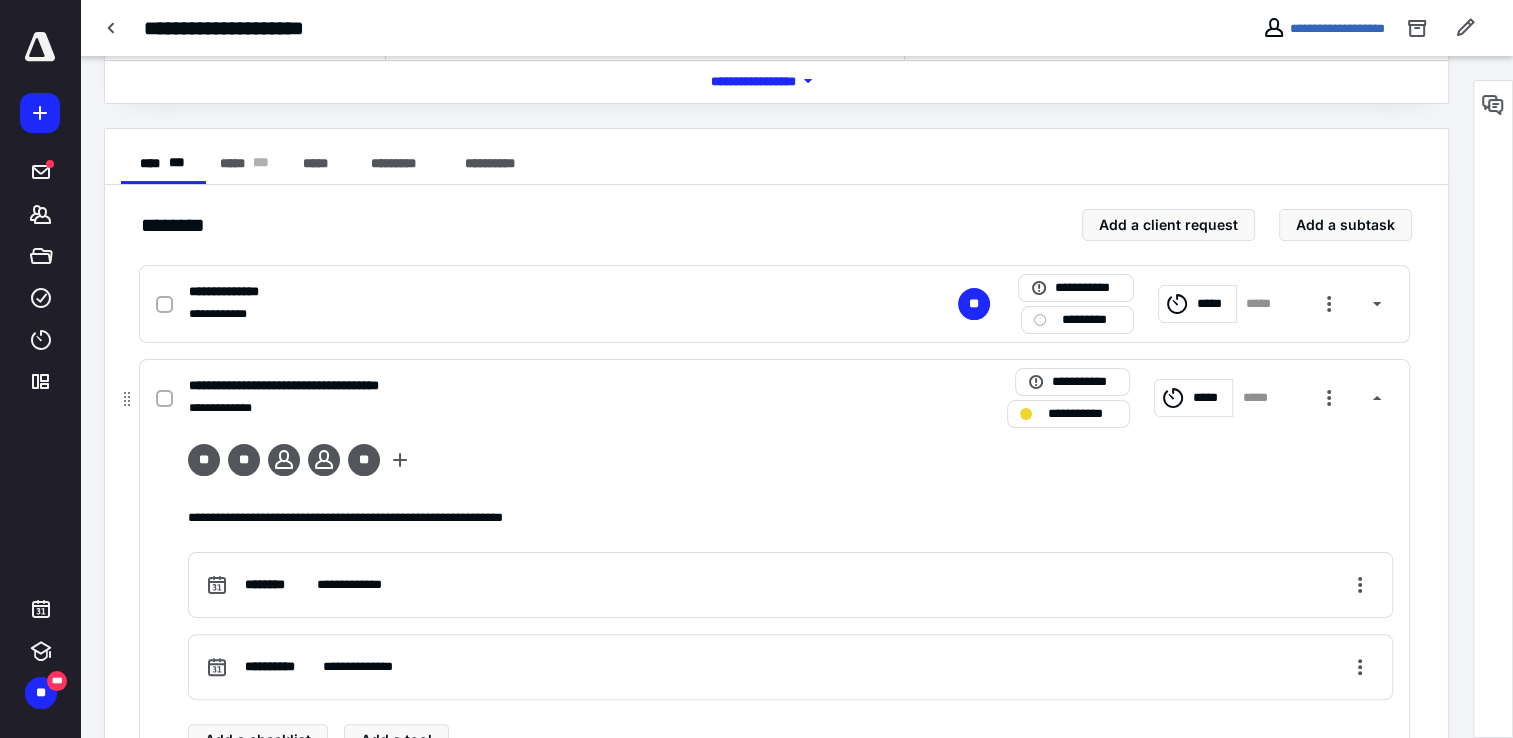 scroll, scrollTop: 500, scrollLeft: 0, axis: vertical 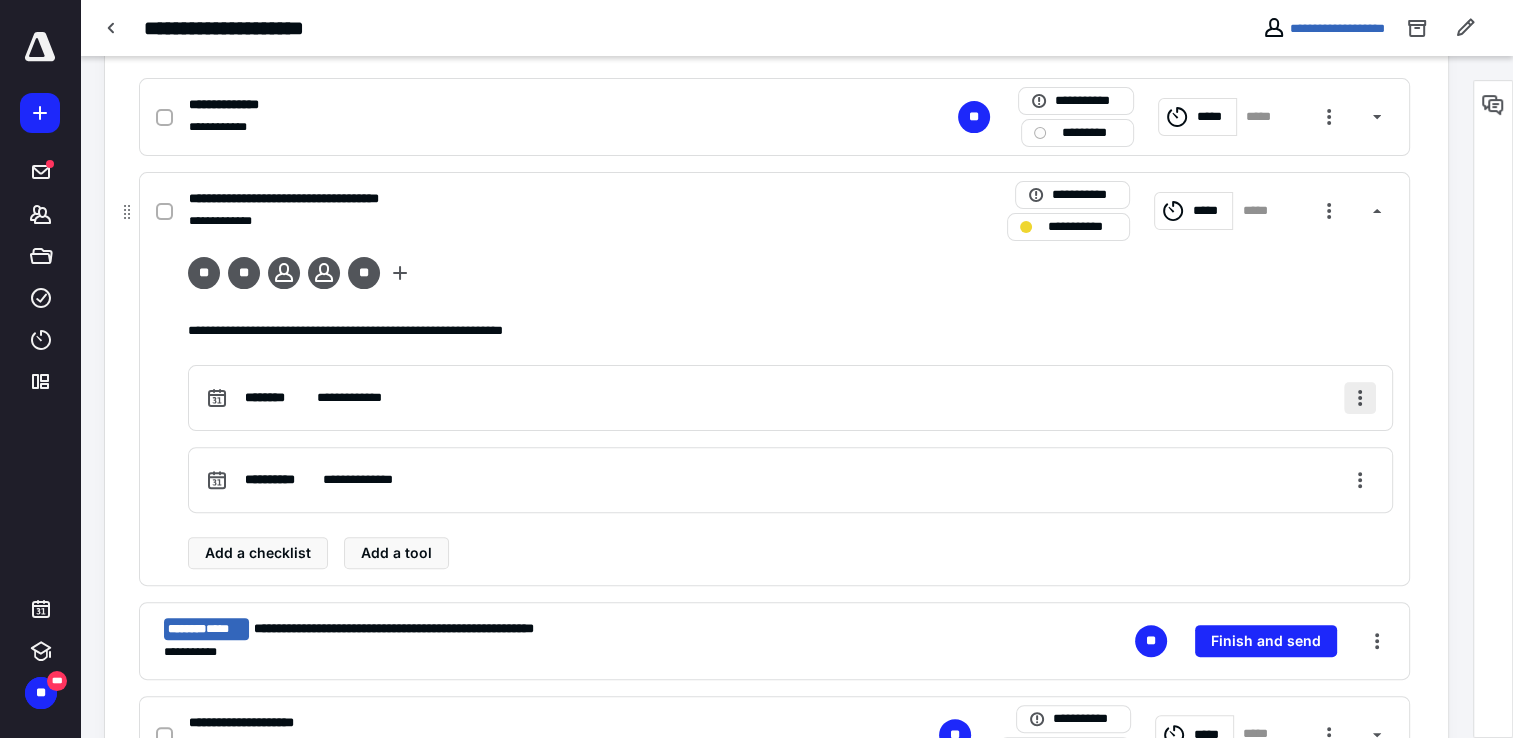 click at bounding box center [1360, 398] 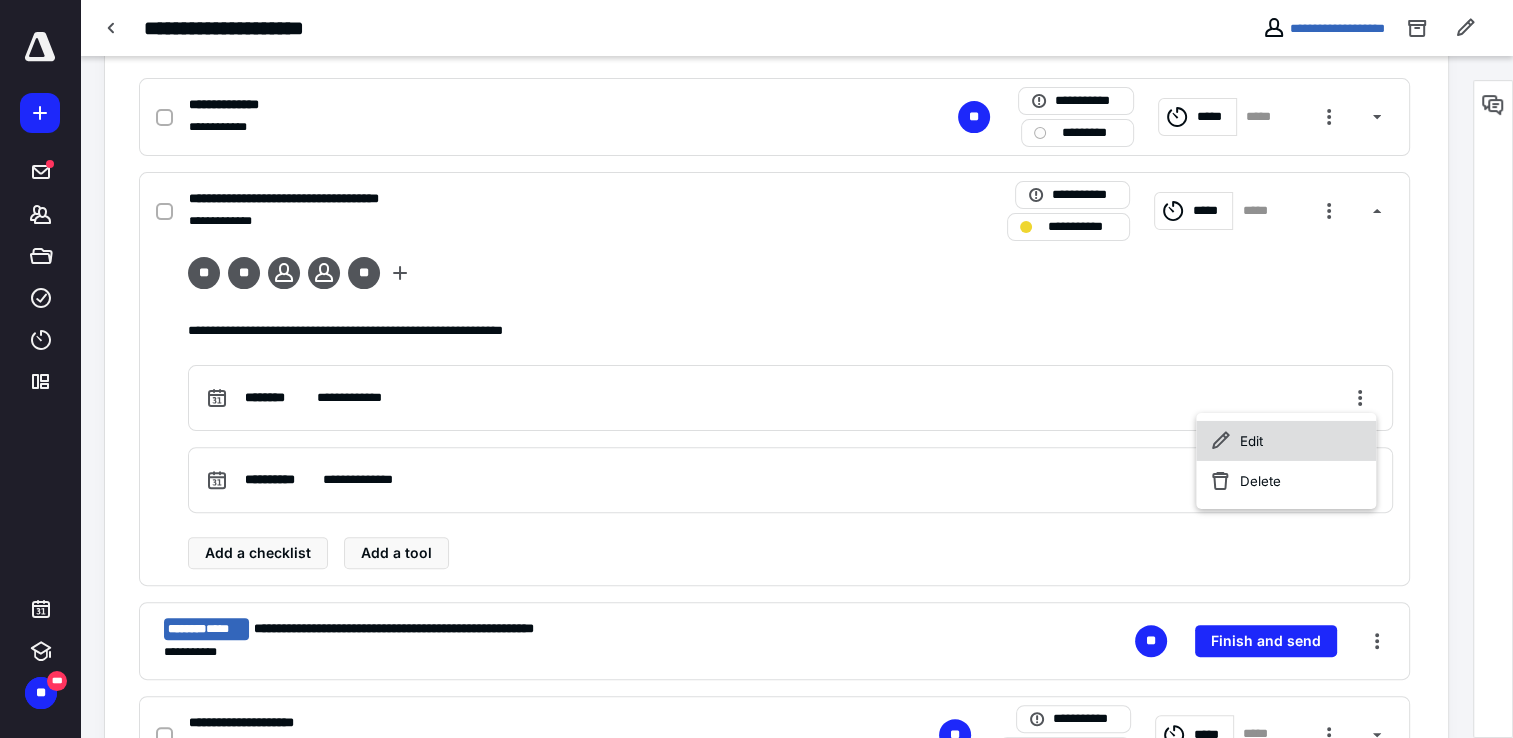 click on "Edit" at bounding box center (1286, 441) 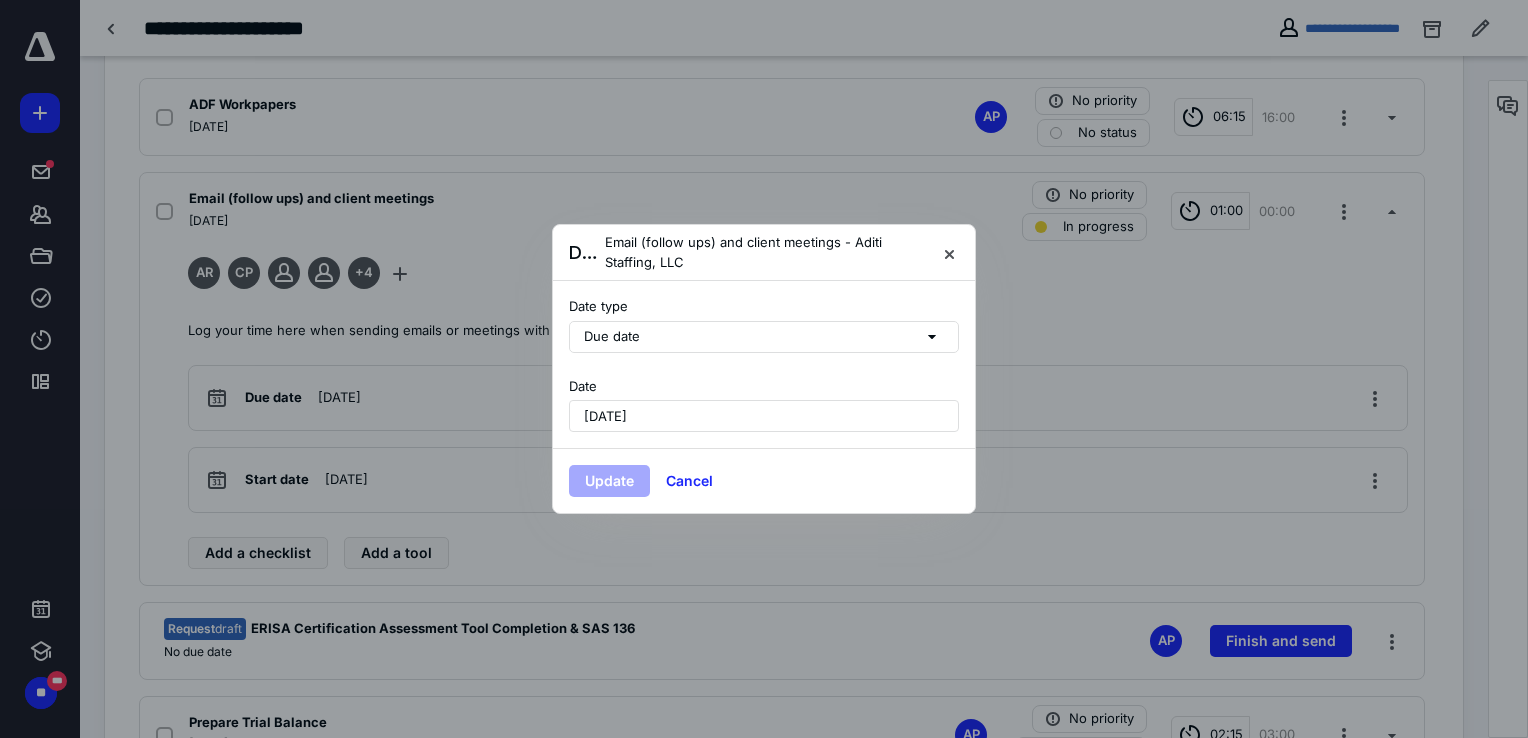 click on "June 25, 2025" at bounding box center (605, 416) 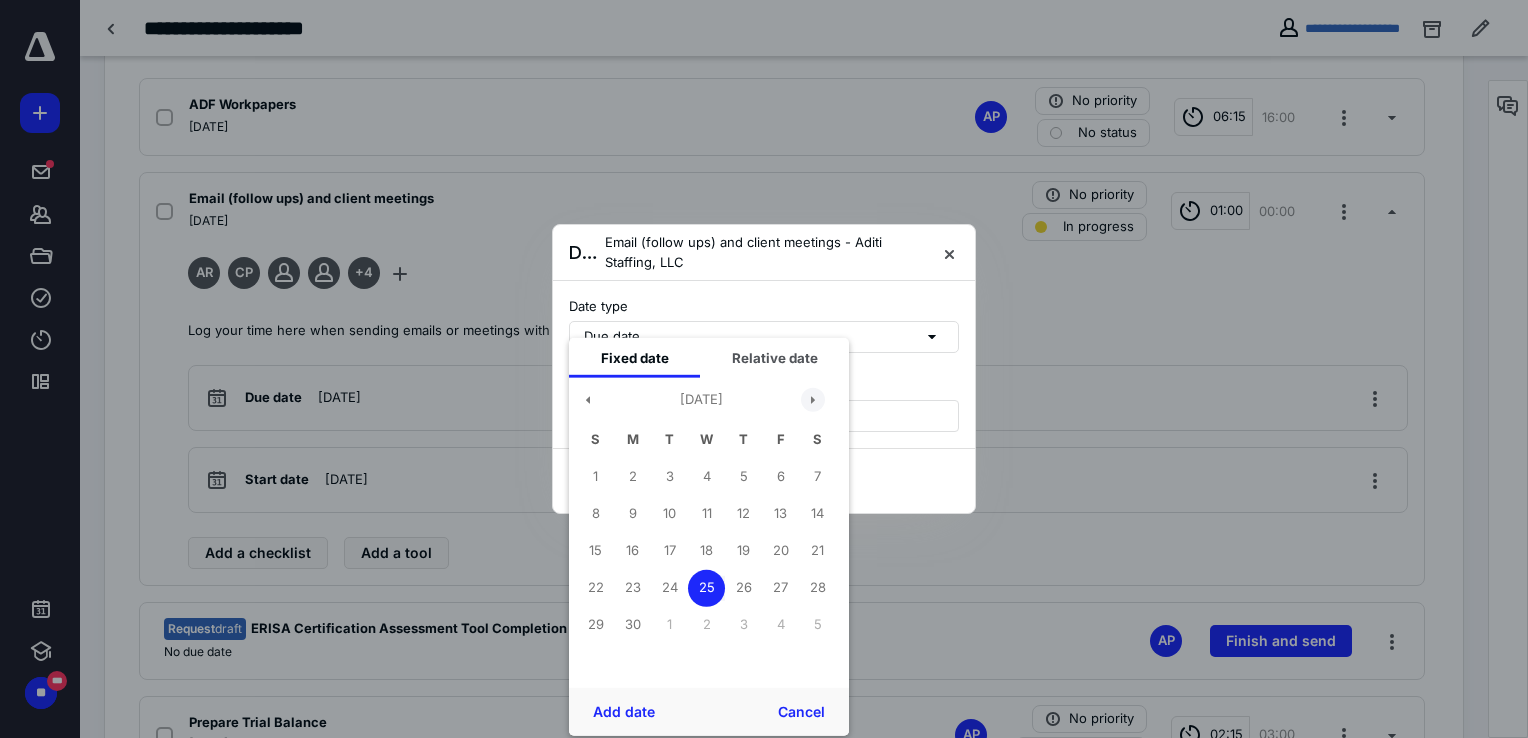 click at bounding box center (813, 400) 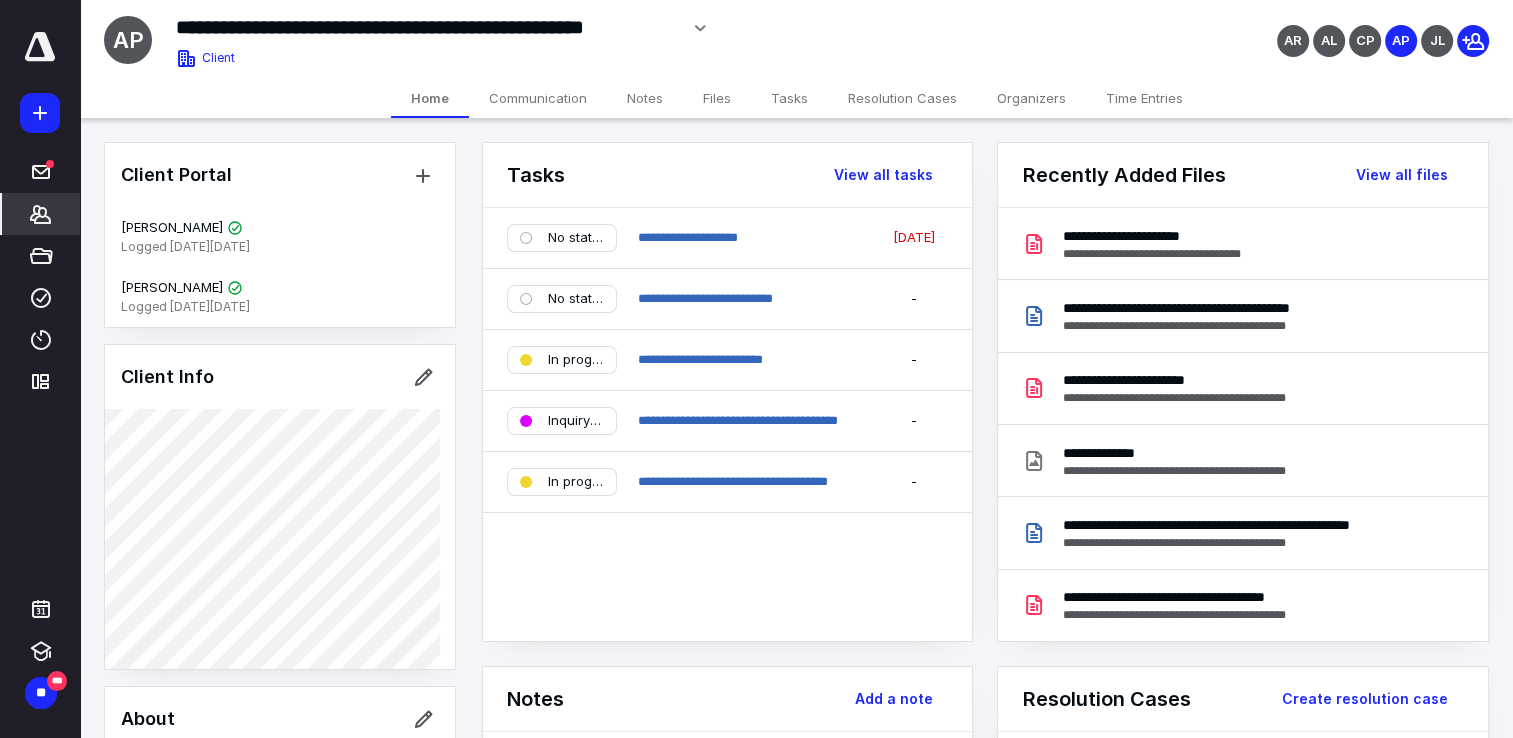 scroll, scrollTop: 0, scrollLeft: 0, axis: both 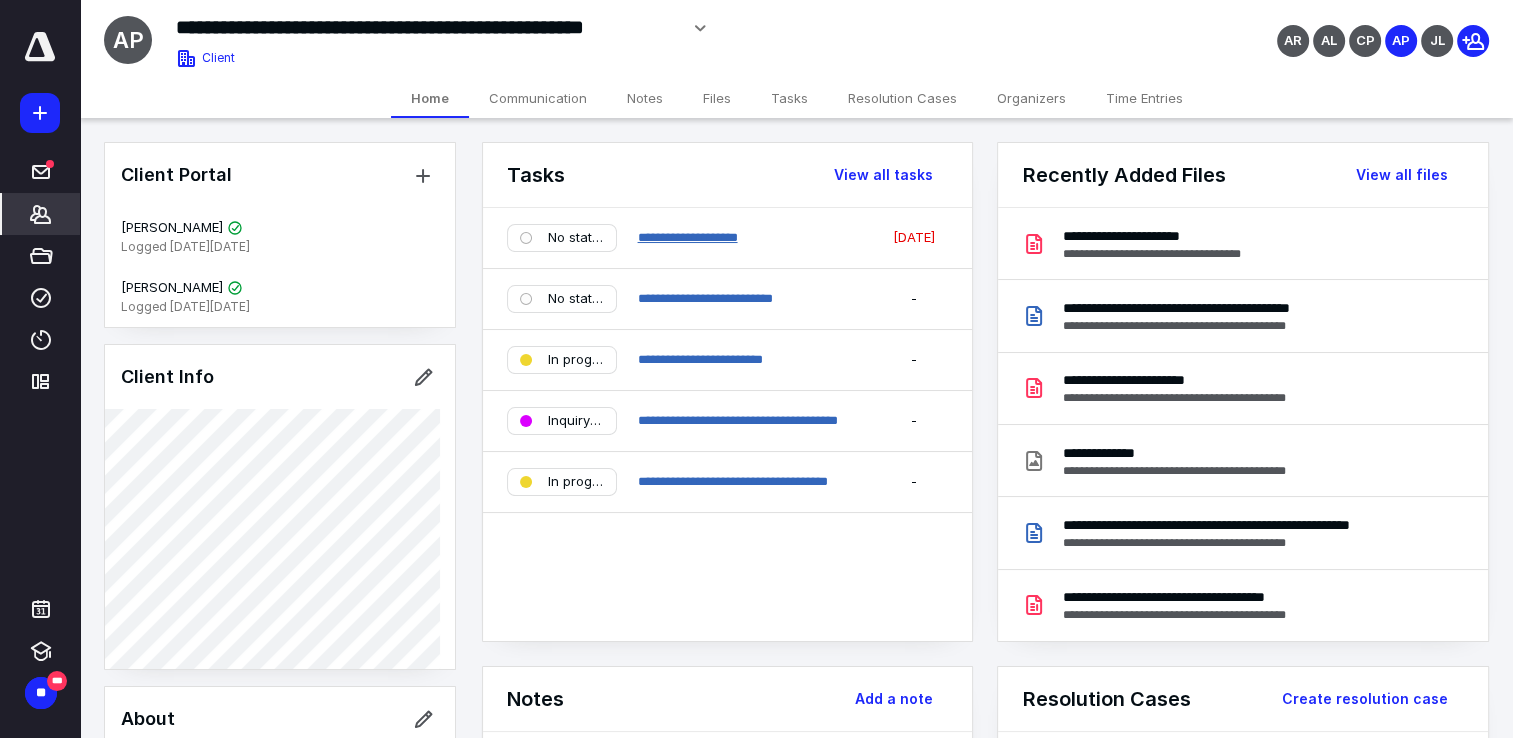 click on "**********" at bounding box center [687, 237] 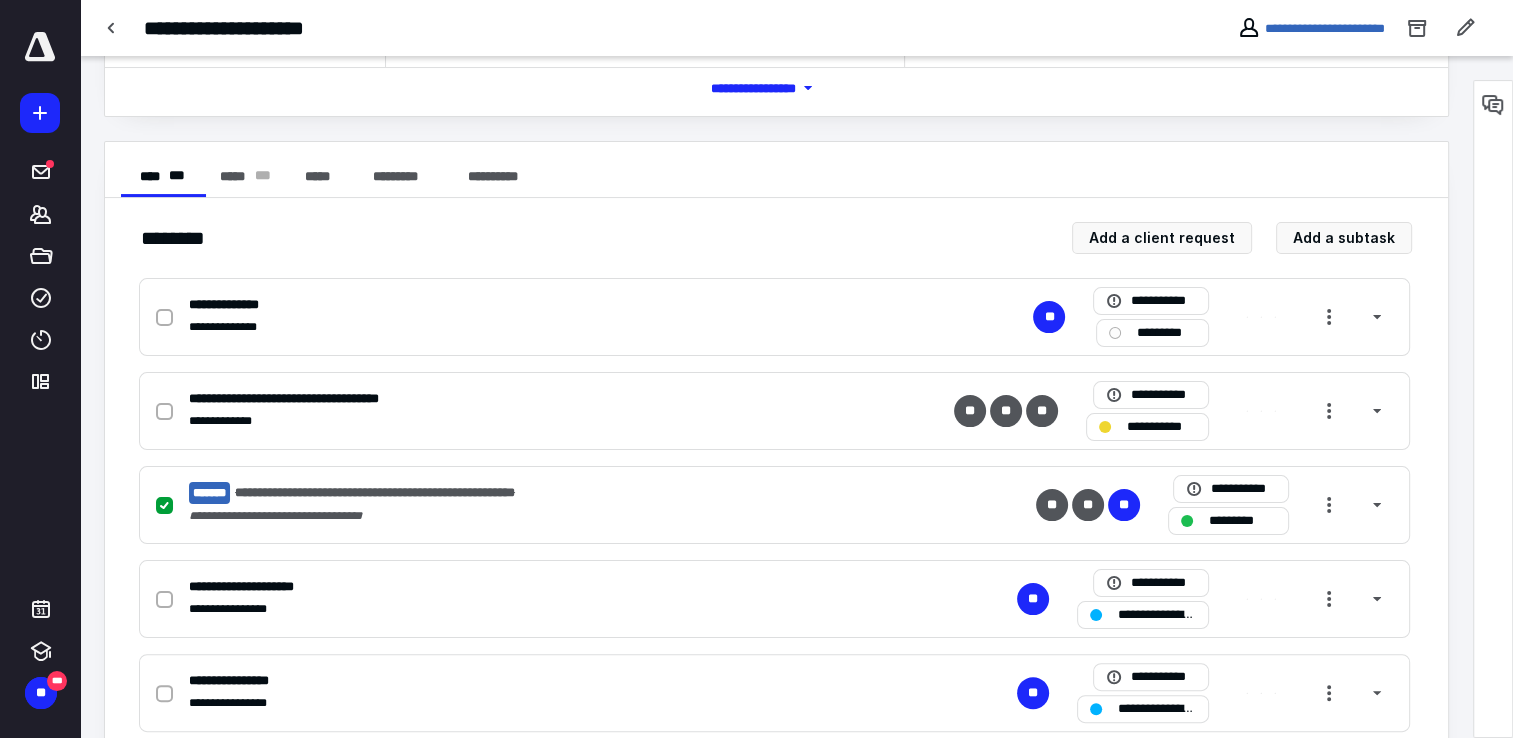 scroll, scrollTop: 306, scrollLeft: 0, axis: vertical 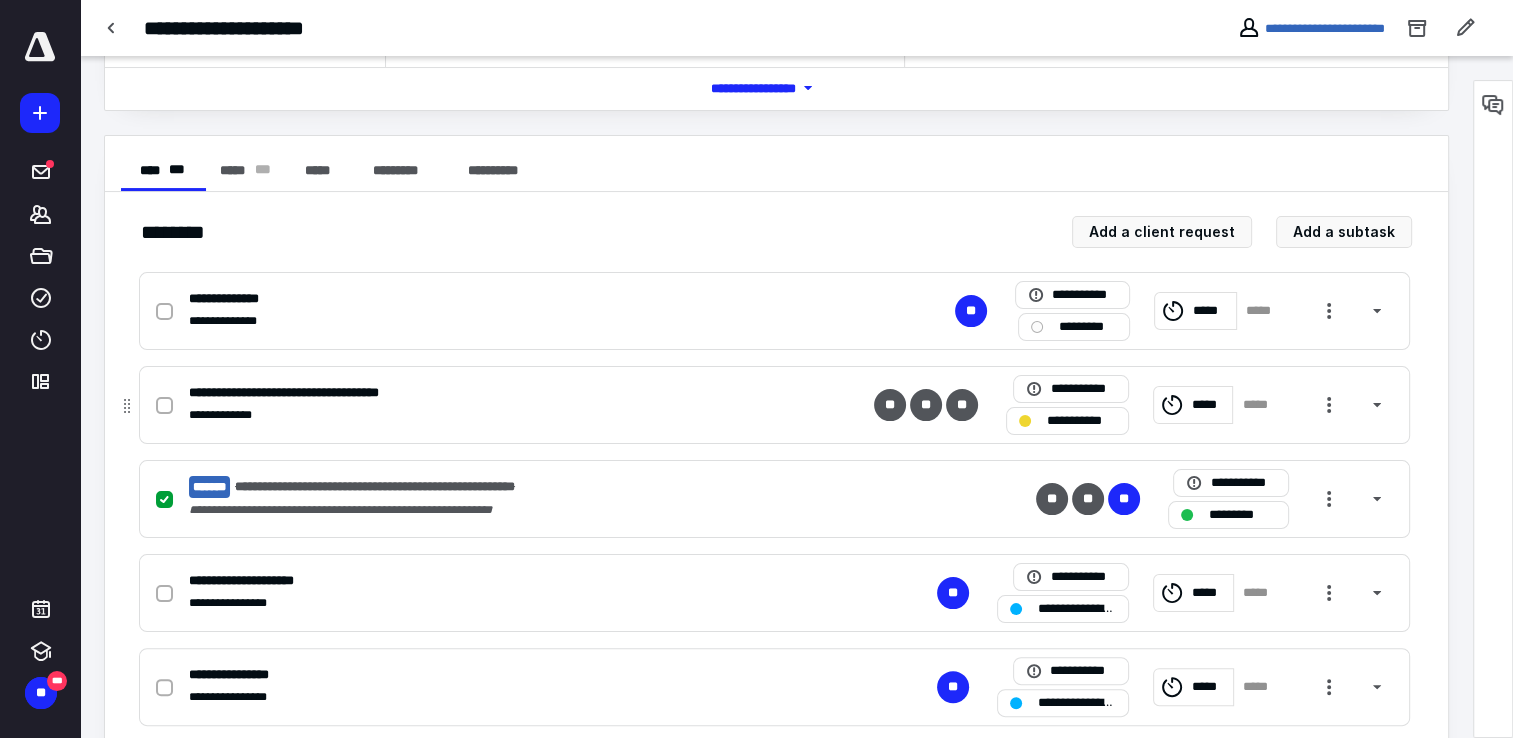 click on "**********" at bounding box center (512, 393) 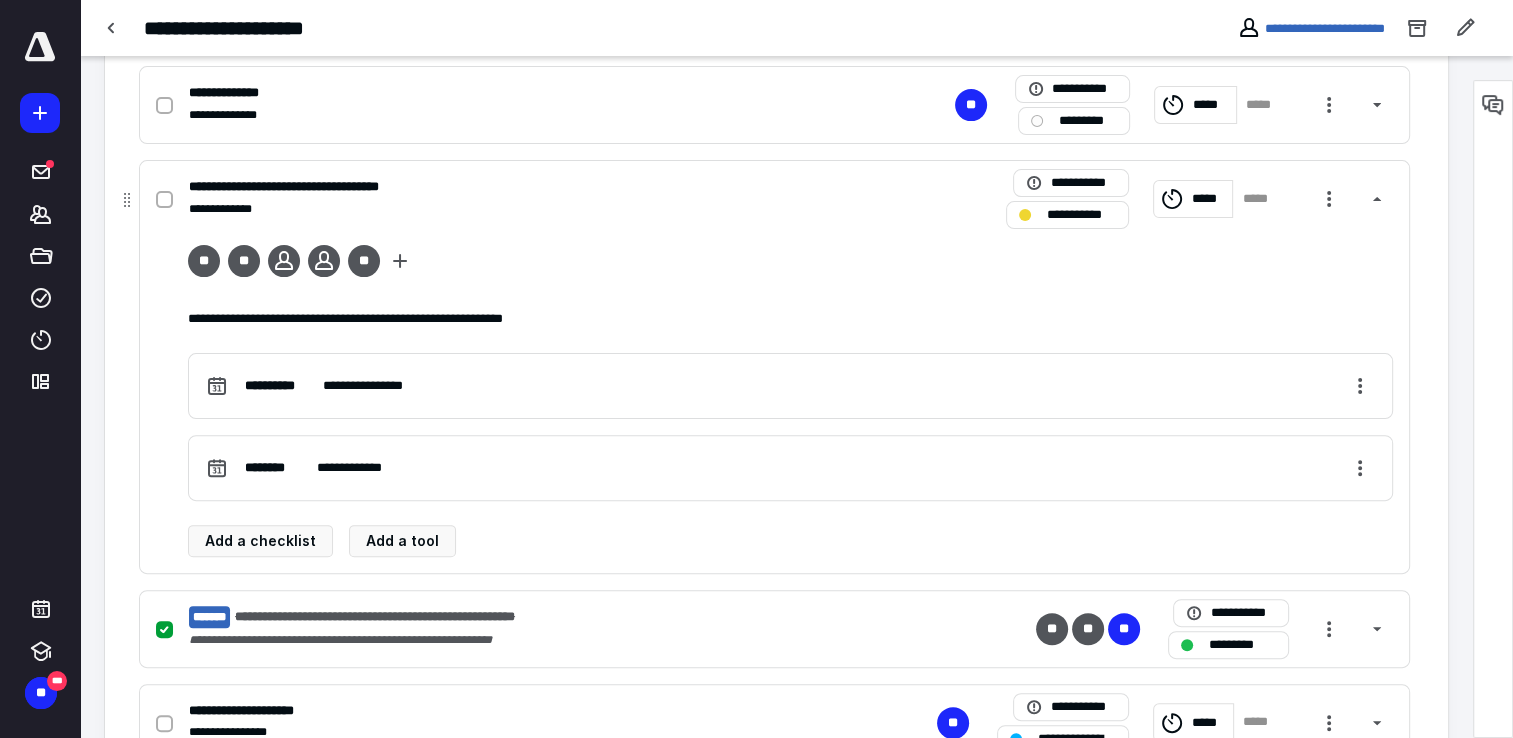 scroll, scrollTop: 406, scrollLeft: 0, axis: vertical 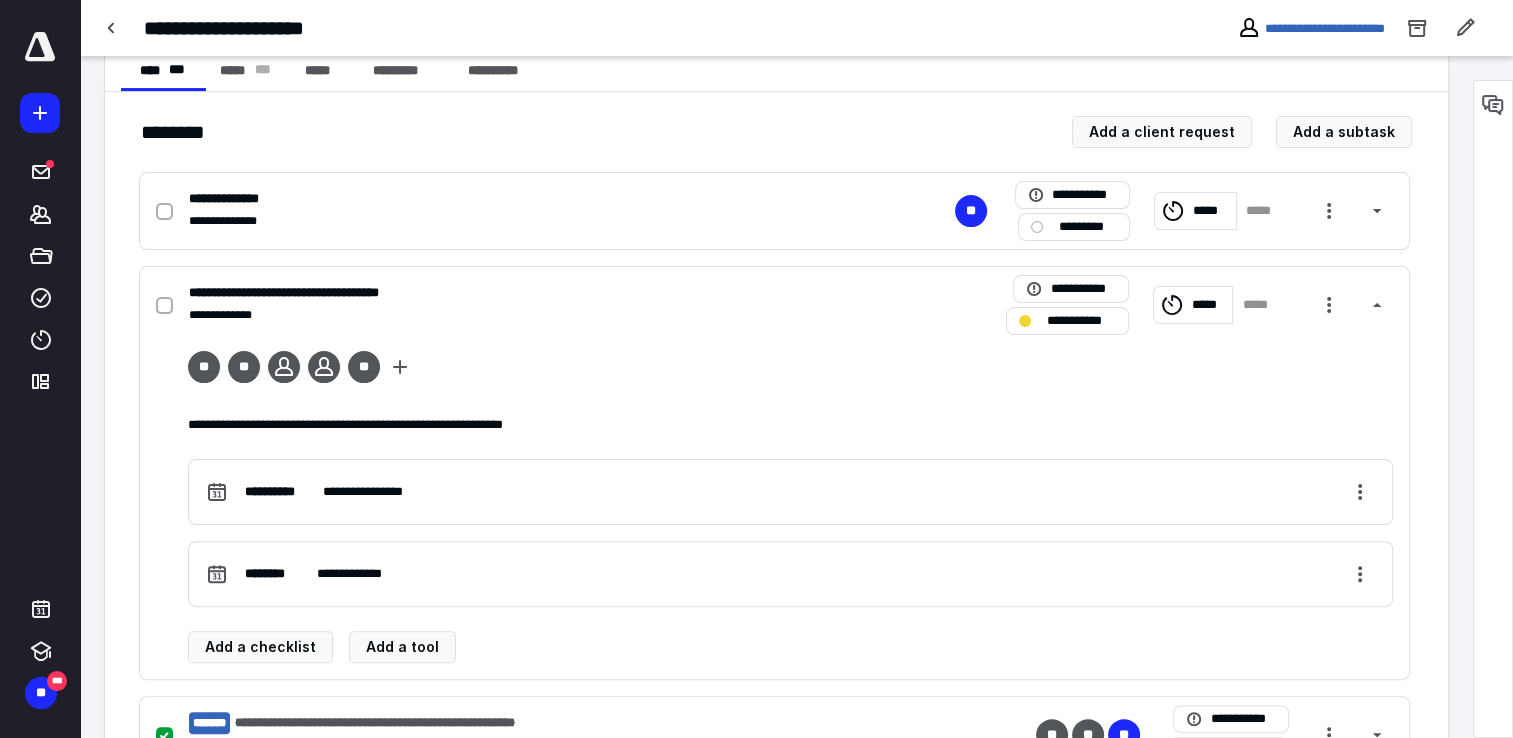 click on "**********" at bounding box center [776, 661] 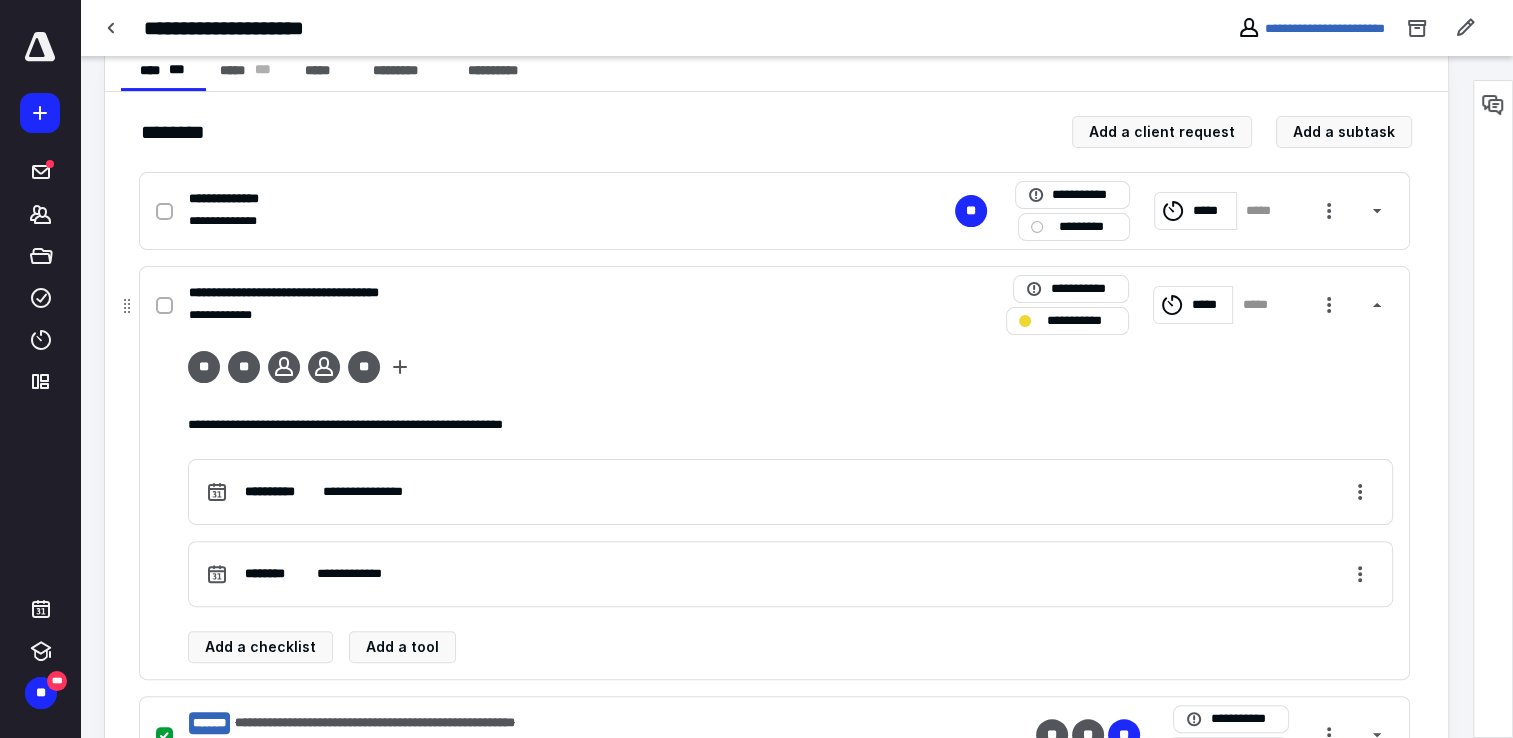 click on "**********" at bounding box center [774, 305] 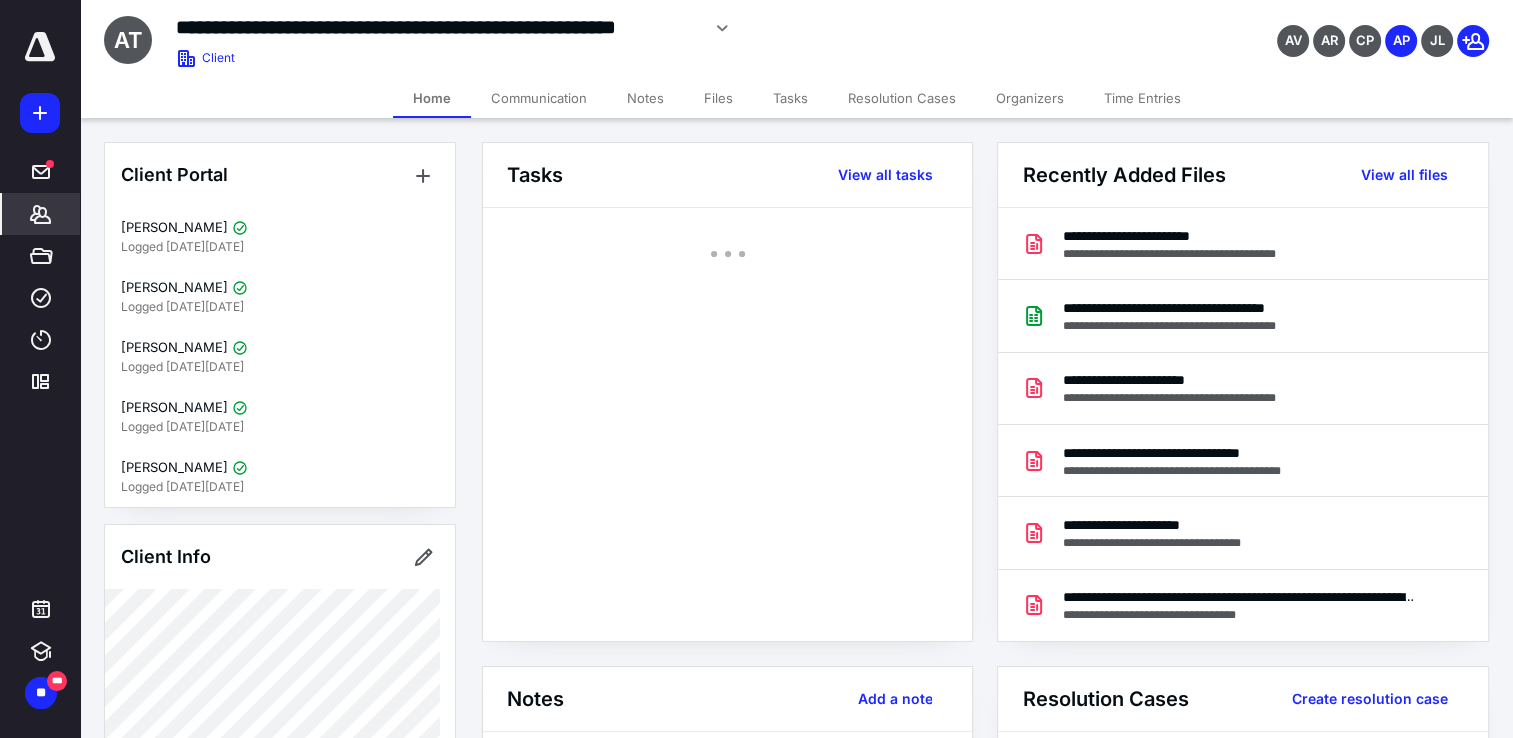 scroll, scrollTop: 0, scrollLeft: 0, axis: both 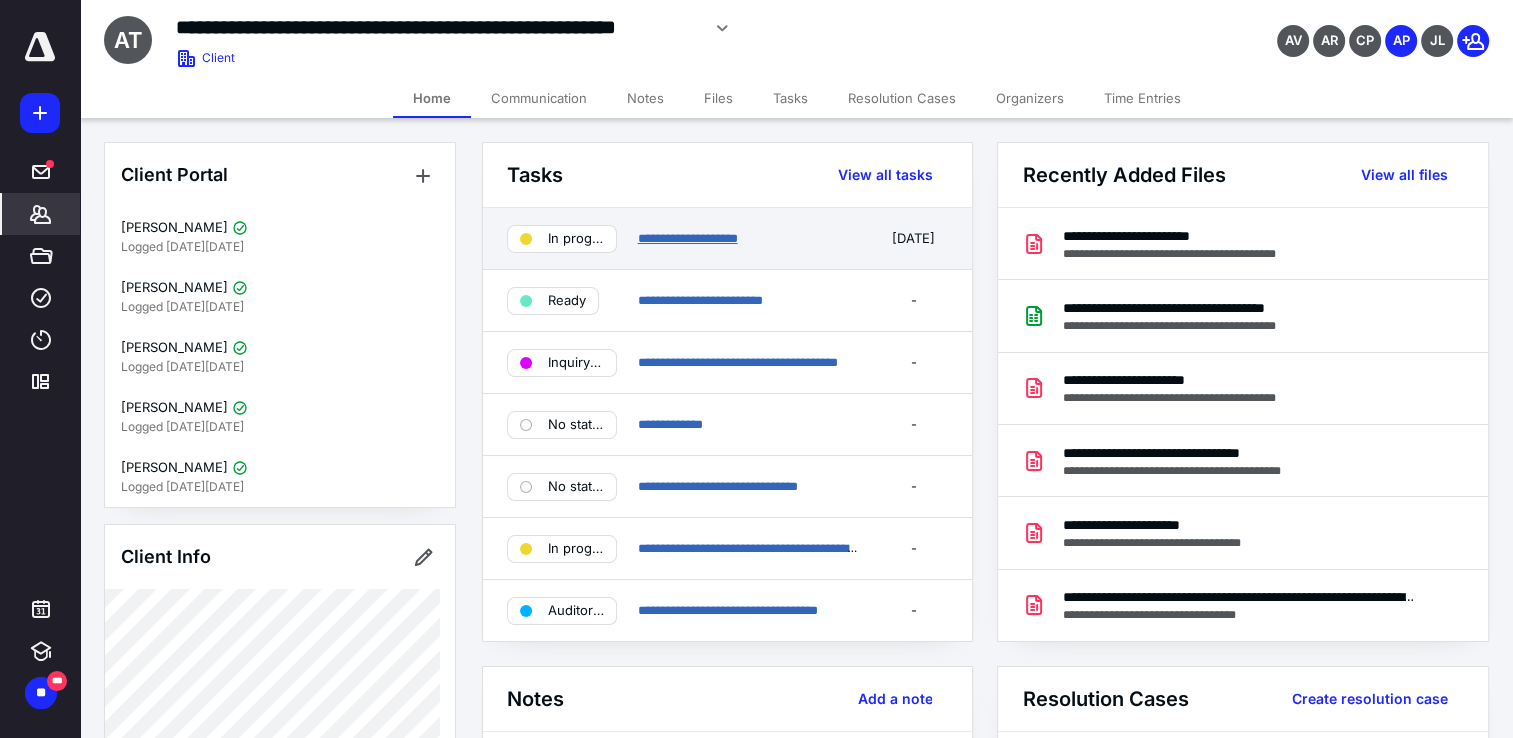click on "**********" at bounding box center [687, 238] 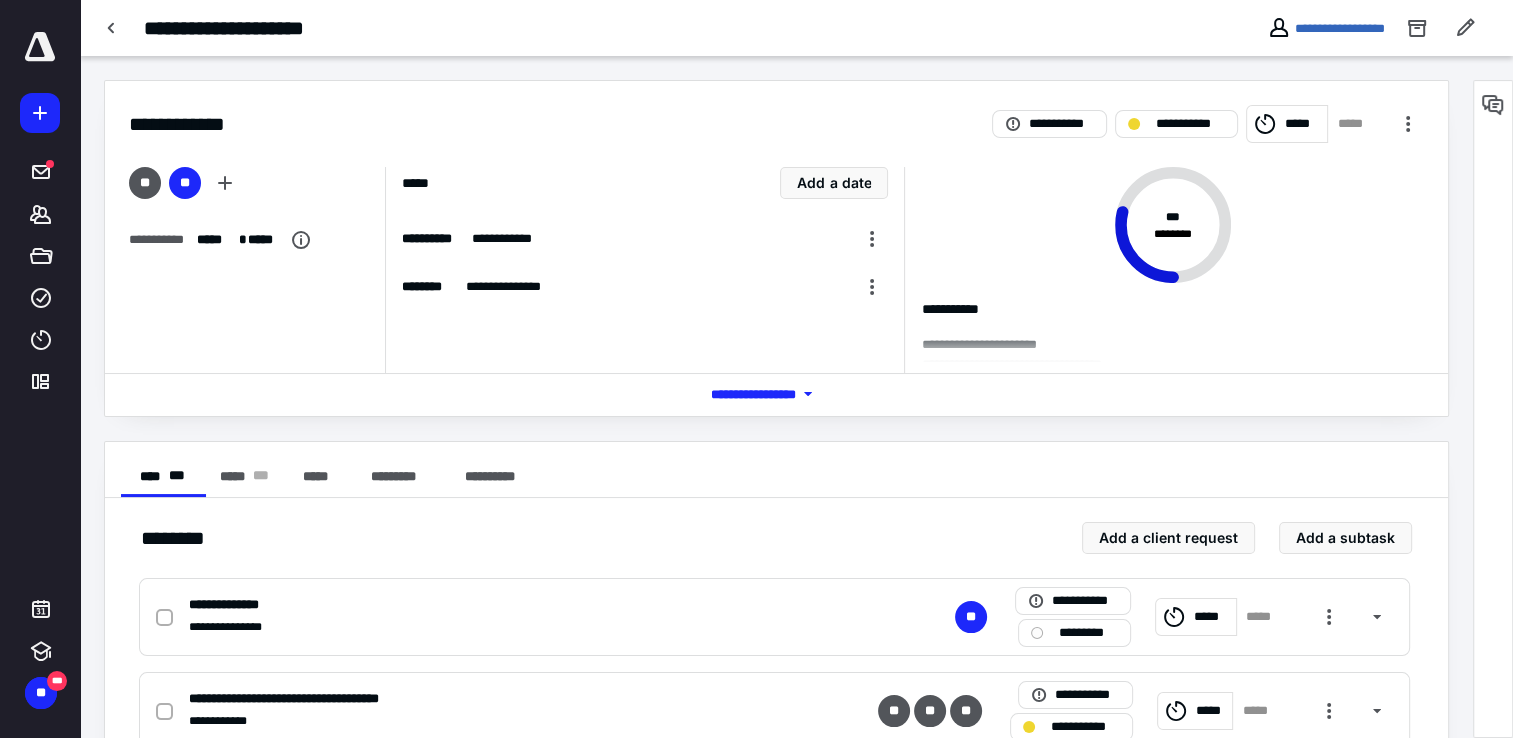 scroll, scrollTop: 200, scrollLeft: 0, axis: vertical 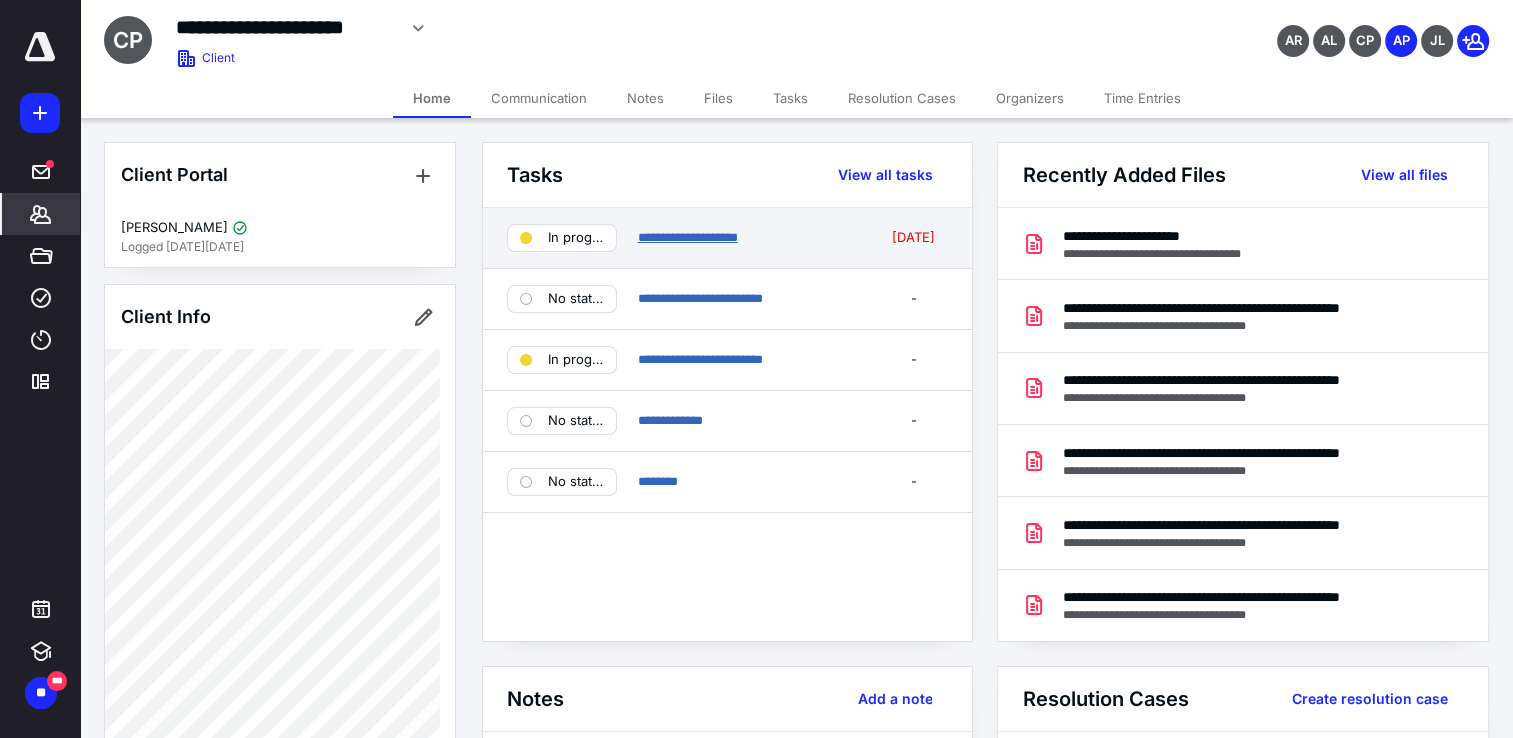 click on "**********" at bounding box center [687, 237] 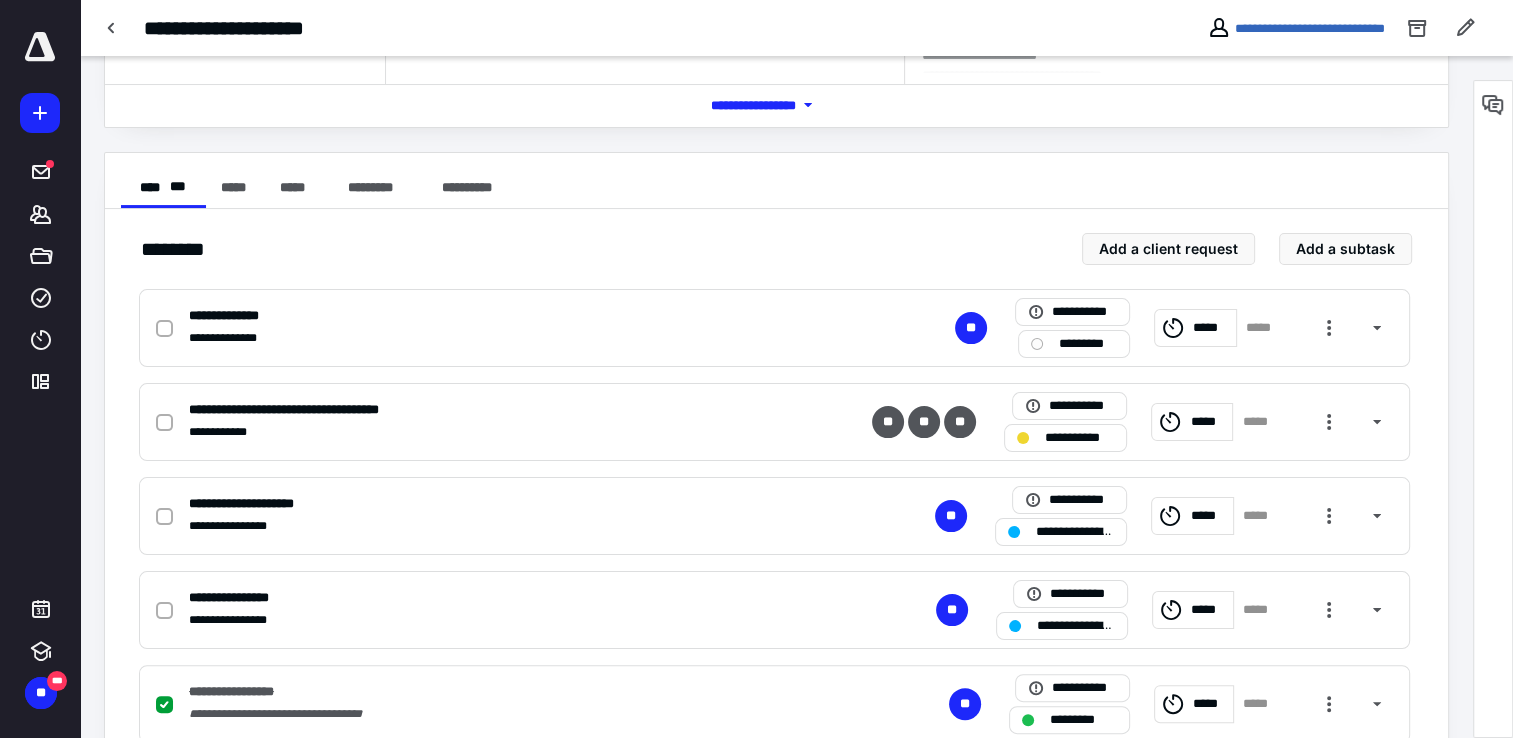 scroll, scrollTop: 300, scrollLeft: 0, axis: vertical 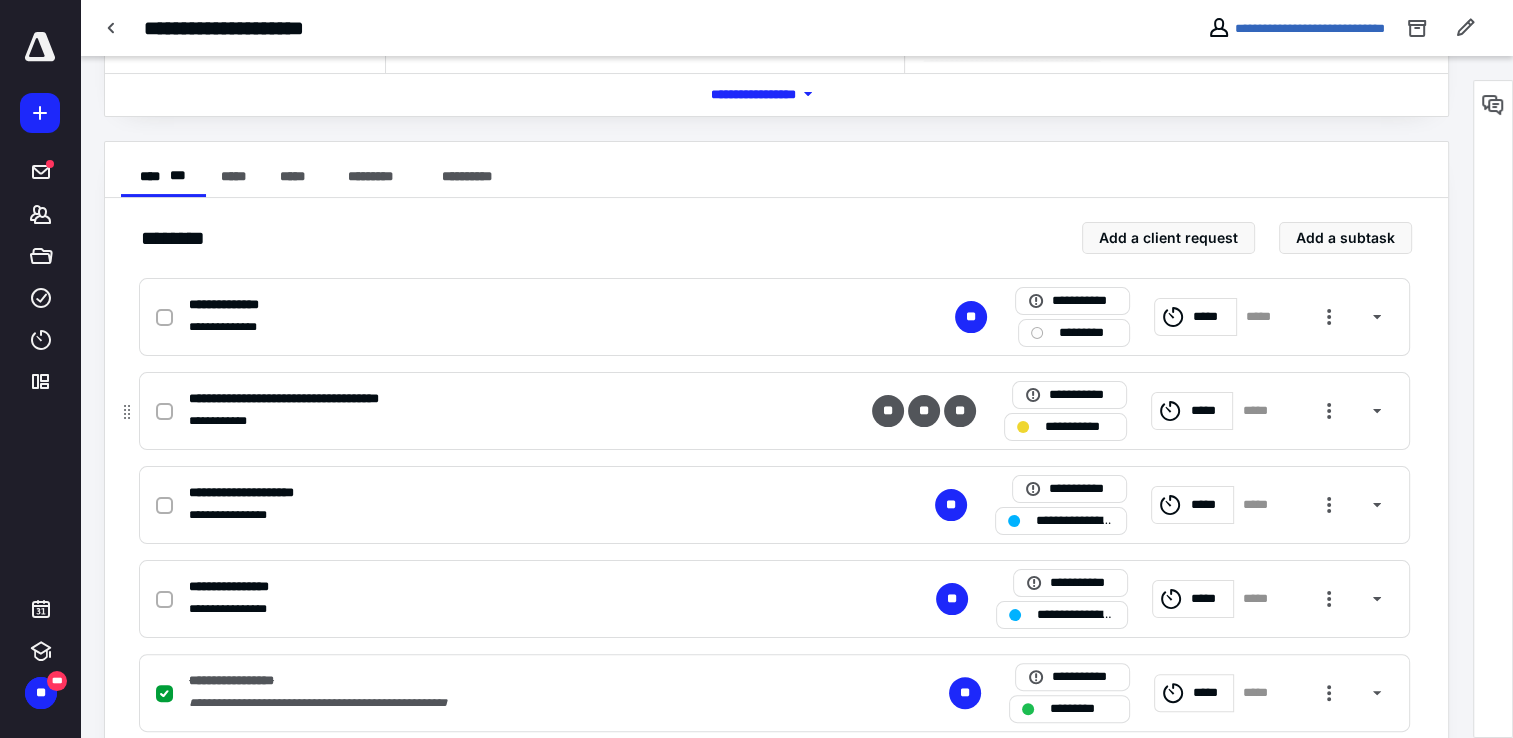 click on "**********" at bounding box center [512, 399] 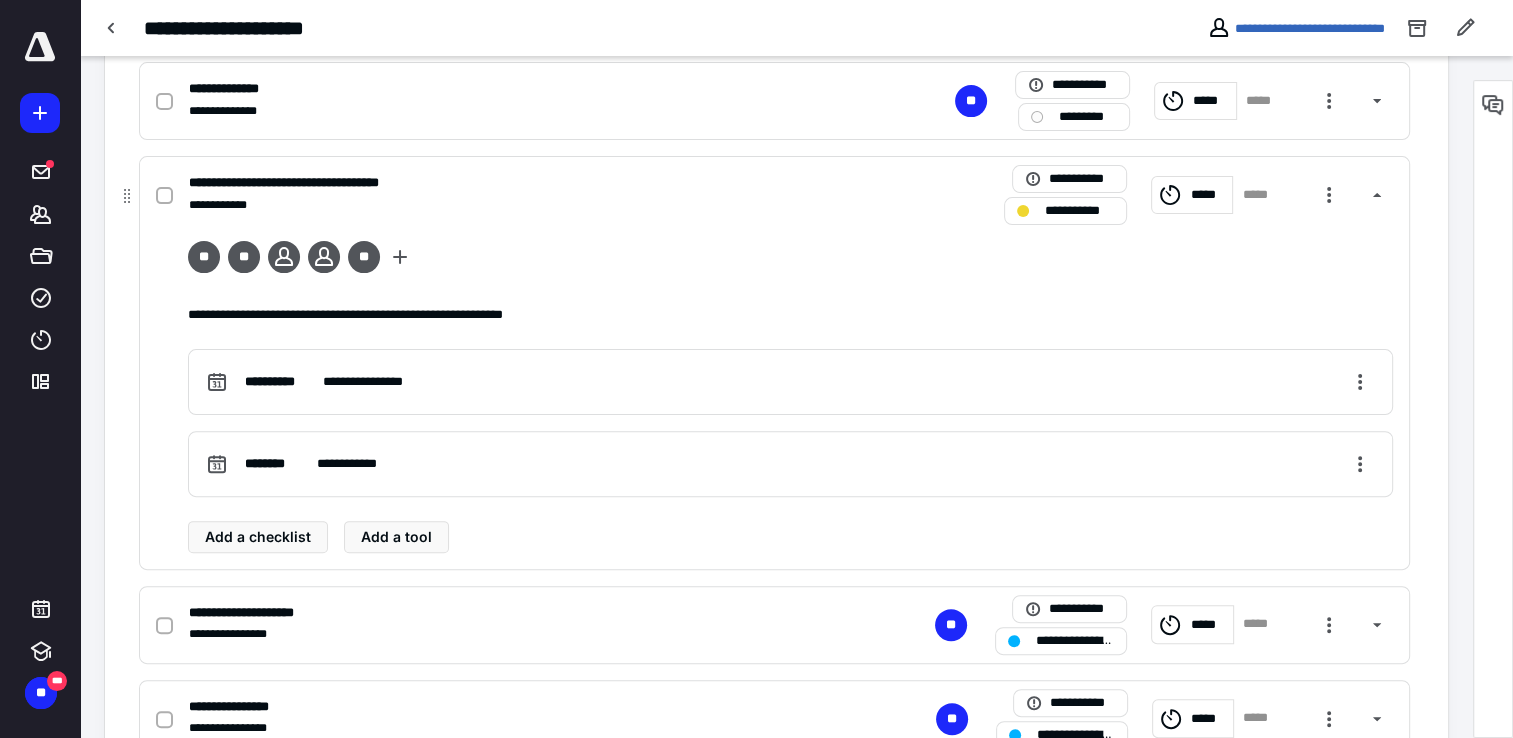 scroll, scrollTop: 400, scrollLeft: 0, axis: vertical 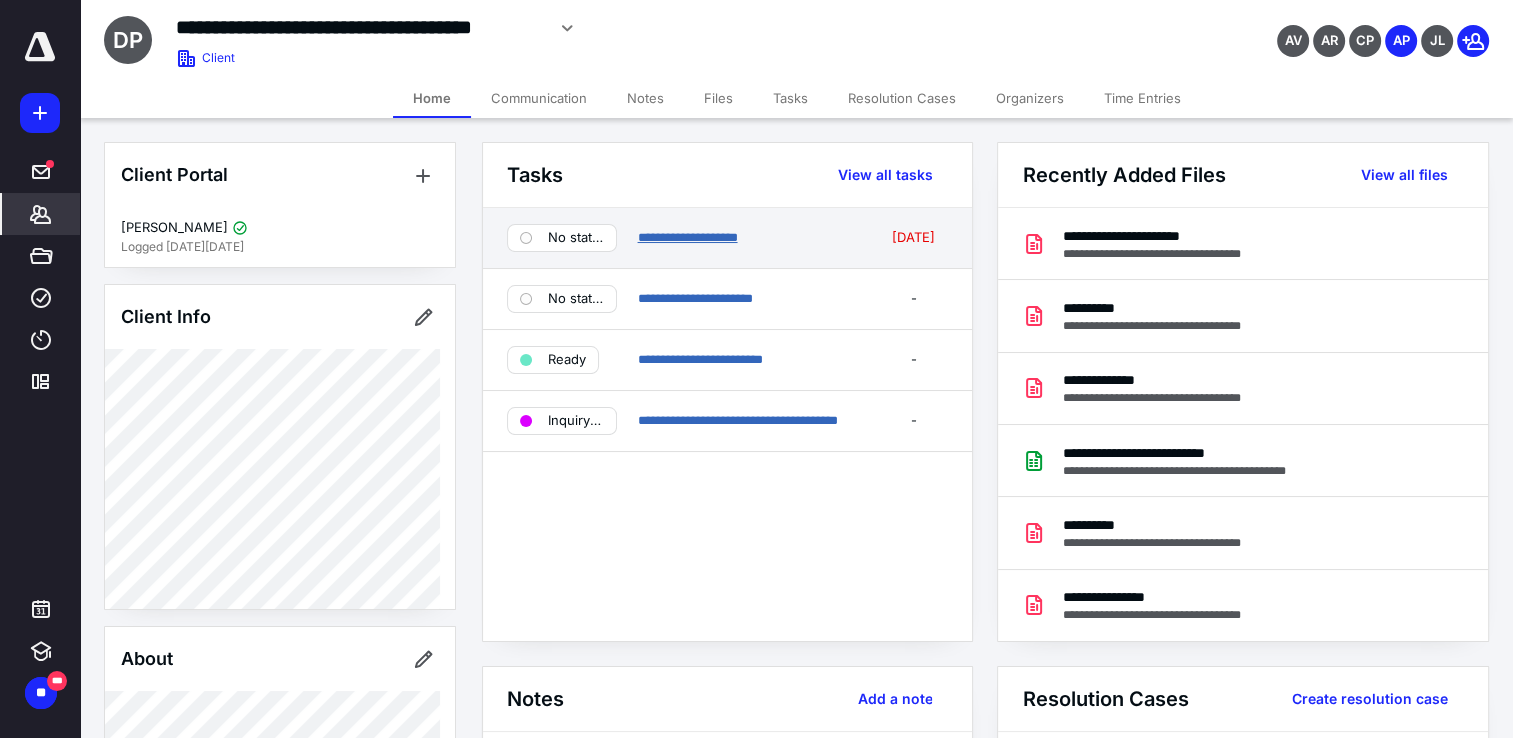 click on "**********" at bounding box center [687, 237] 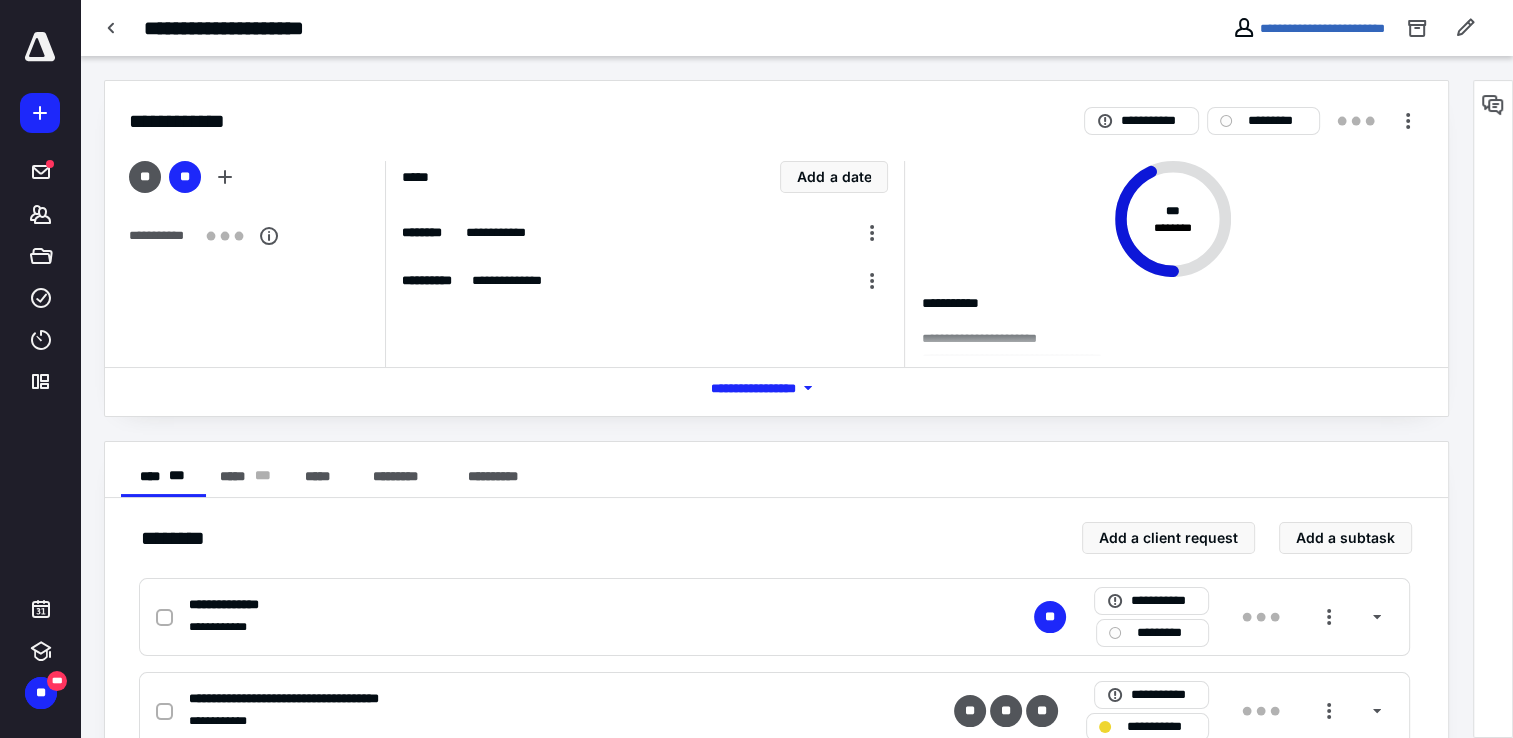 scroll, scrollTop: 306, scrollLeft: 0, axis: vertical 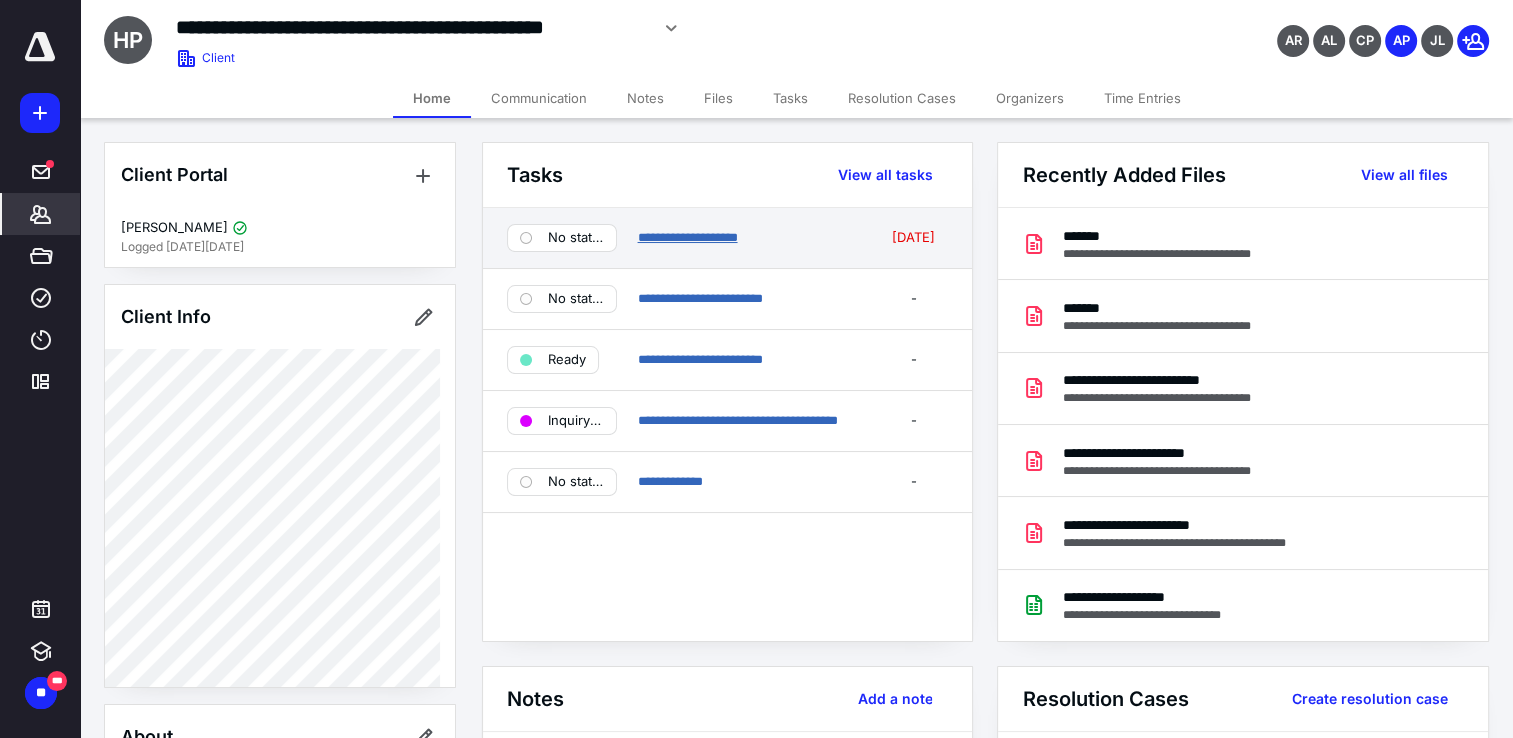 click on "**********" at bounding box center [687, 237] 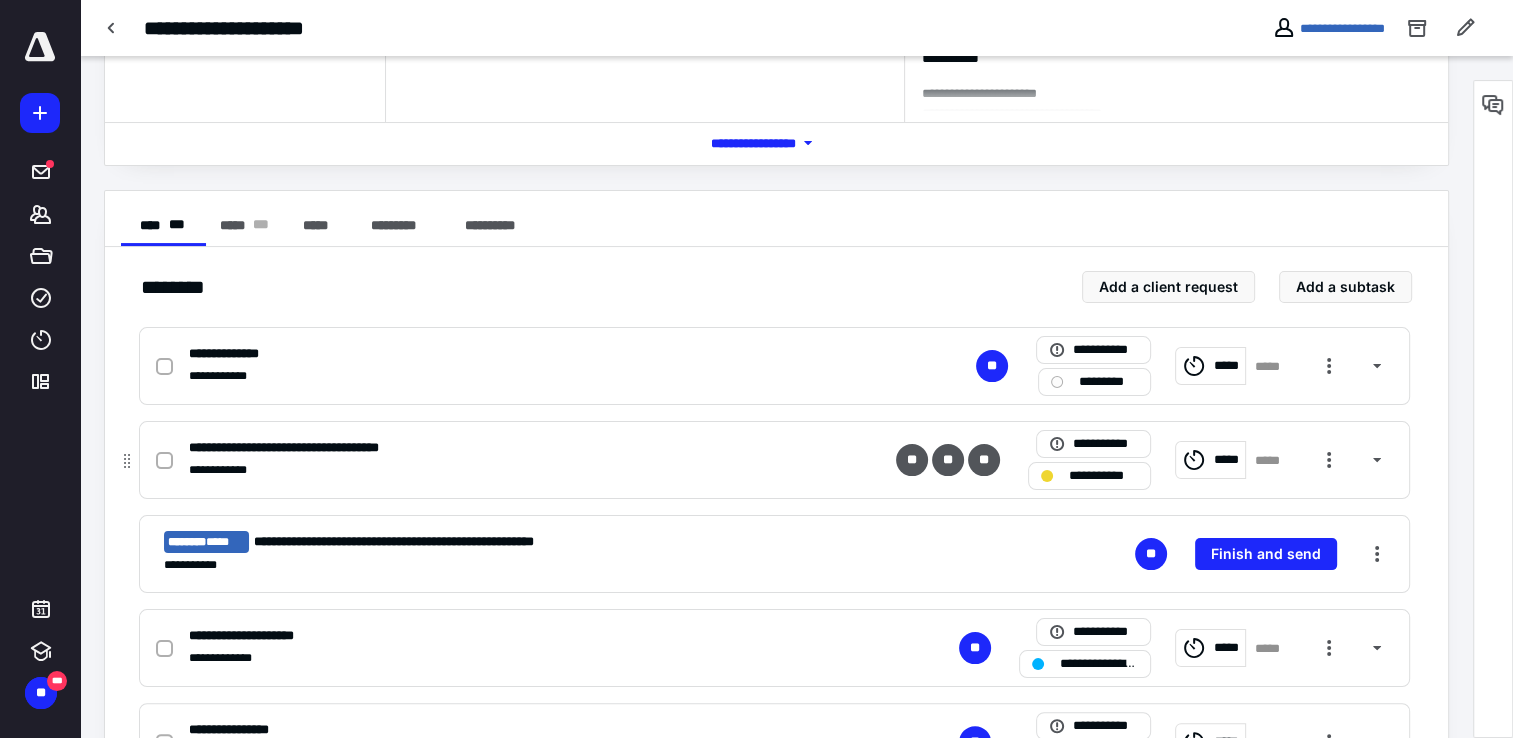 scroll, scrollTop: 306, scrollLeft: 0, axis: vertical 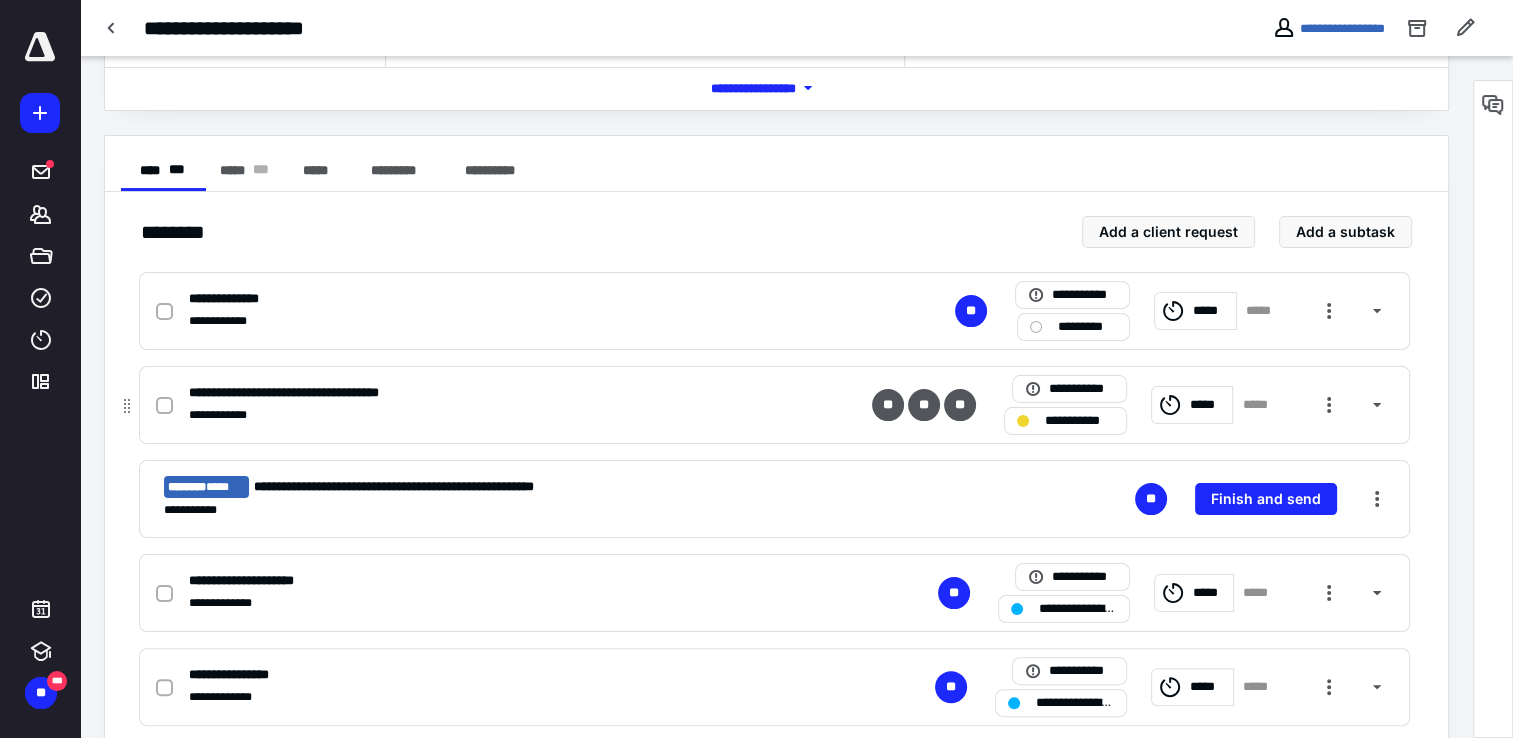 click on "**********" at bounding box center (512, 393) 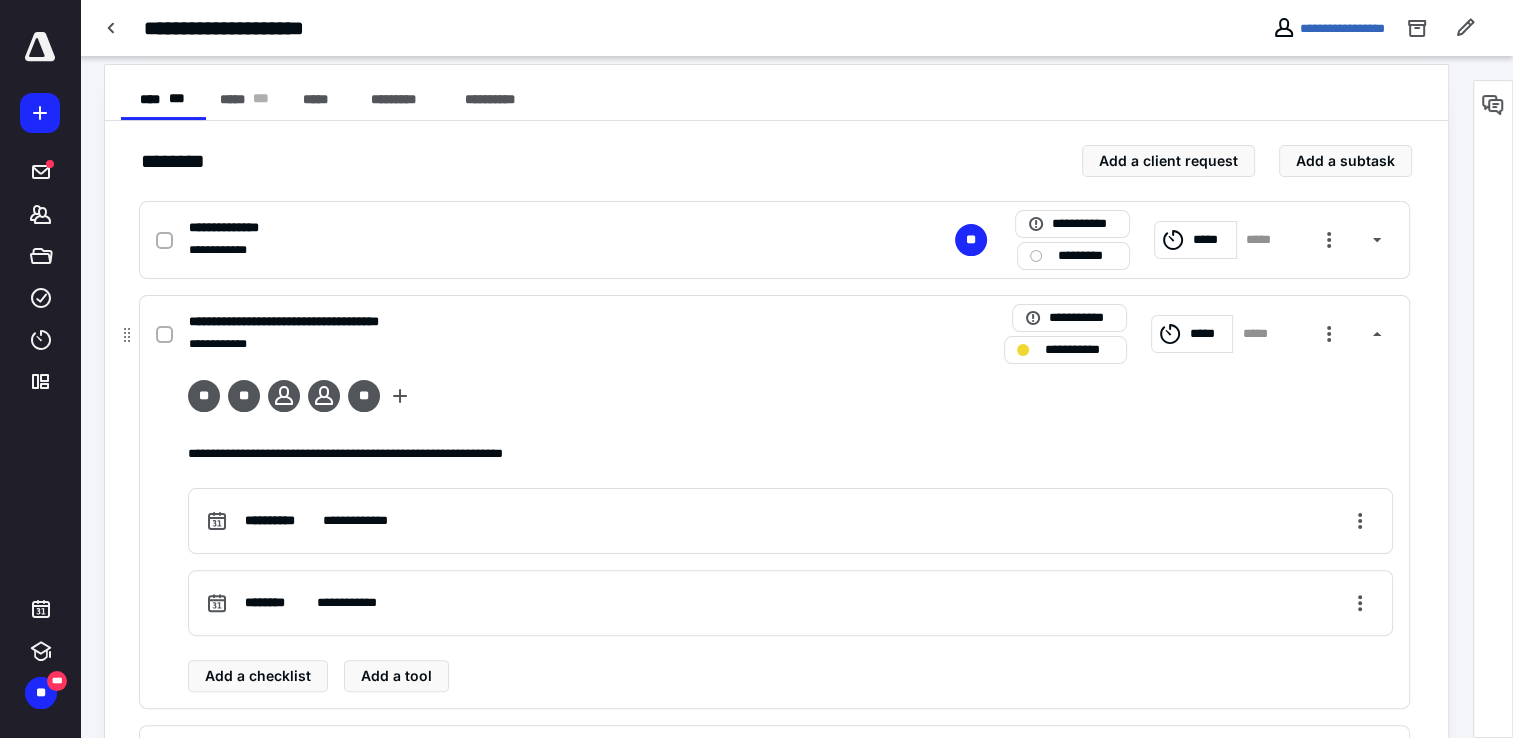 scroll, scrollTop: 406, scrollLeft: 0, axis: vertical 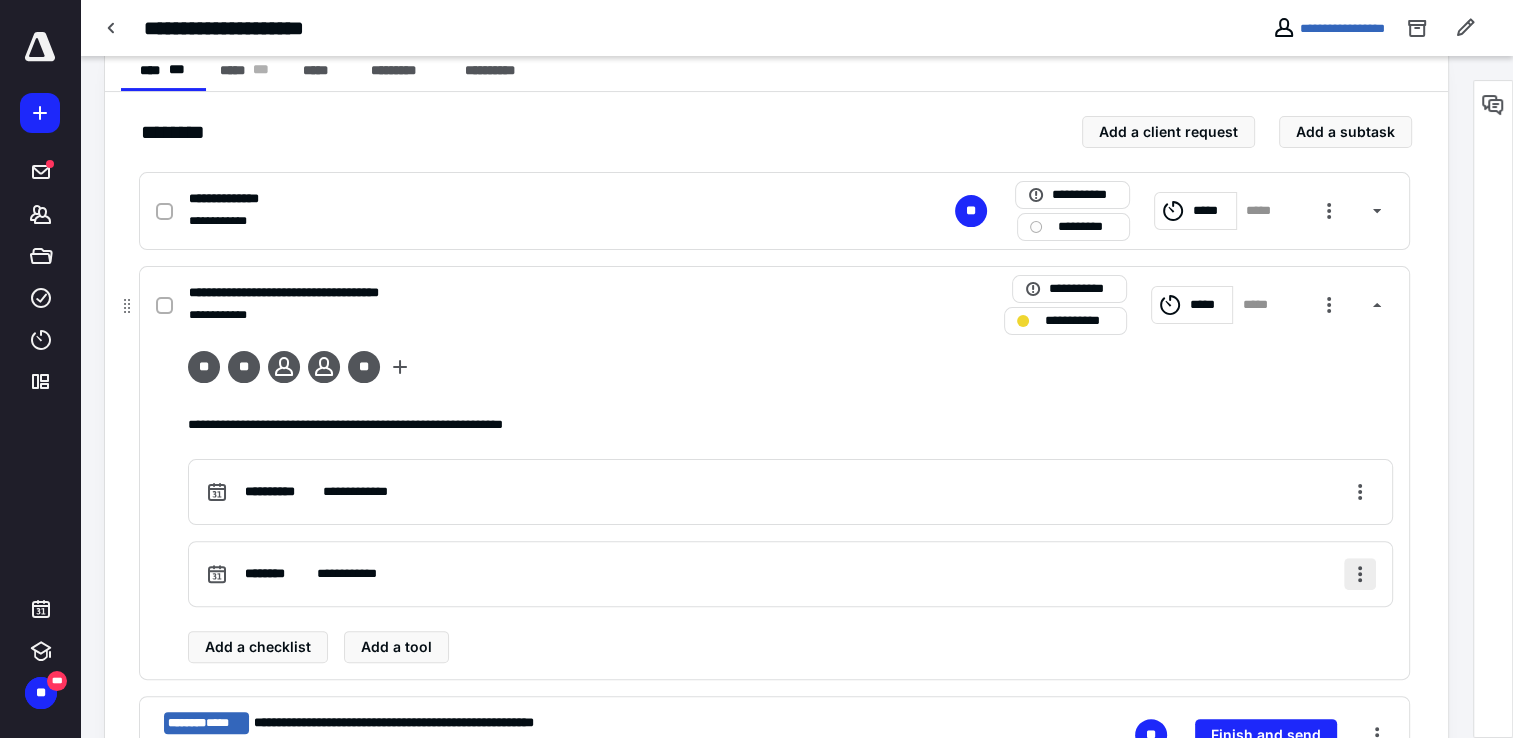 click at bounding box center [1360, 574] 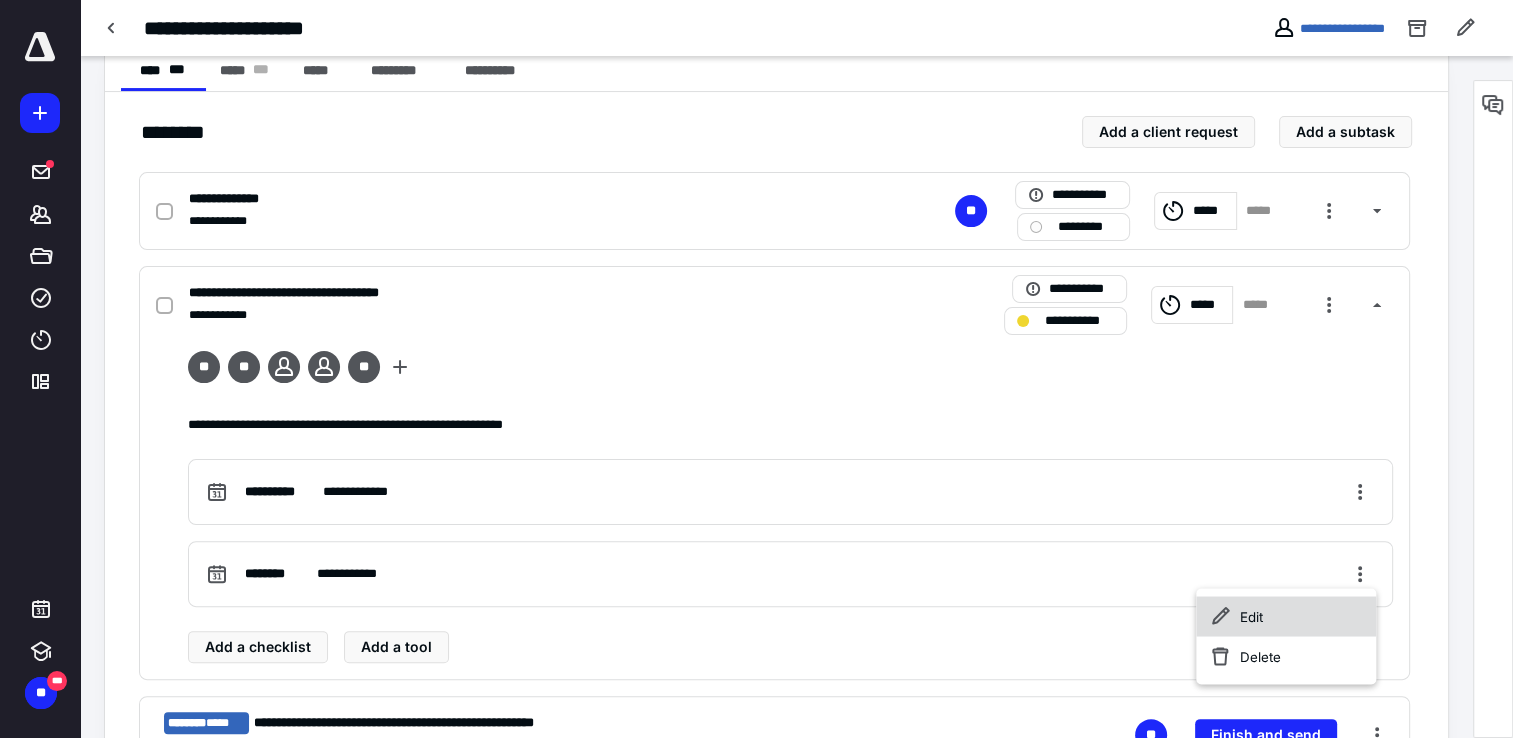 click on "Edit" at bounding box center (1286, 616) 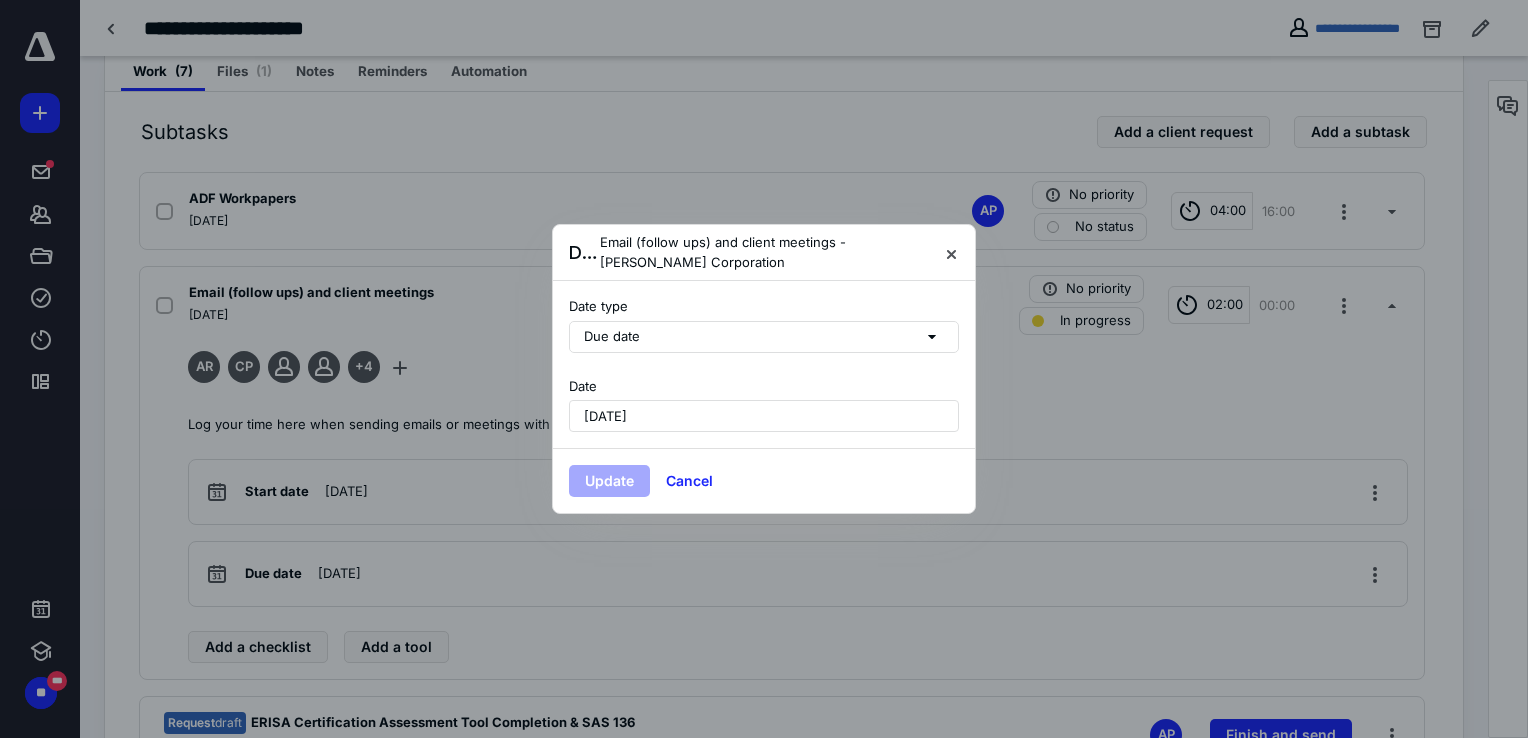 click on "July 3, 2025" at bounding box center (605, 416) 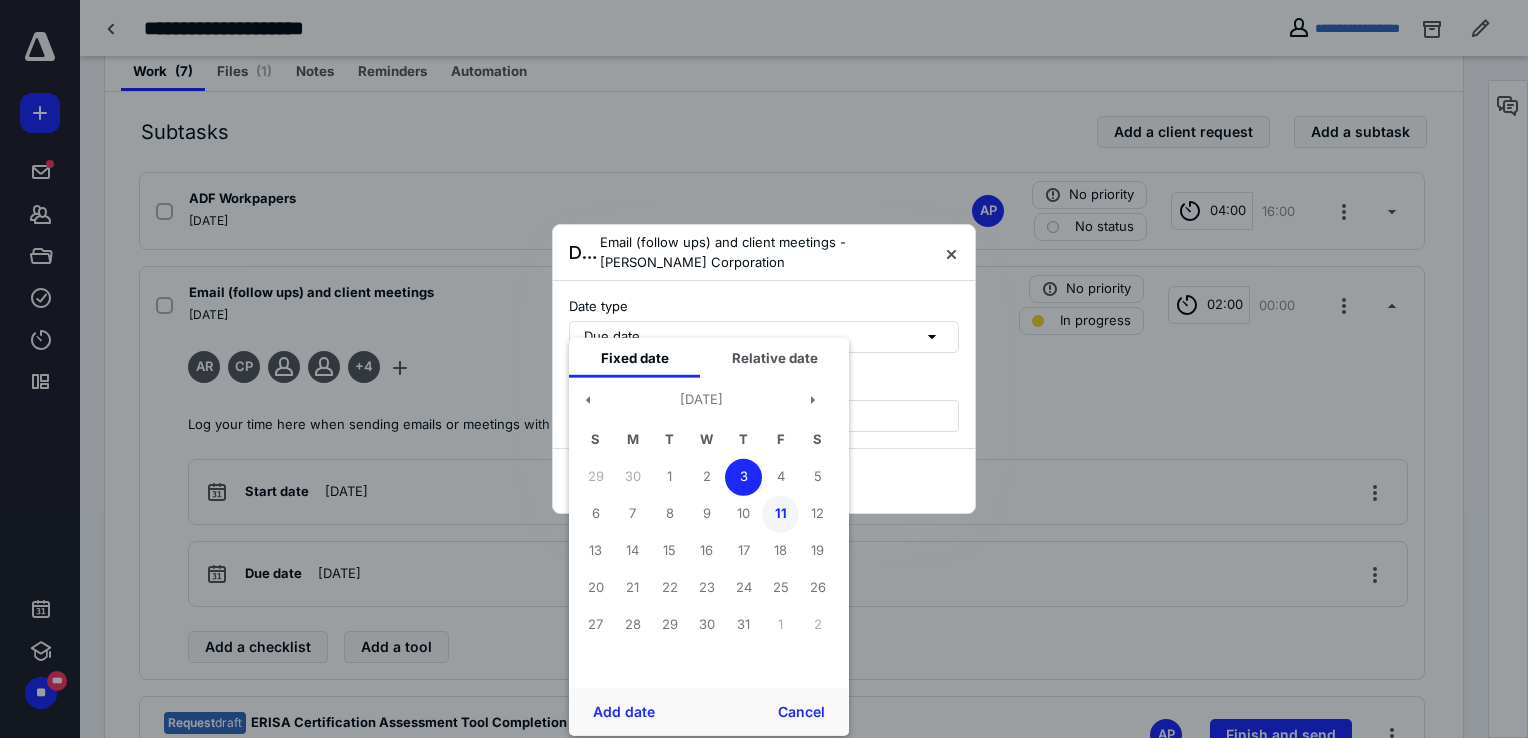 click on "11" at bounding box center [780, 513] 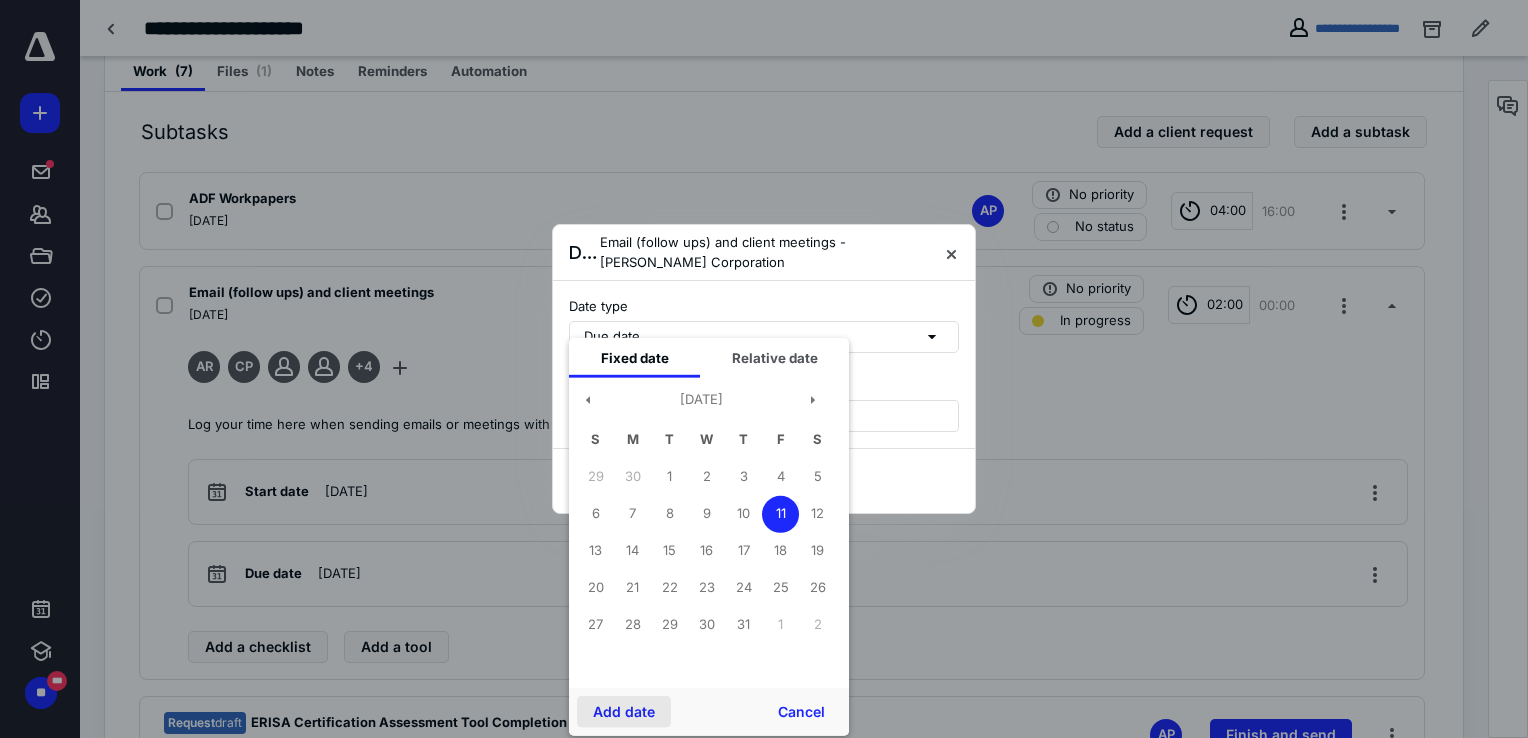 click on "Add date" at bounding box center (624, 712) 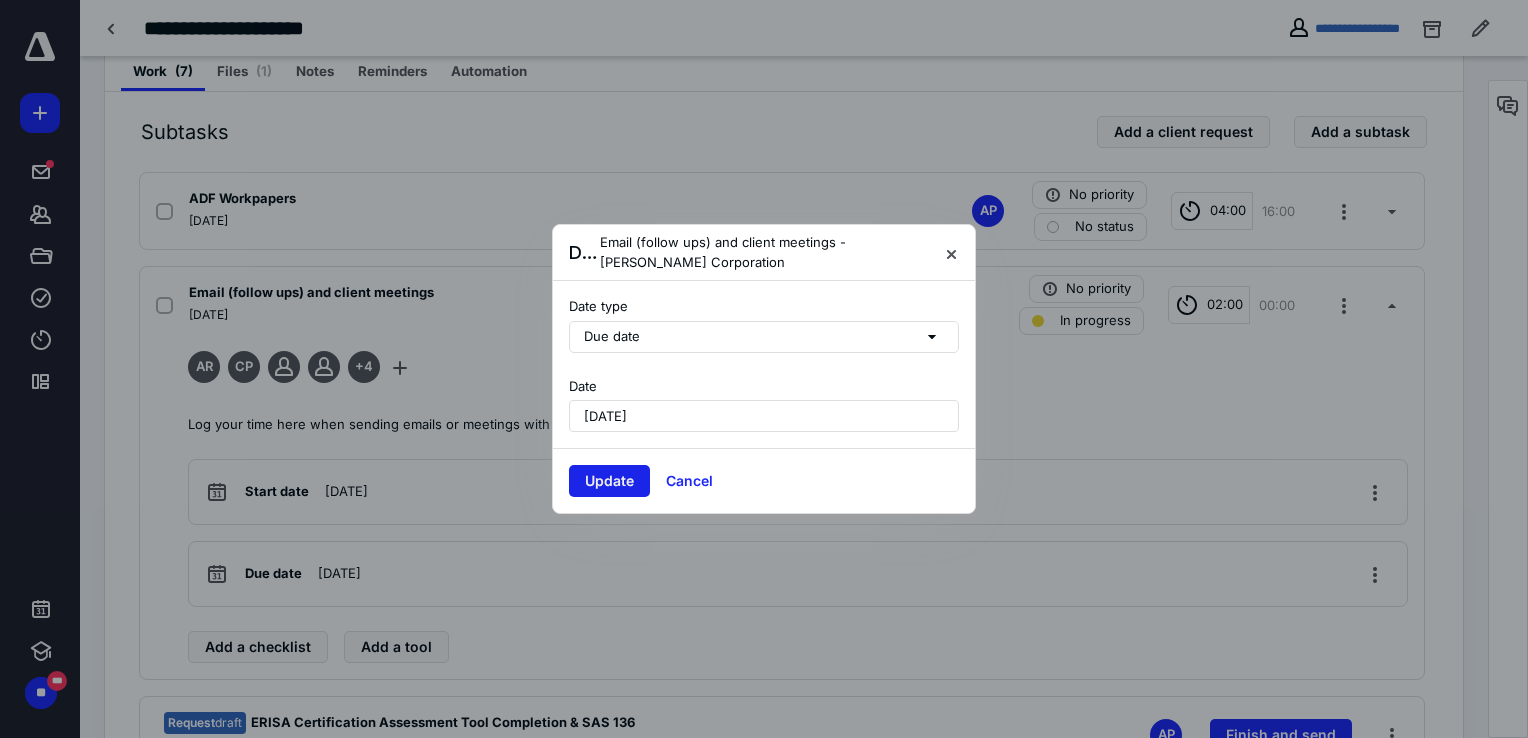click on "Update" at bounding box center [609, 481] 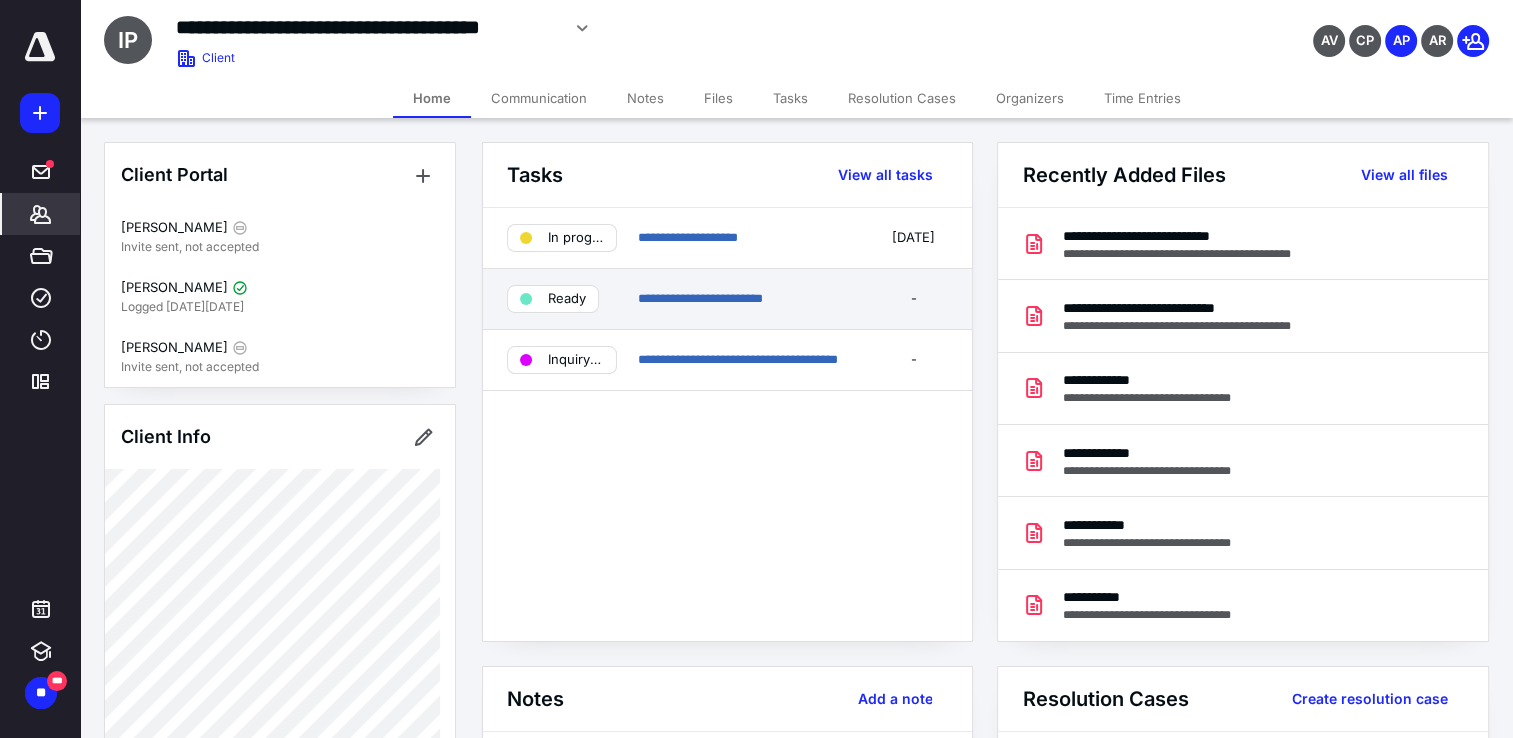 scroll, scrollTop: 0, scrollLeft: 0, axis: both 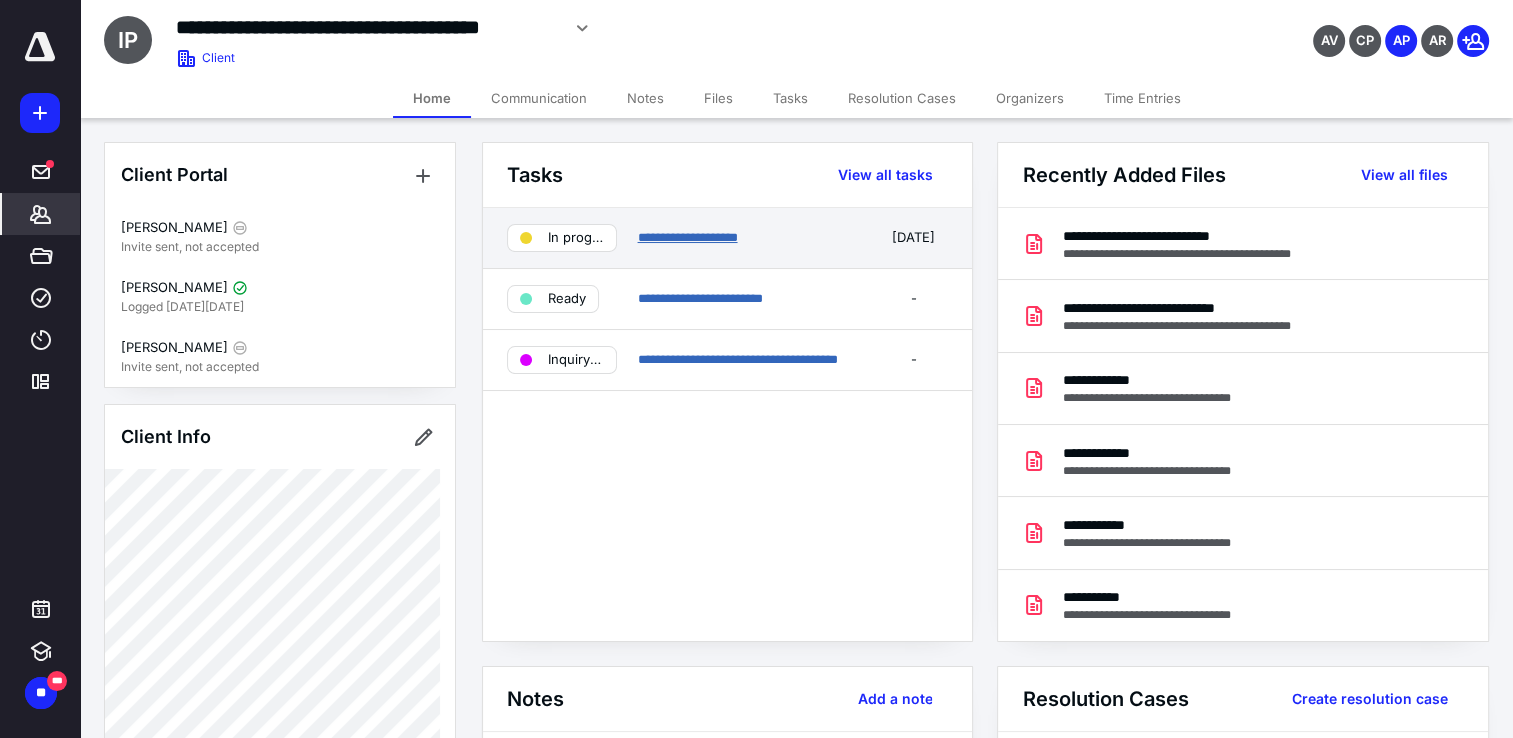 click on "**********" at bounding box center [687, 237] 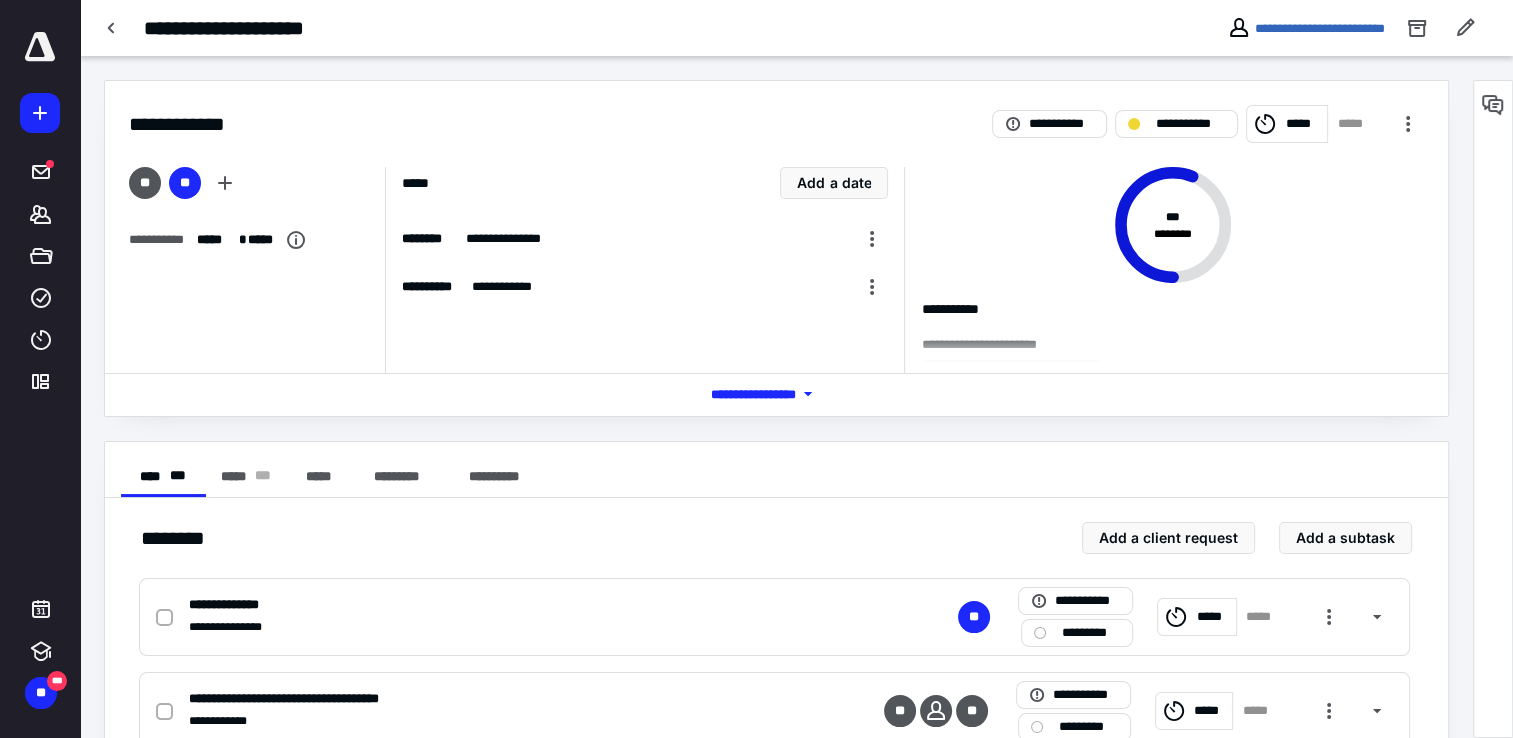 scroll, scrollTop: 200, scrollLeft: 0, axis: vertical 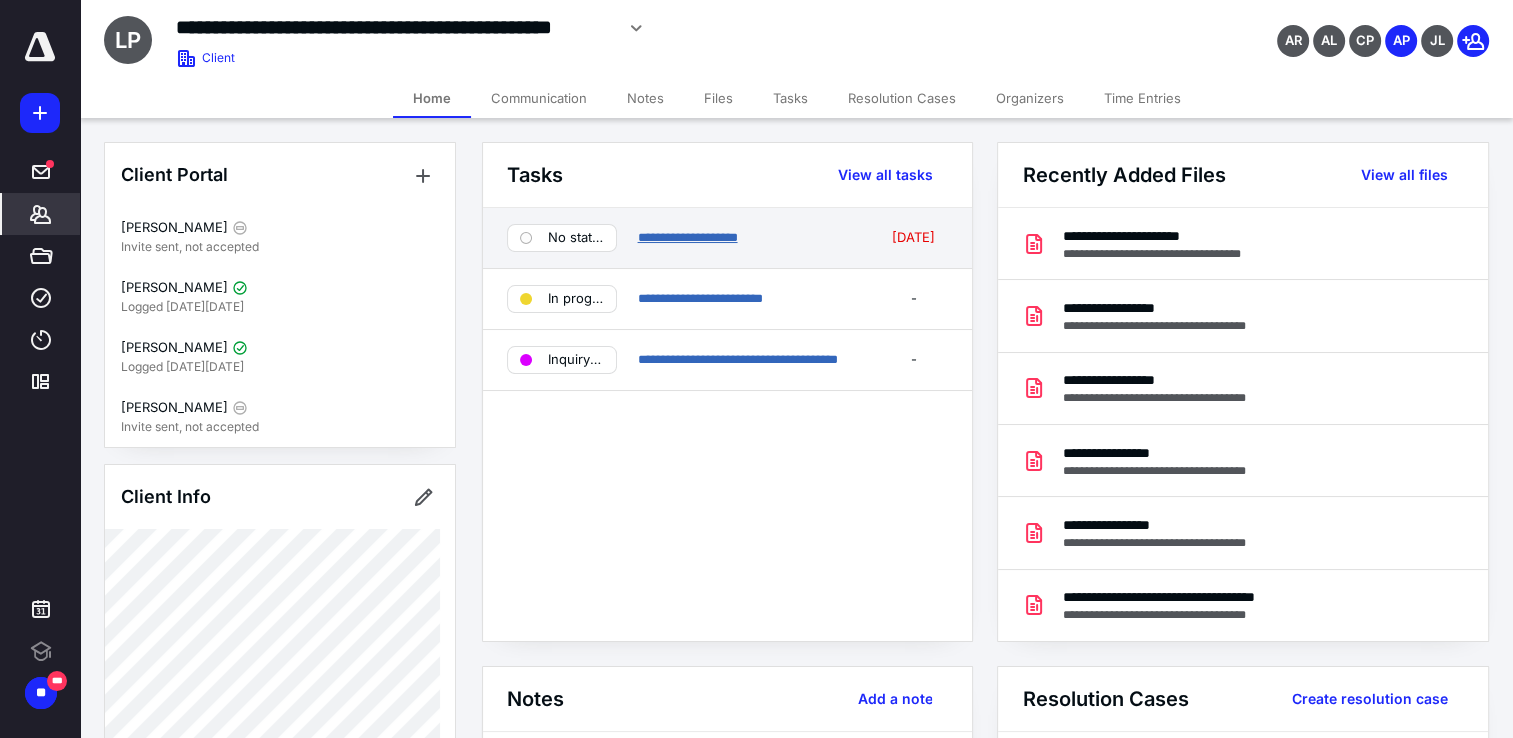 click on "**********" at bounding box center (687, 237) 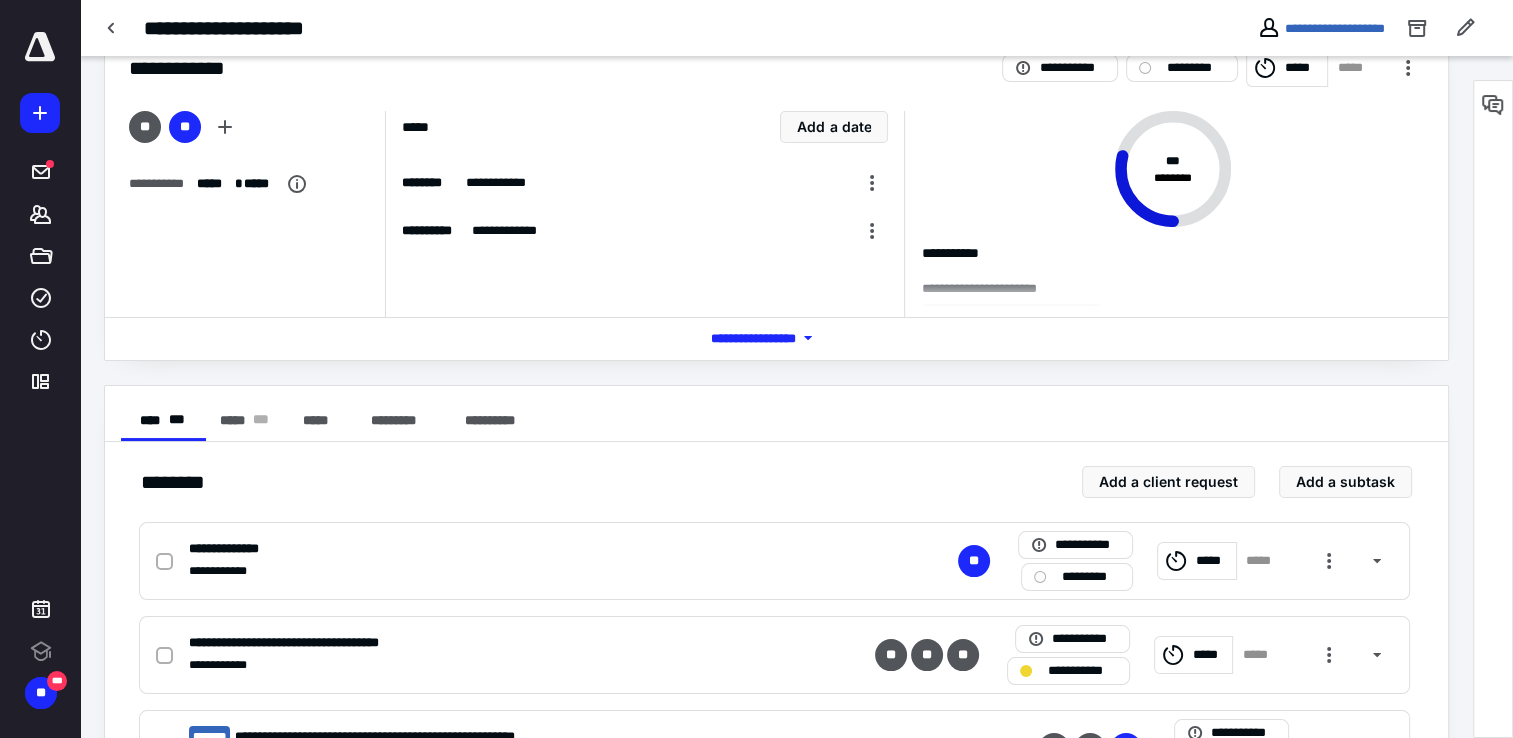 scroll, scrollTop: 100, scrollLeft: 0, axis: vertical 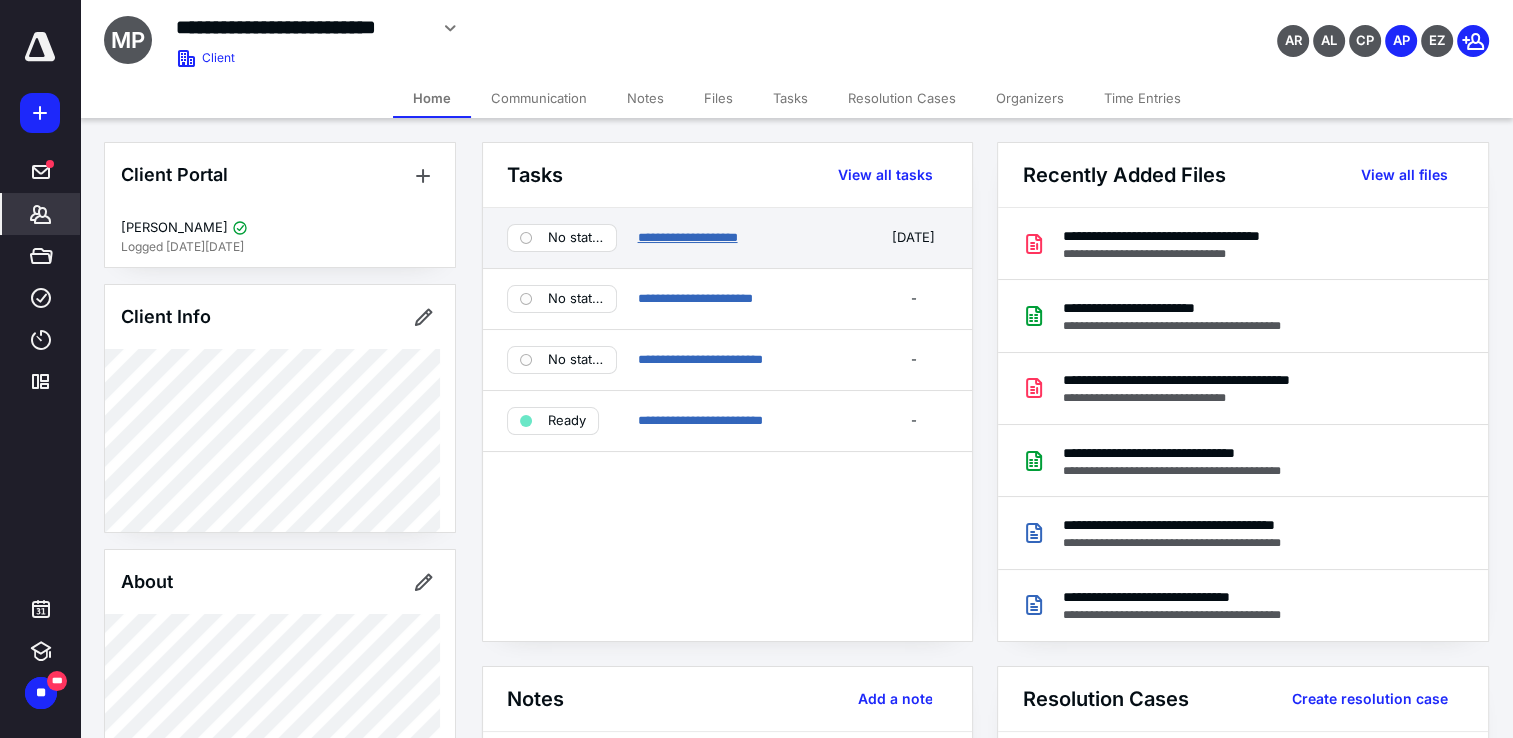 click on "**********" at bounding box center (687, 237) 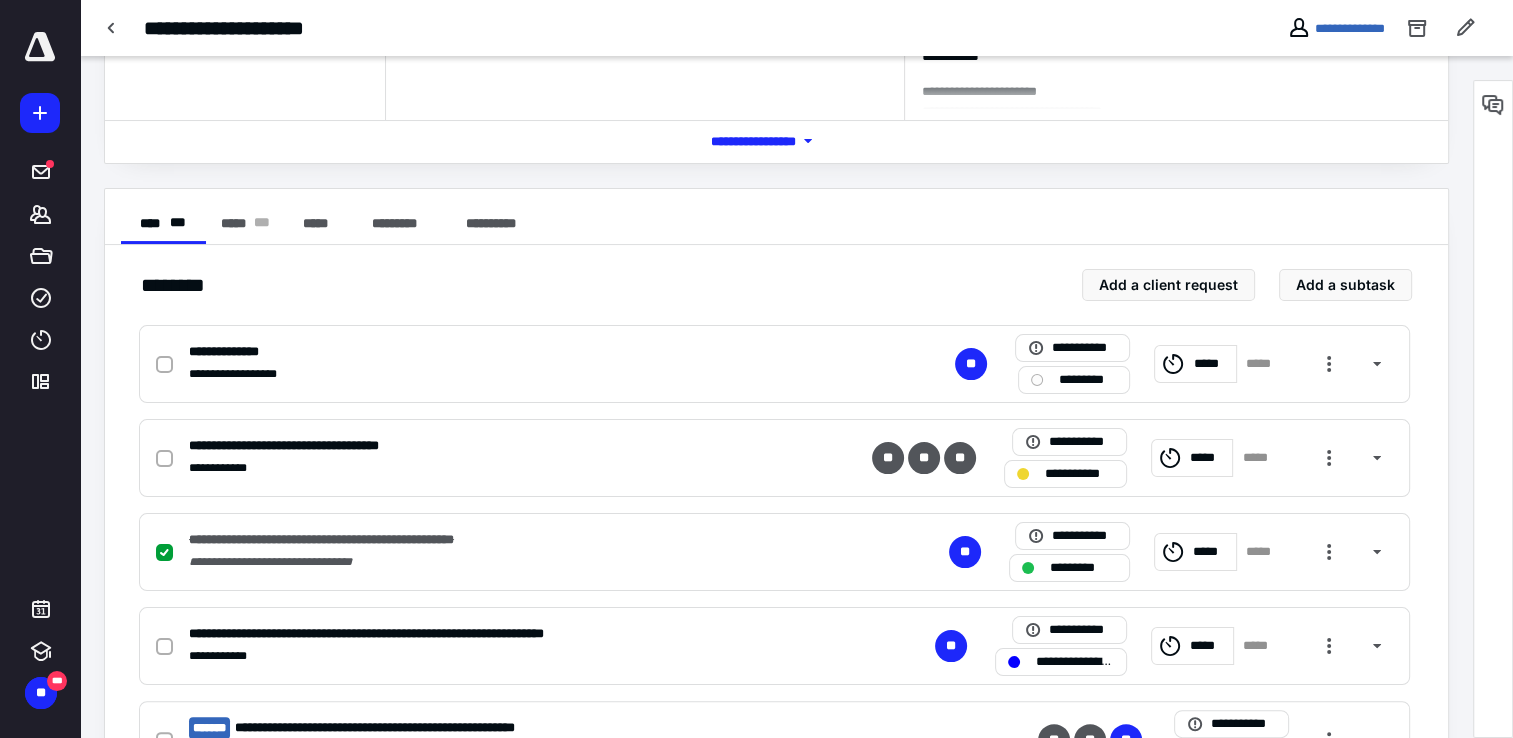 scroll, scrollTop: 300, scrollLeft: 0, axis: vertical 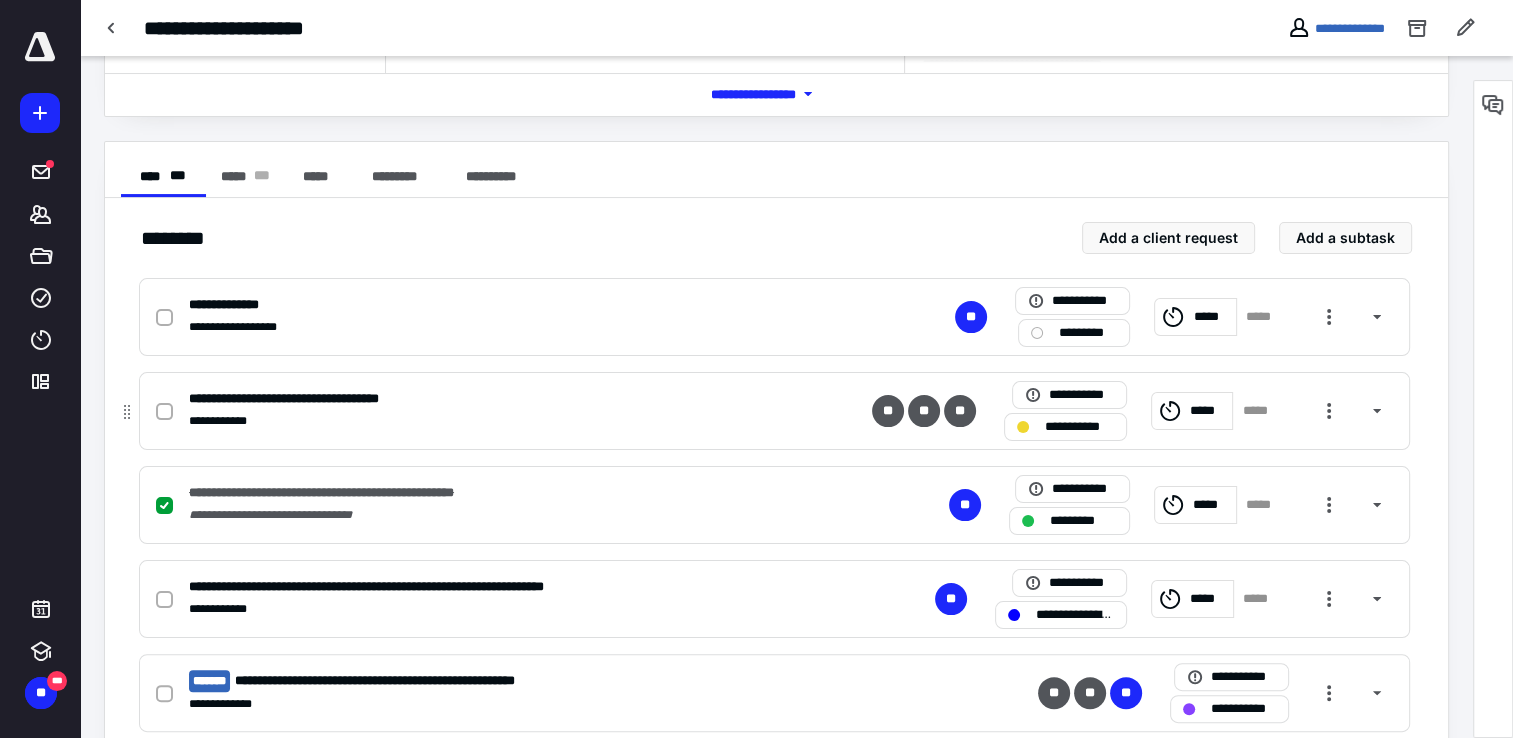 click on "**********" at bounding box center (774, 411) 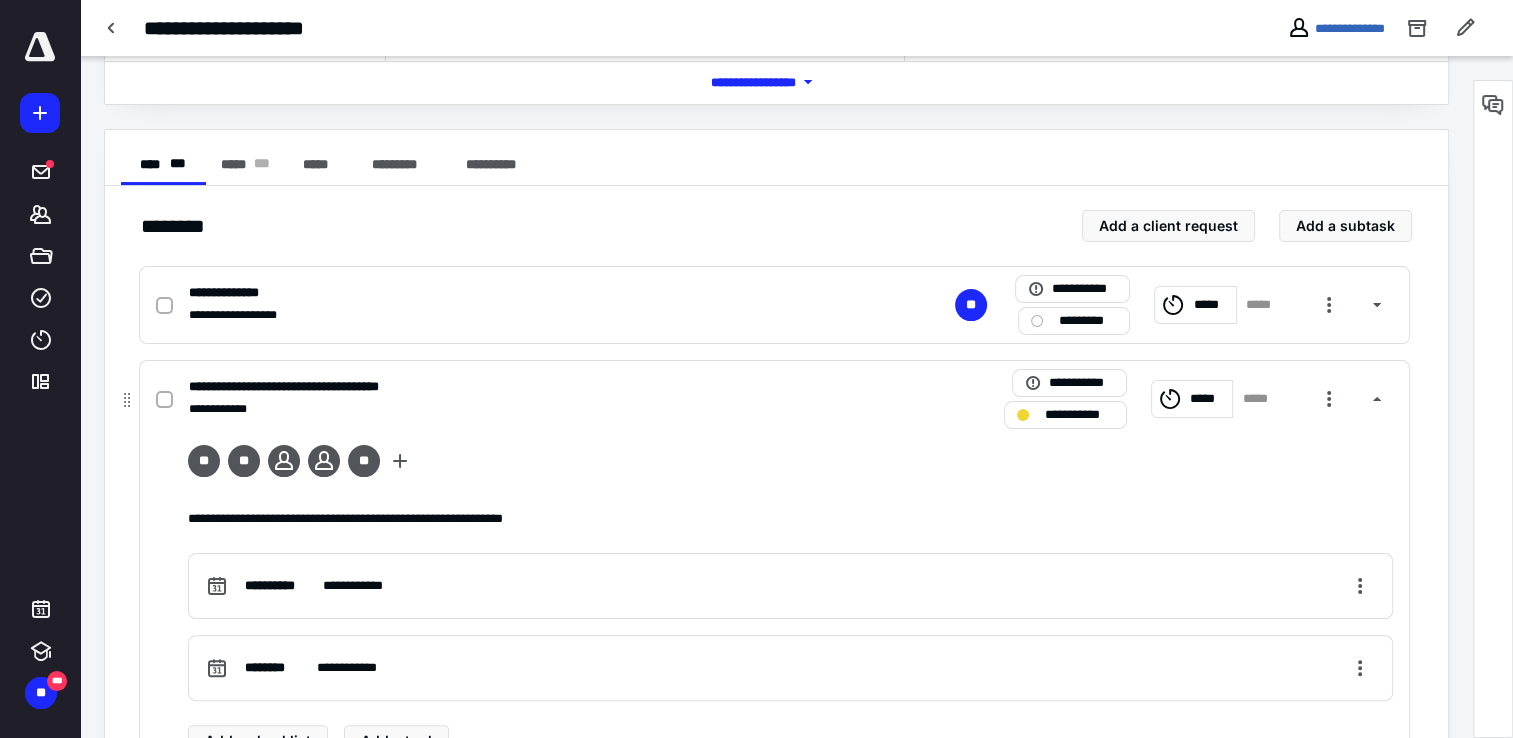 scroll, scrollTop: 300, scrollLeft: 0, axis: vertical 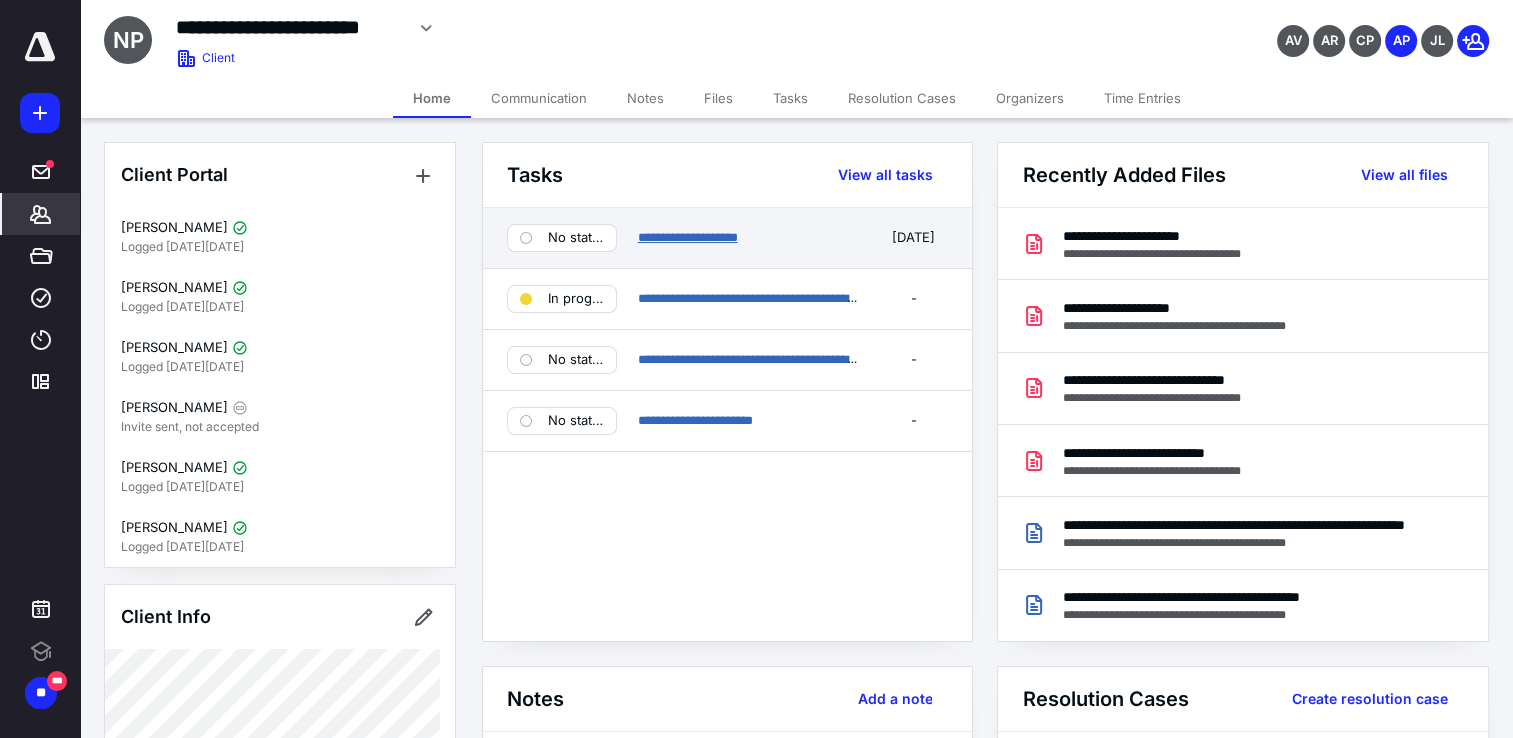 click on "**********" at bounding box center (687, 237) 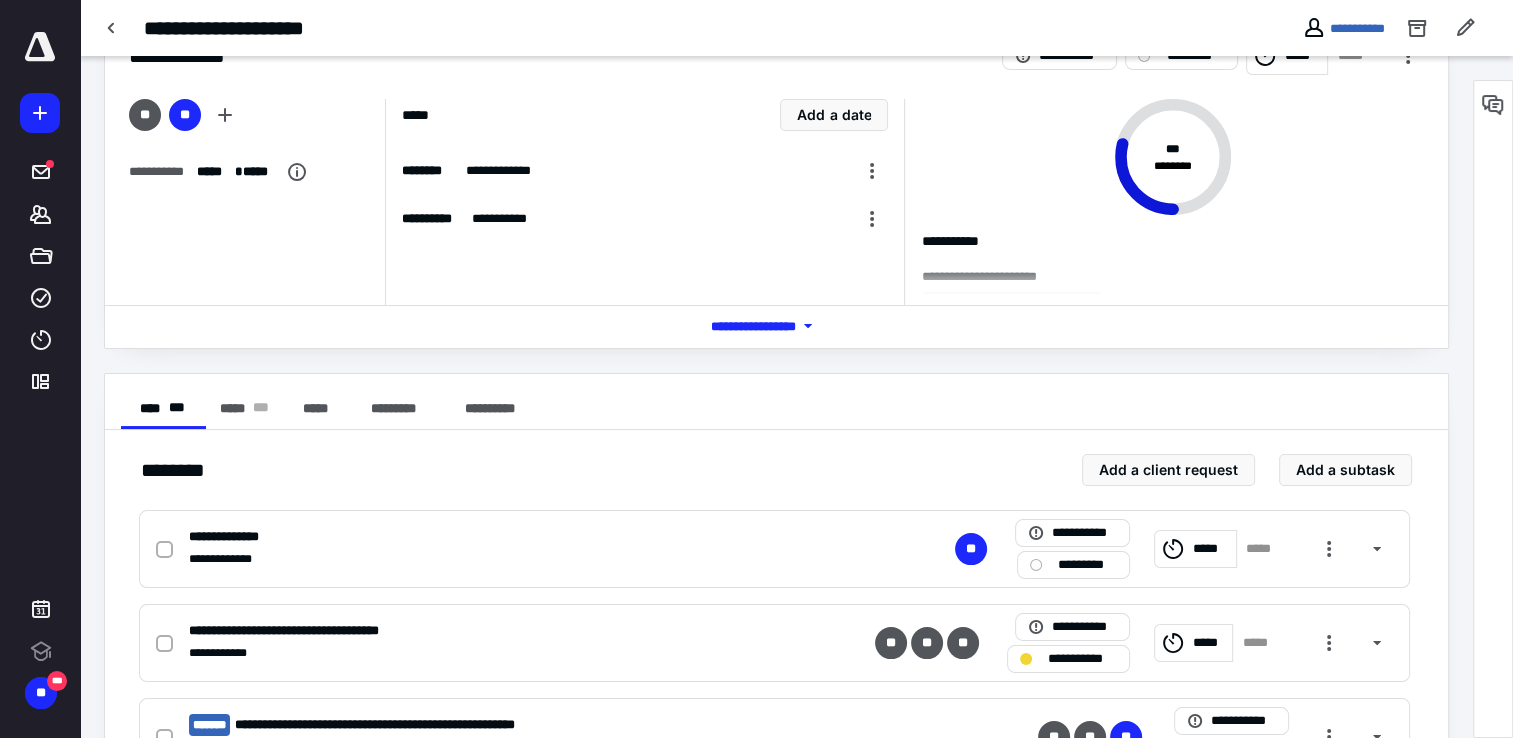 scroll, scrollTop: 300, scrollLeft: 0, axis: vertical 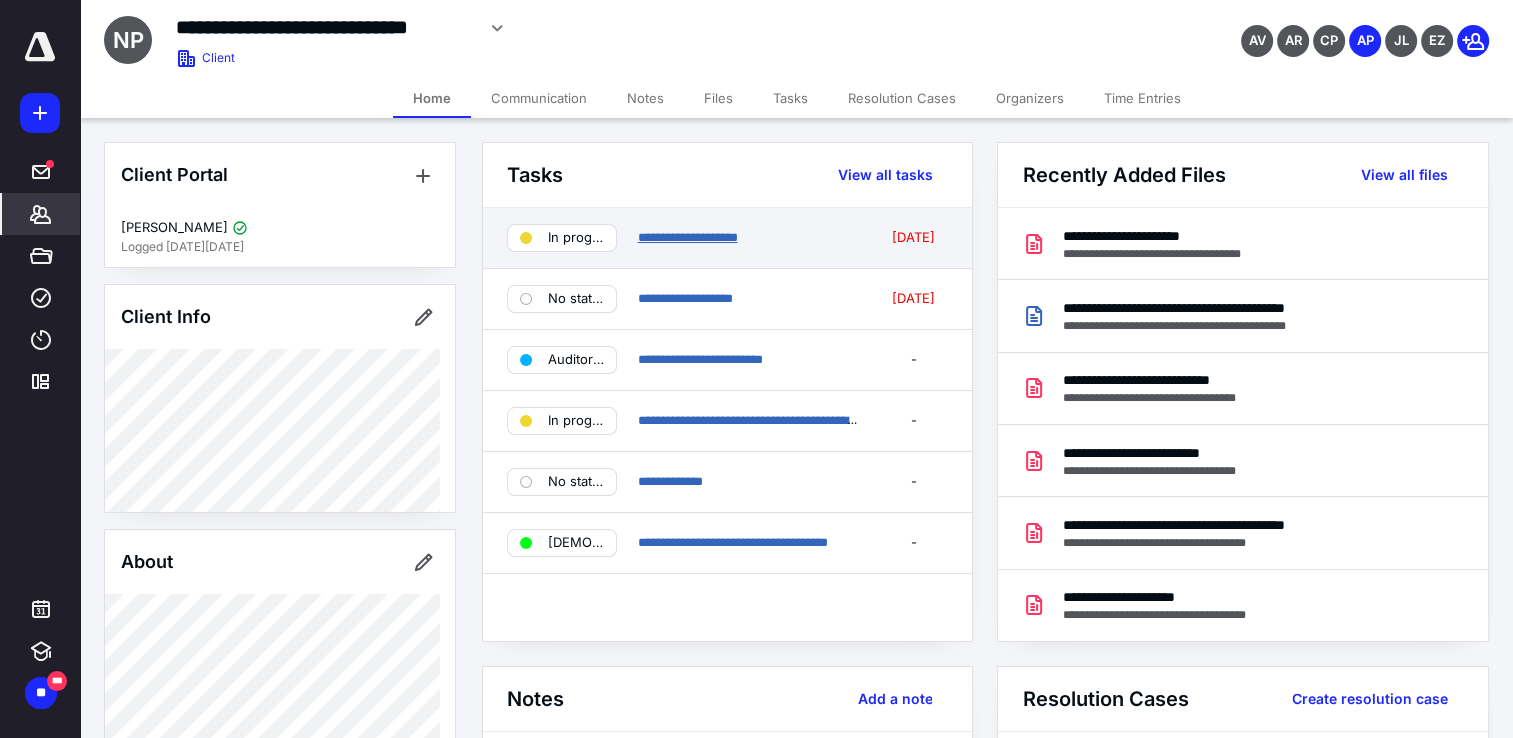 click on "**********" at bounding box center (687, 237) 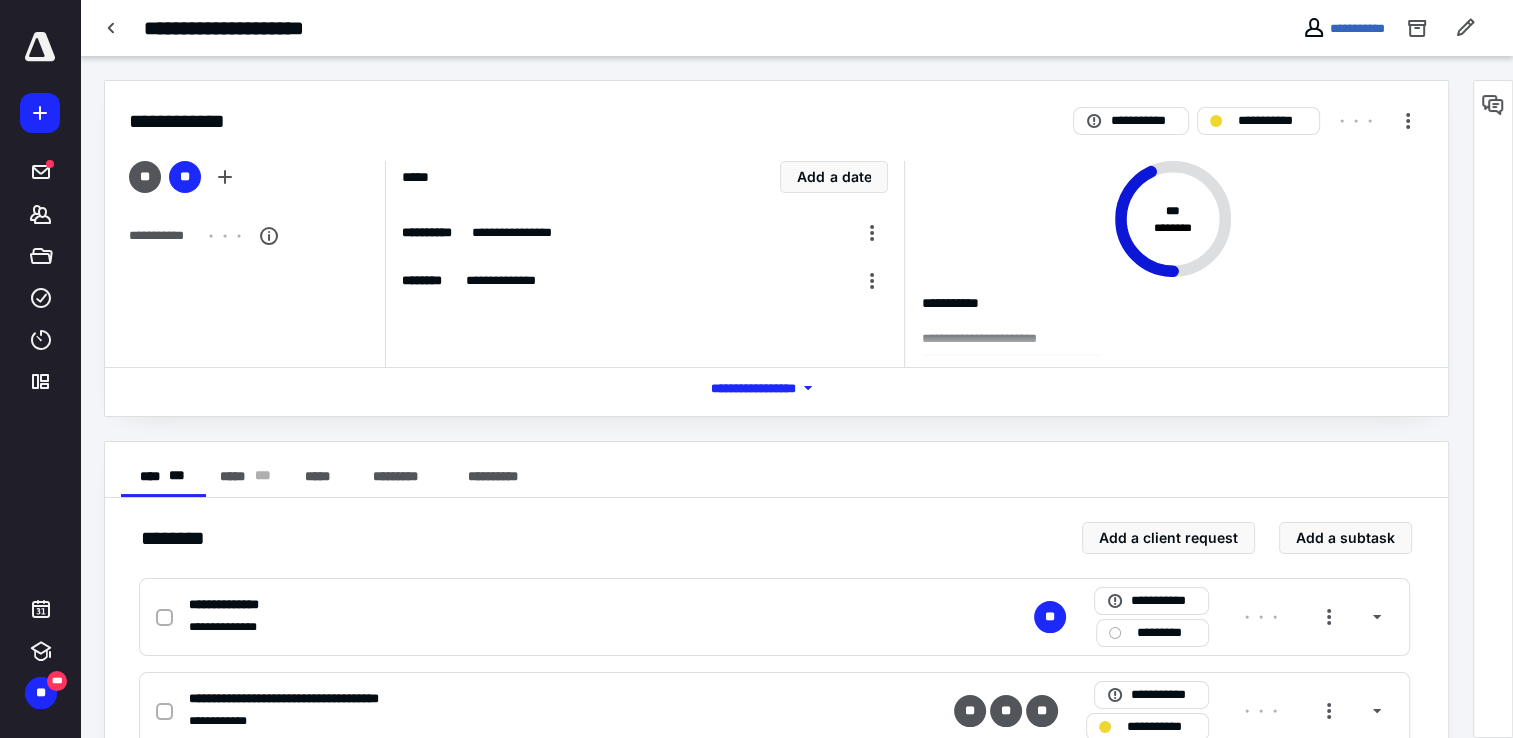 scroll, scrollTop: 206, scrollLeft: 0, axis: vertical 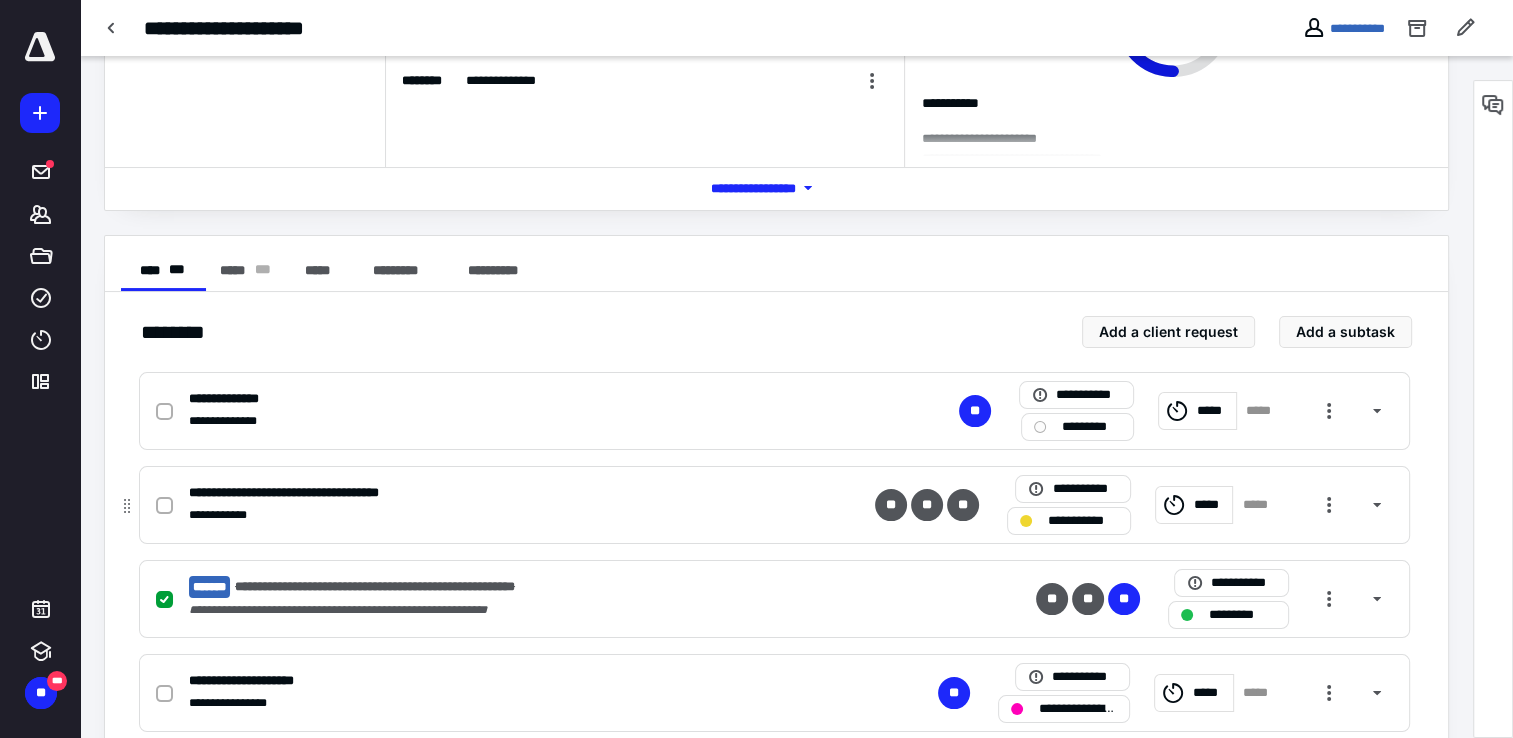 click on "**********" at bounding box center [512, 493] 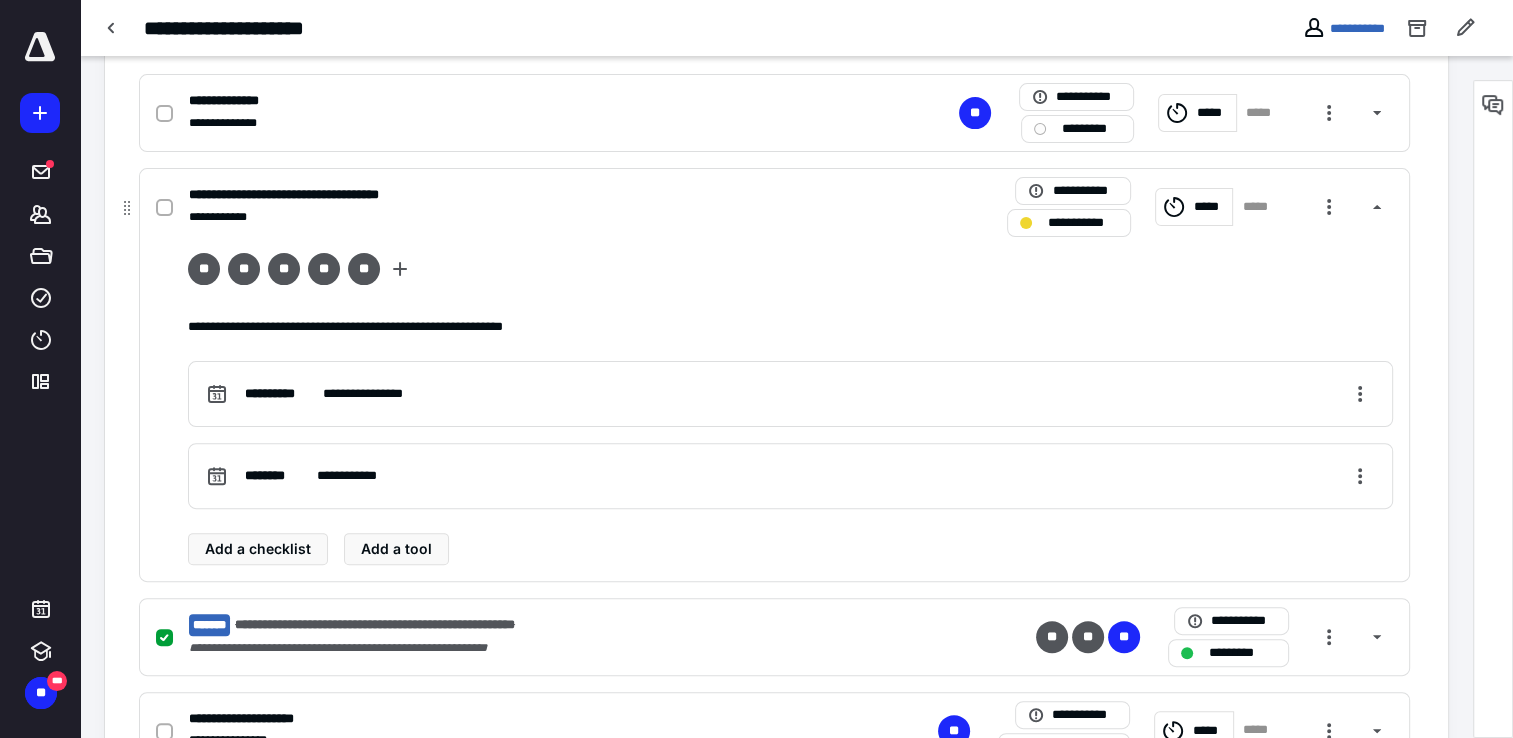 scroll, scrollTop: 506, scrollLeft: 0, axis: vertical 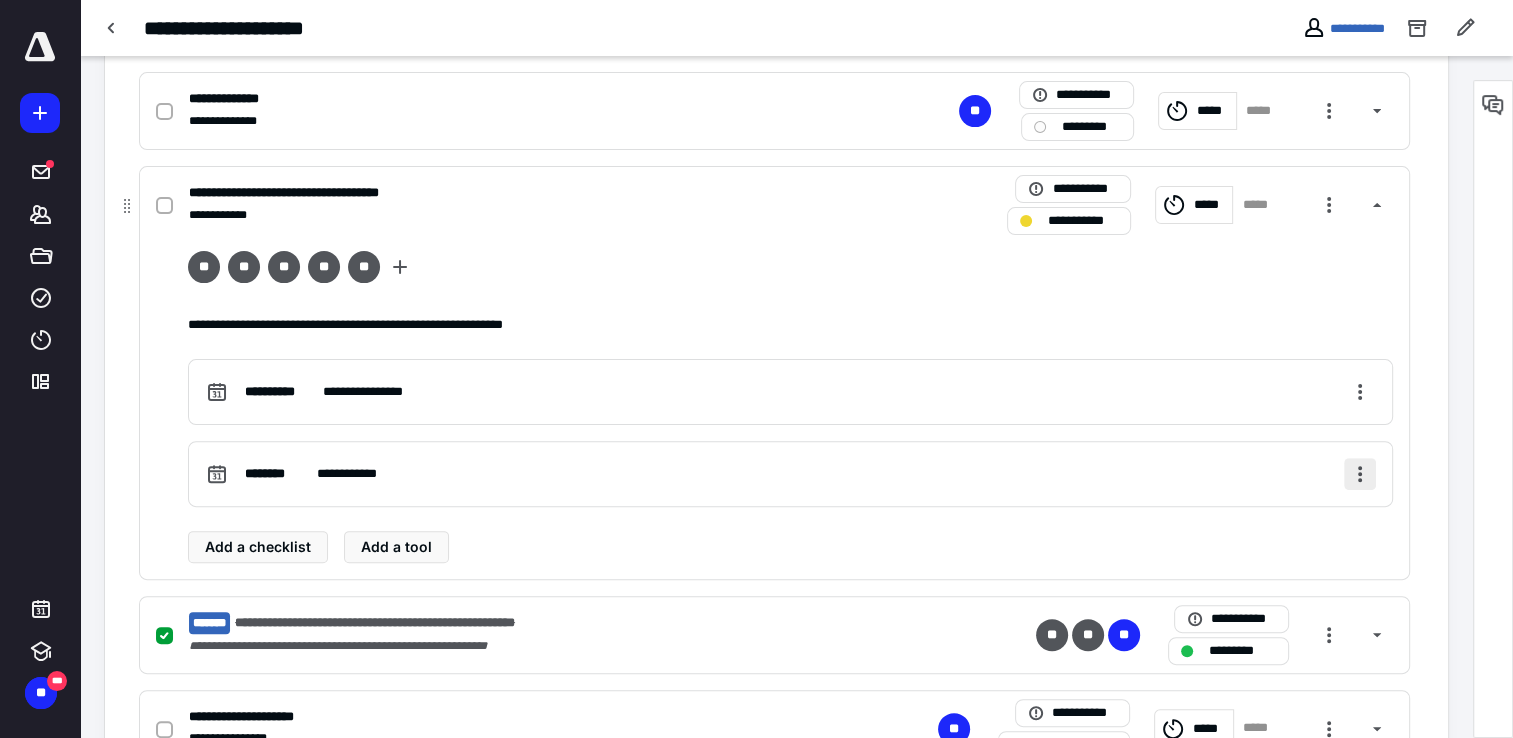 click at bounding box center (1360, 474) 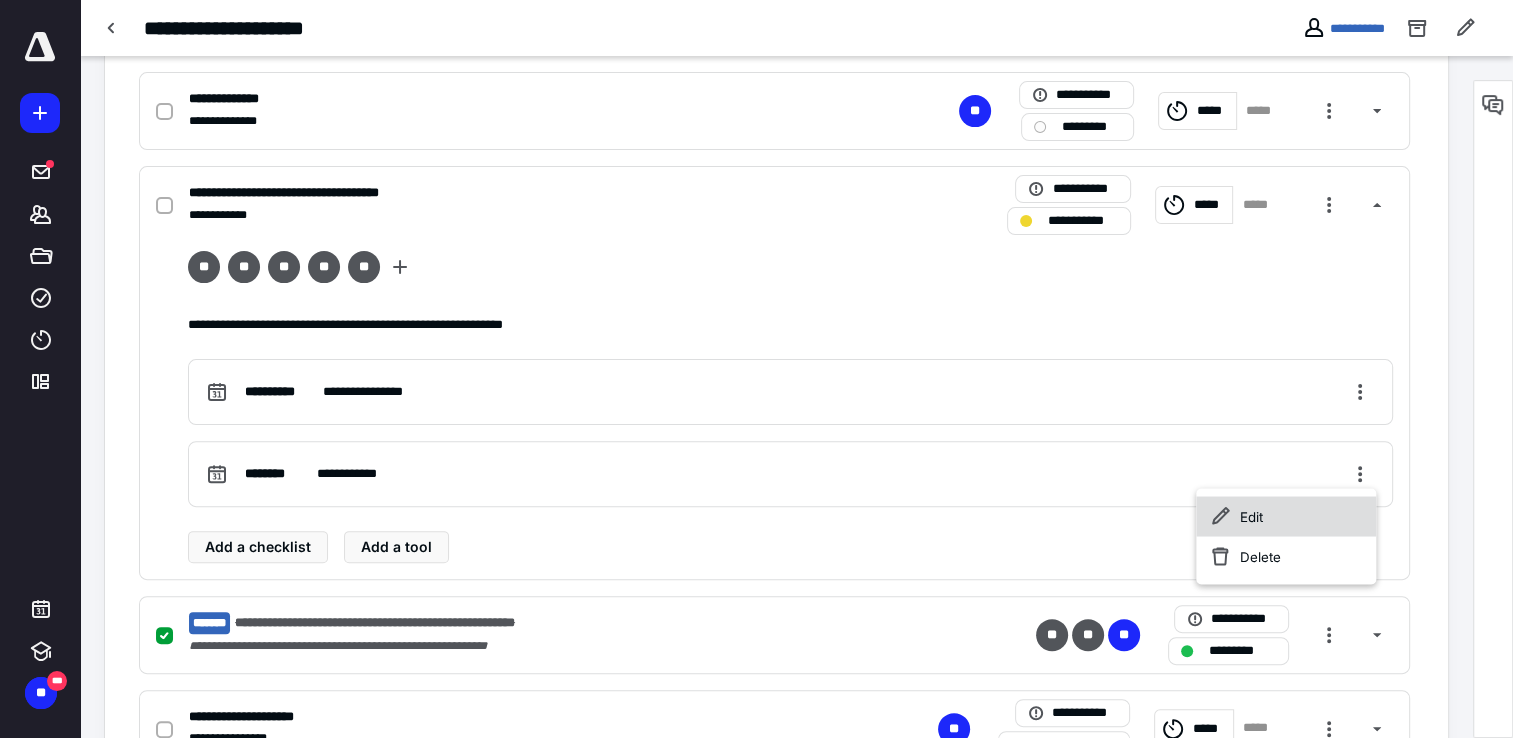 click on "Edit" at bounding box center (1286, 516) 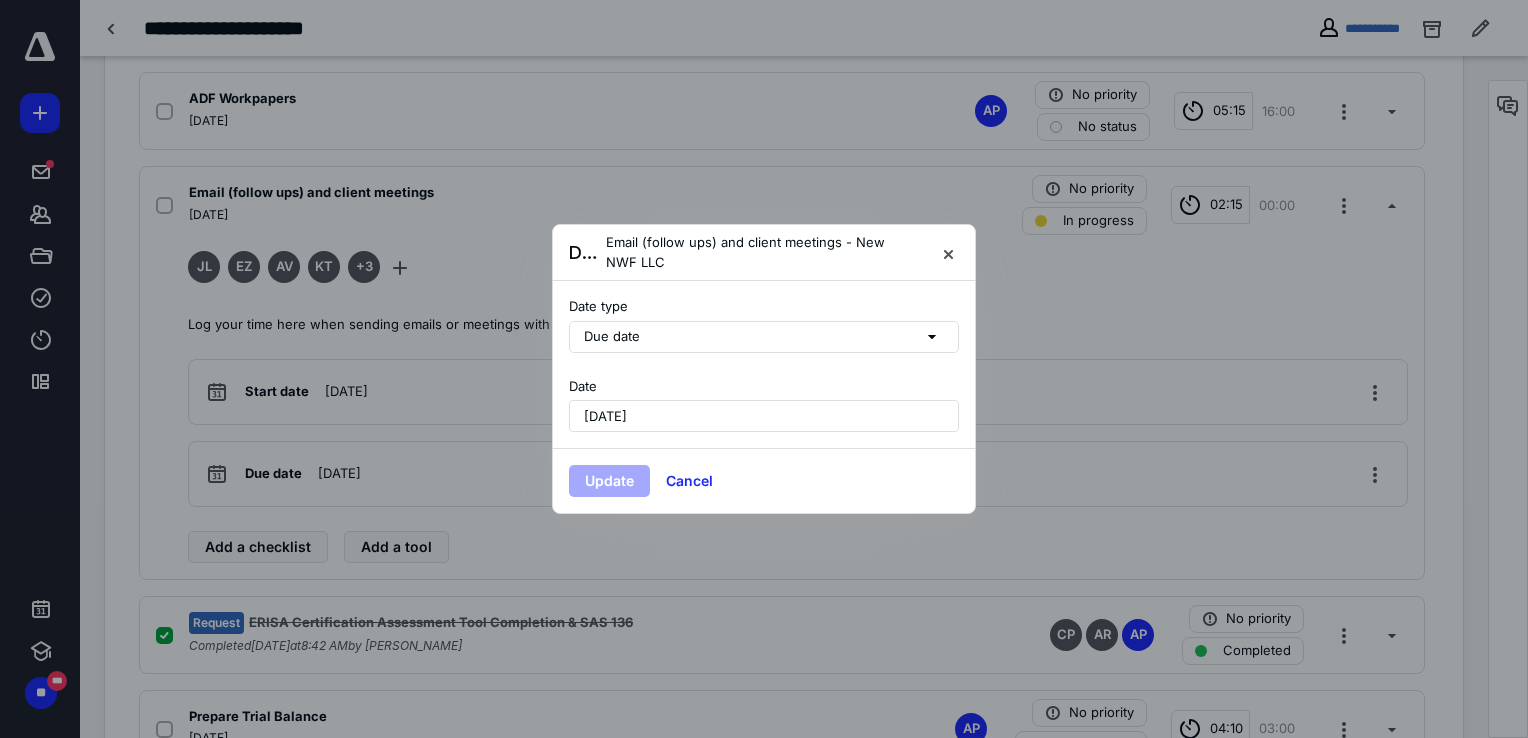 click on "July 3, 2025" at bounding box center [605, 416] 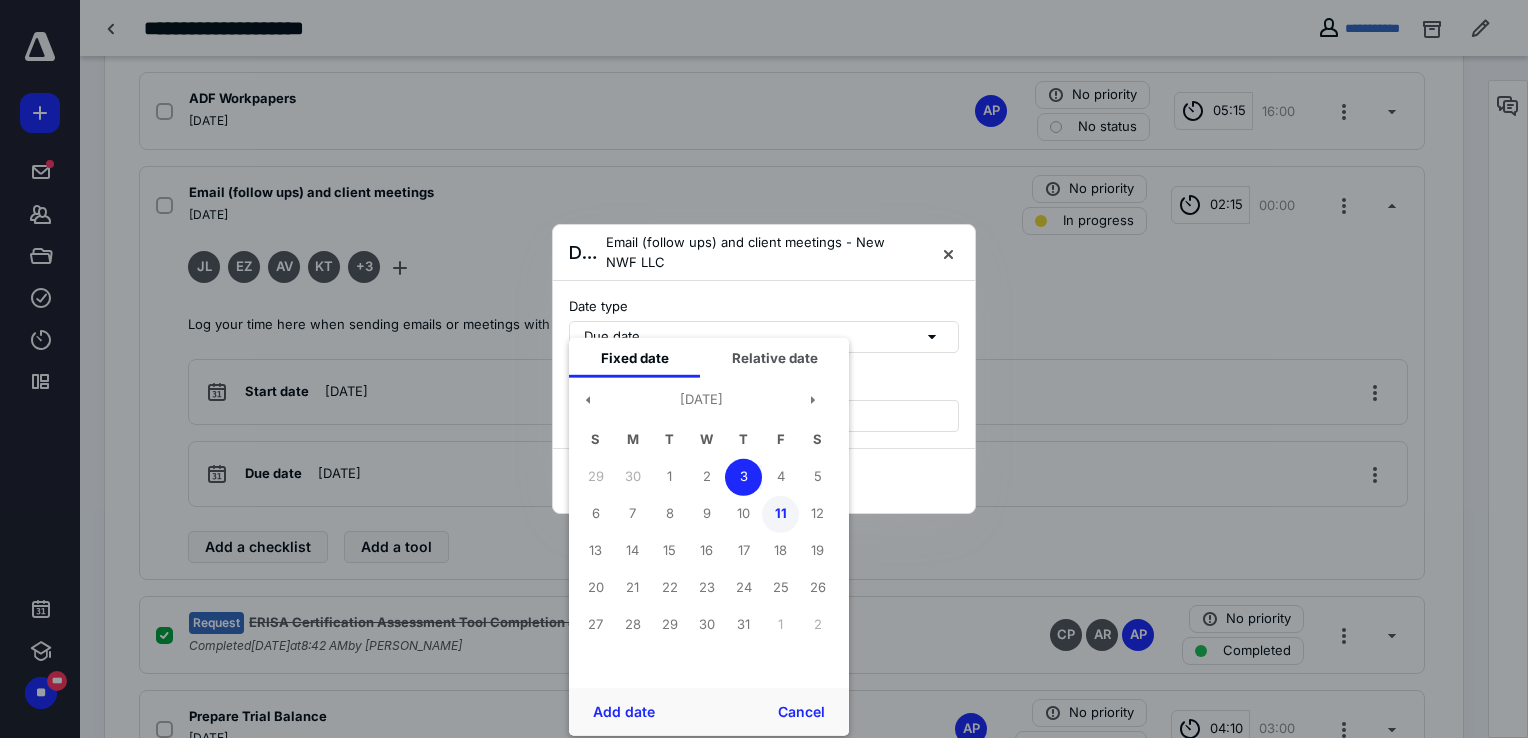 click on "11" at bounding box center (780, 513) 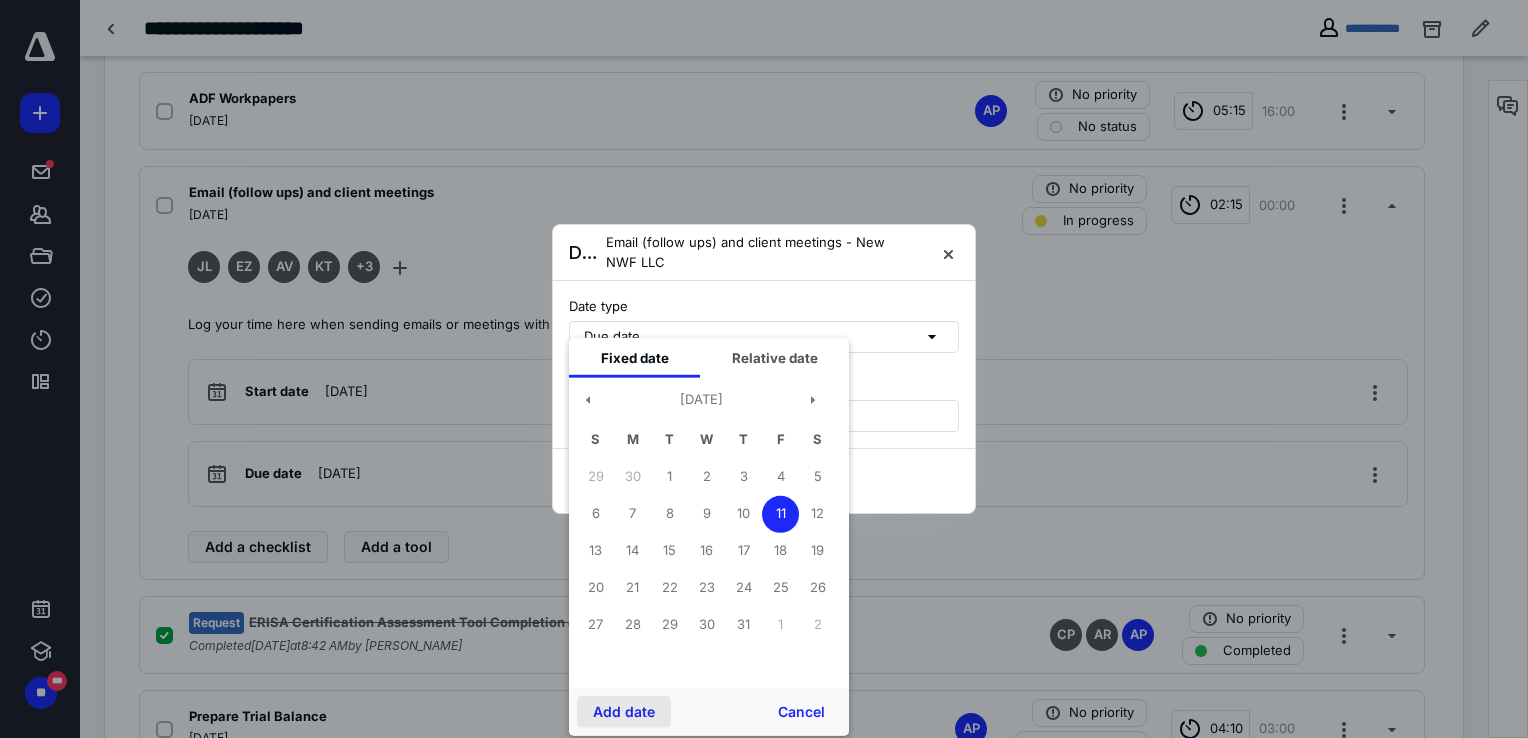 click on "Add date" at bounding box center [624, 712] 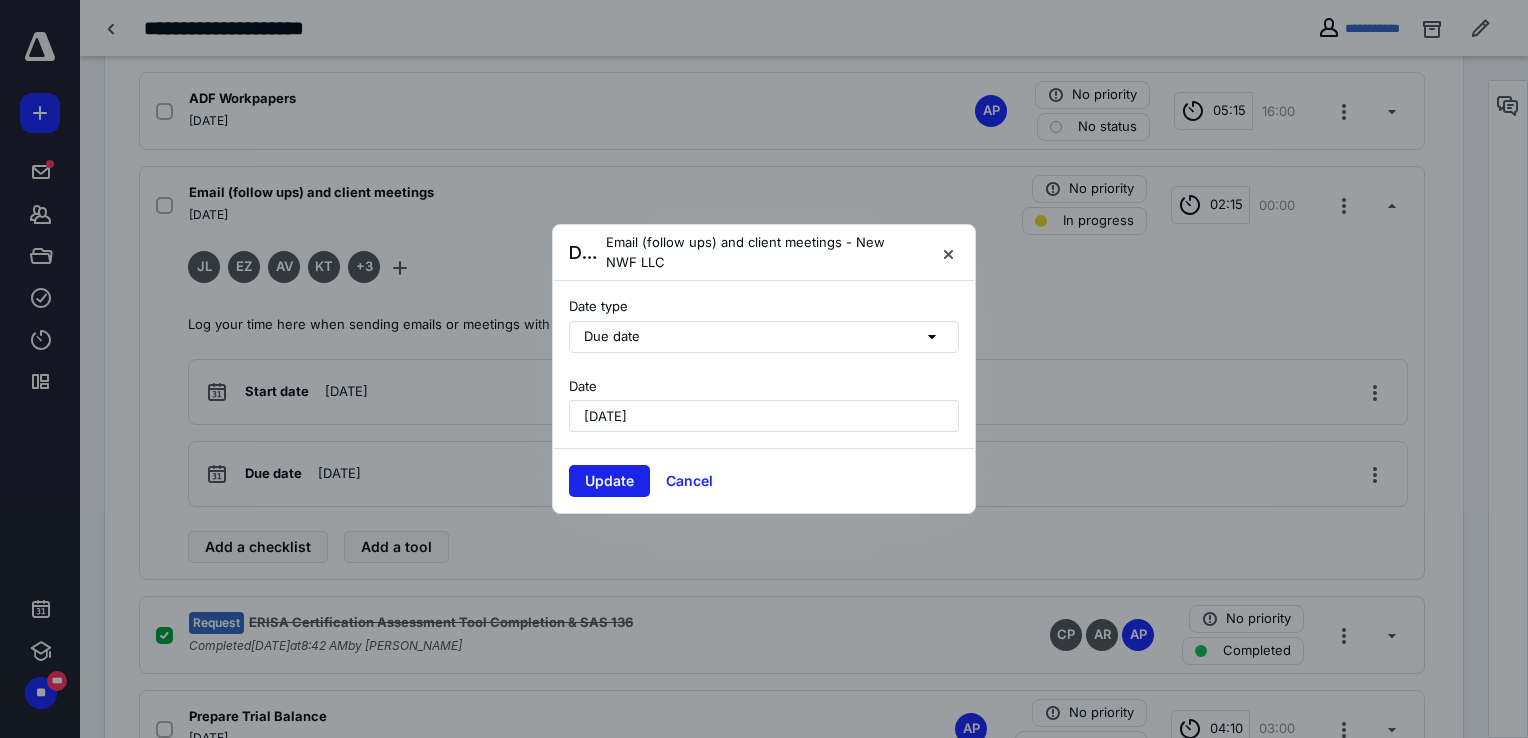 click on "Update" at bounding box center [609, 481] 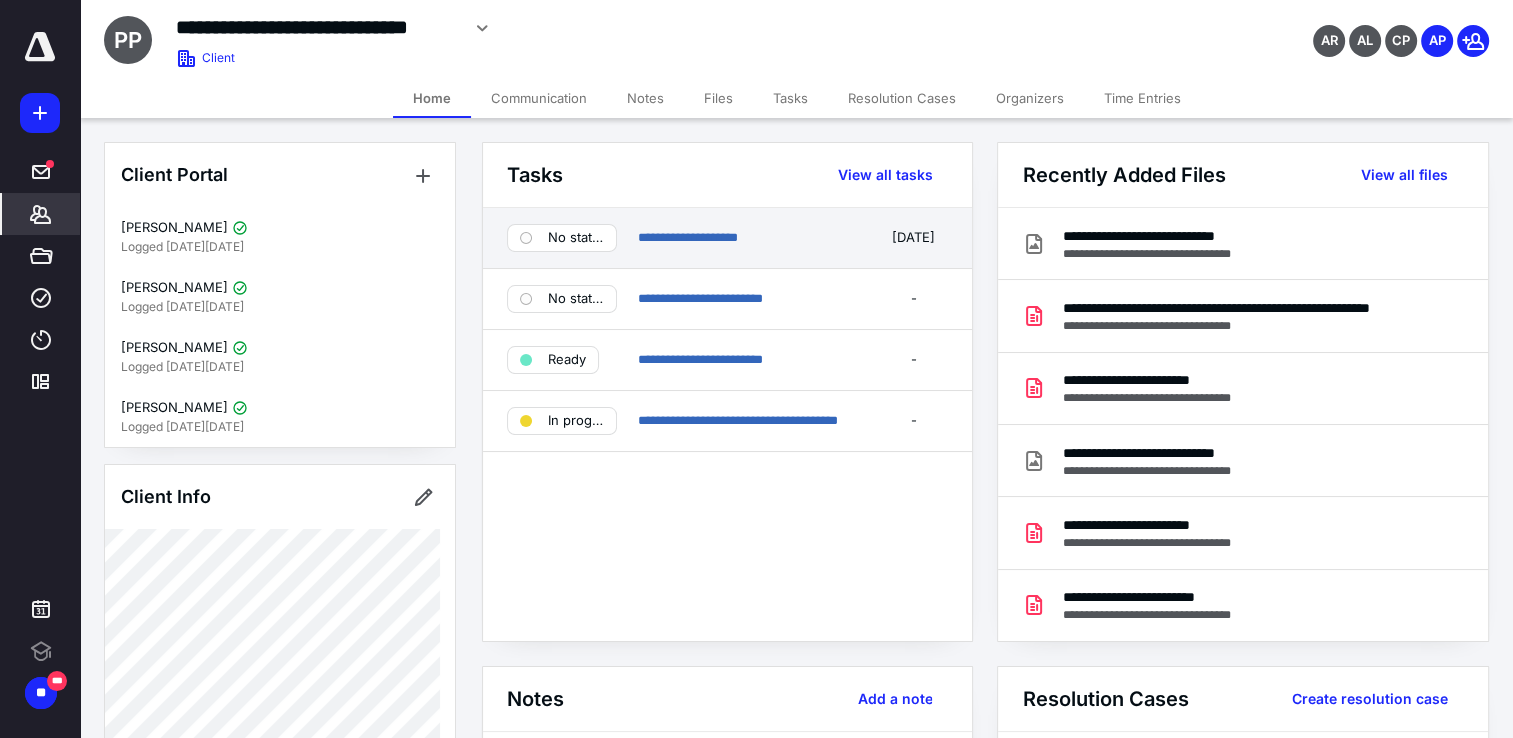 scroll, scrollTop: 0, scrollLeft: 0, axis: both 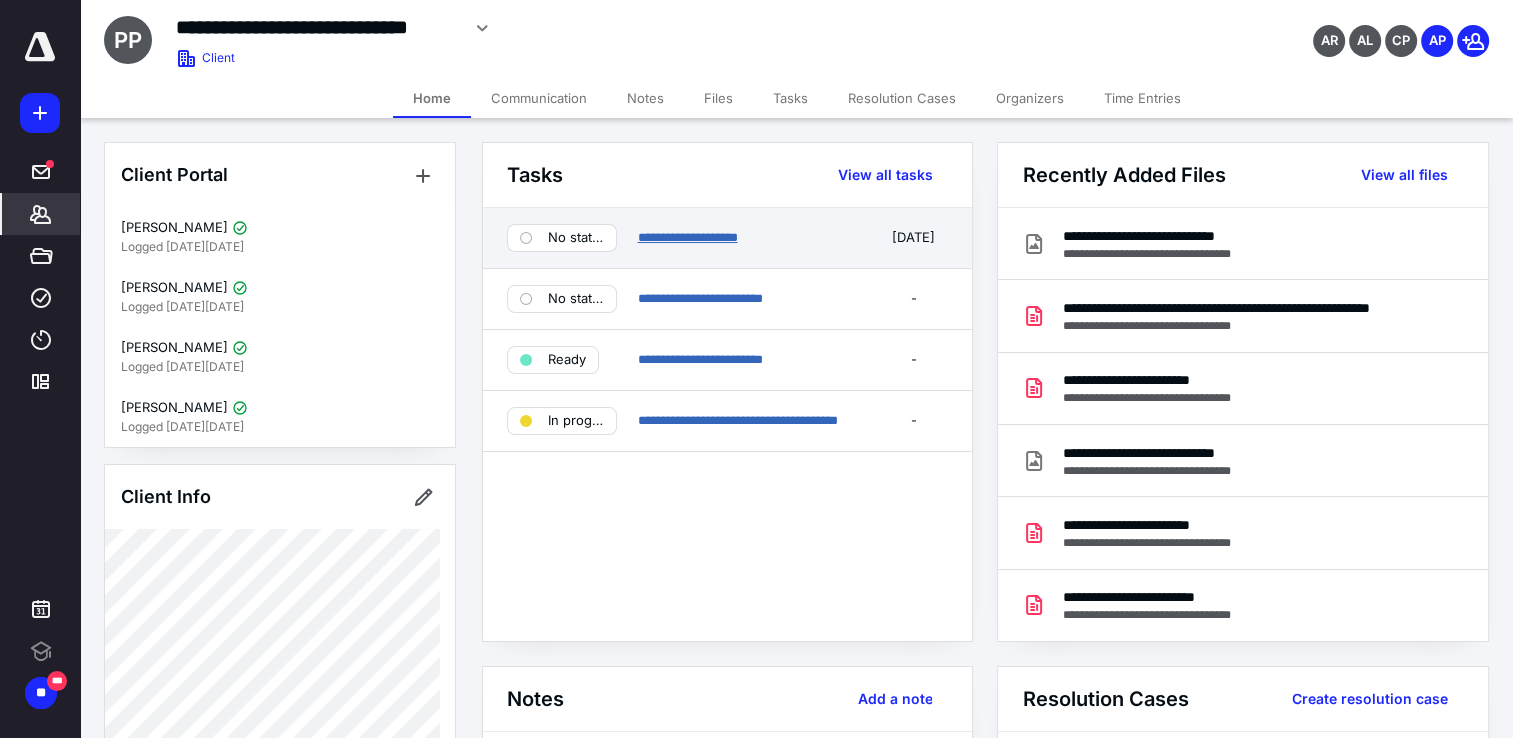 click on "**********" at bounding box center [687, 237] 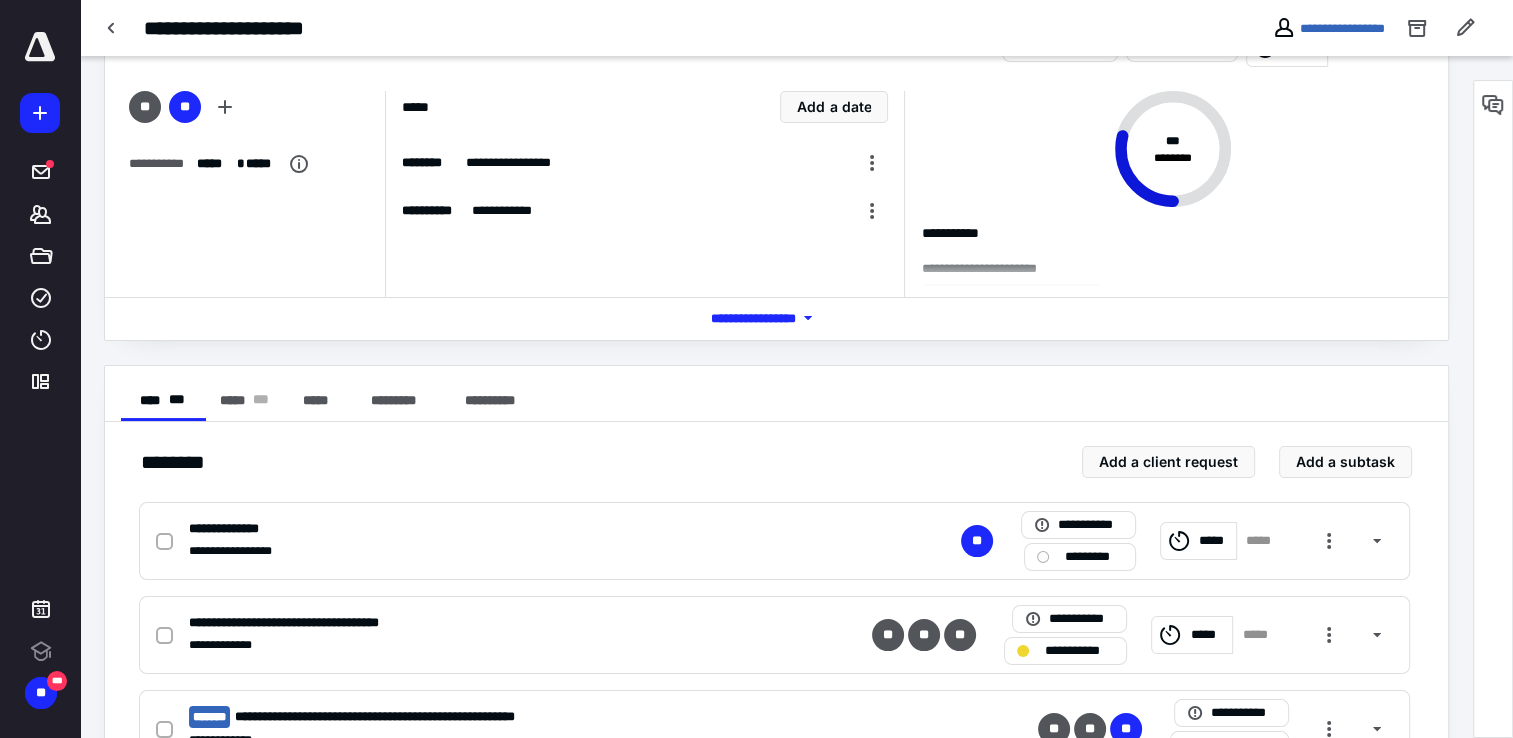 scroll, scrollTop: 200, scrollLeft: 0, axis: vertical 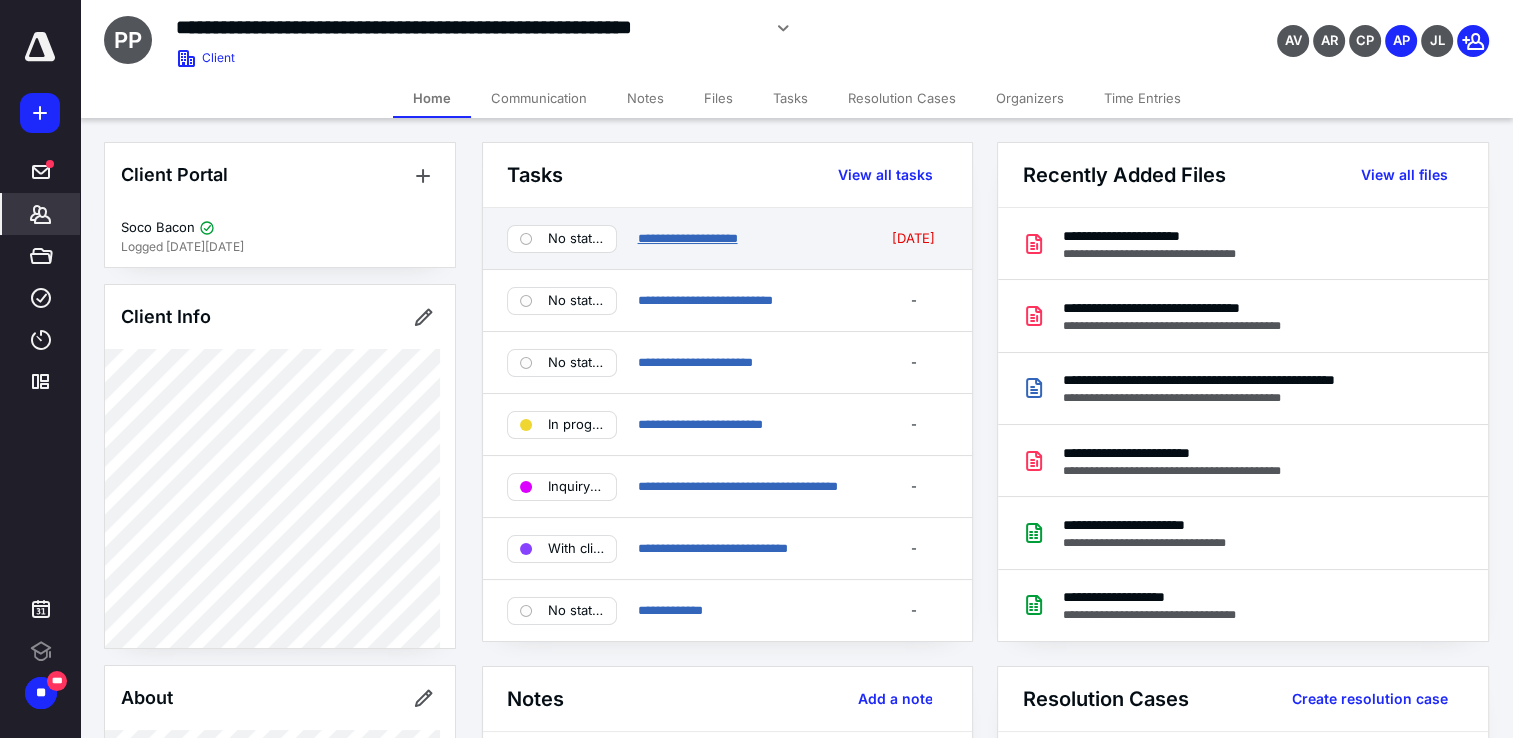 click on "**********" at bounding box center (687, 238) 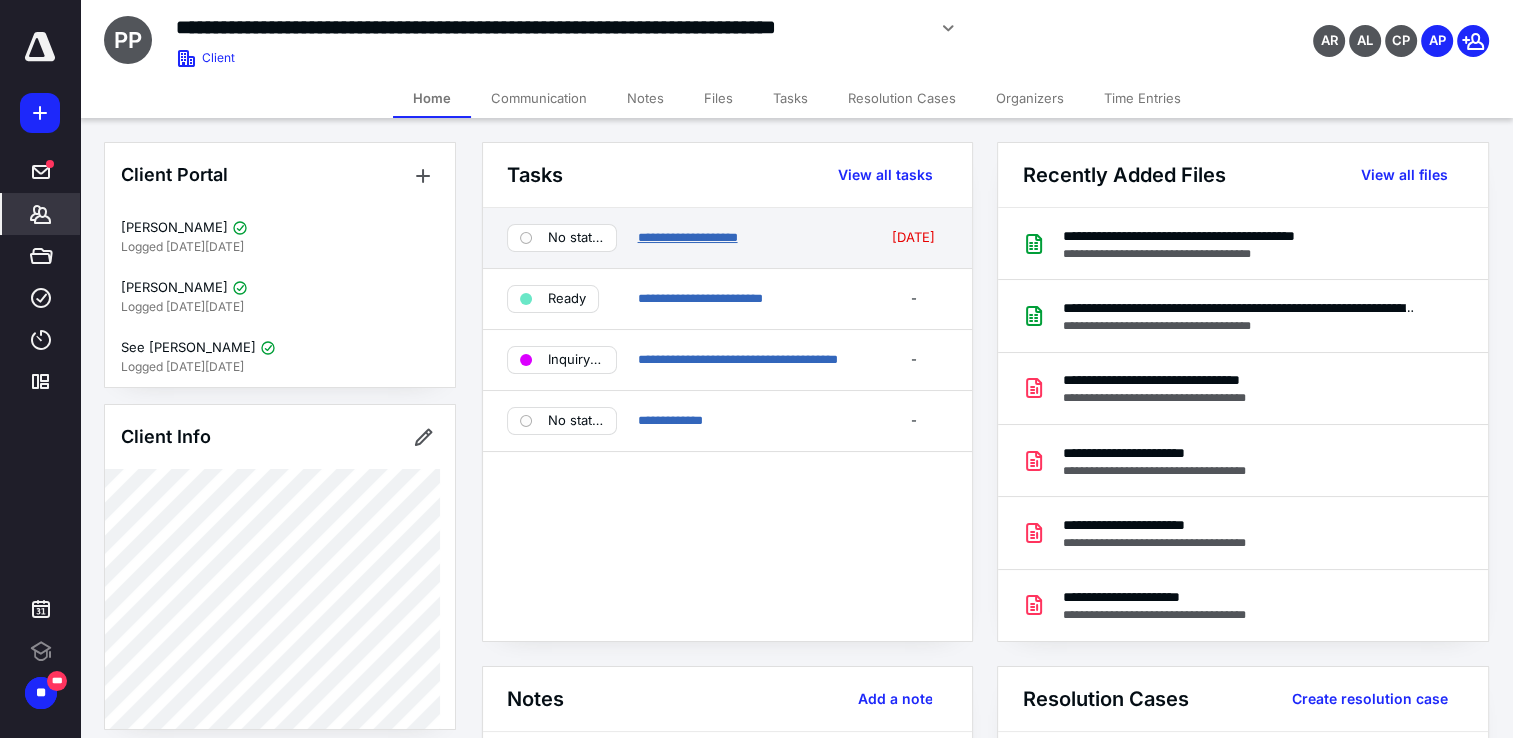 scroll, scrollTop: 0, scrollLeft: 0, axis: both 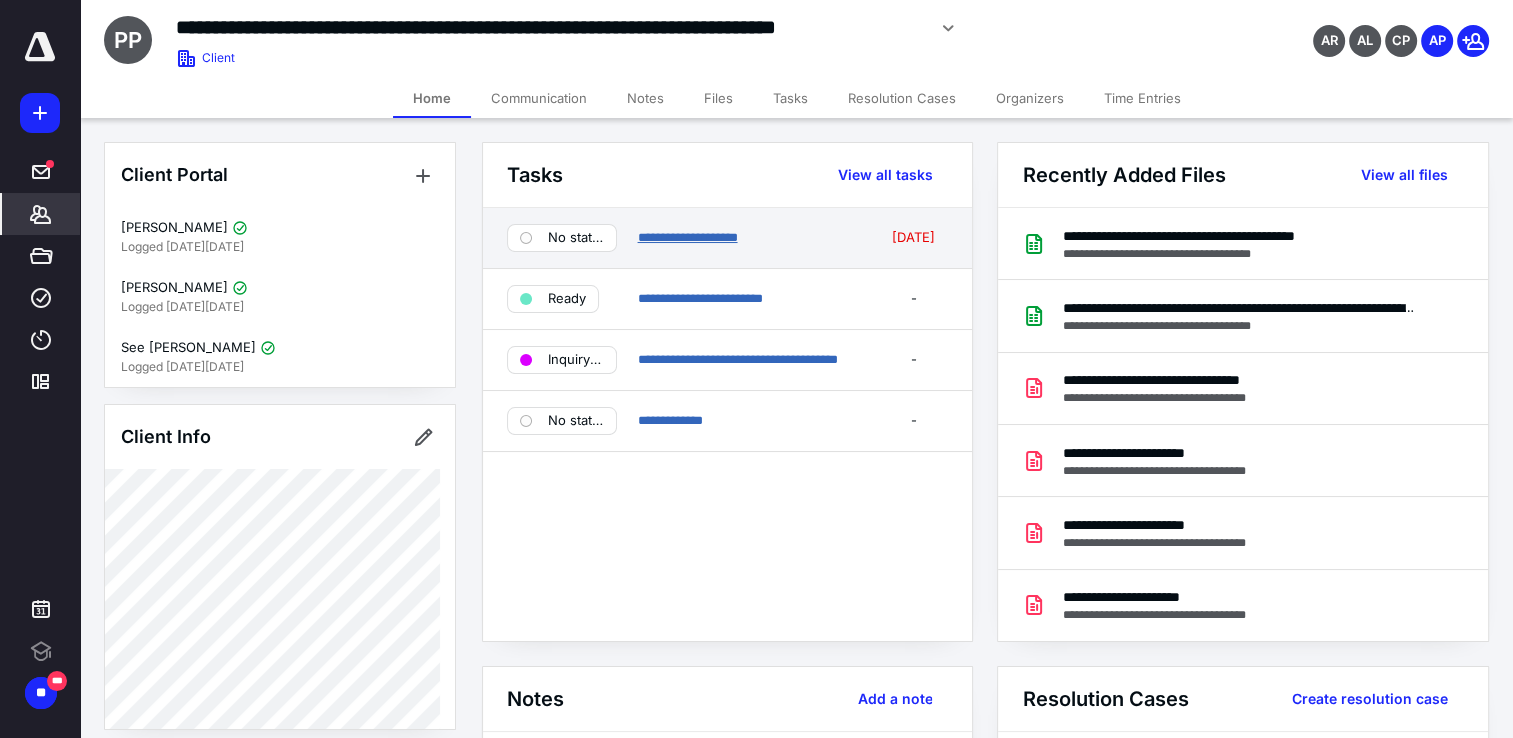 click on "**********" at bounding box center [687, 237] 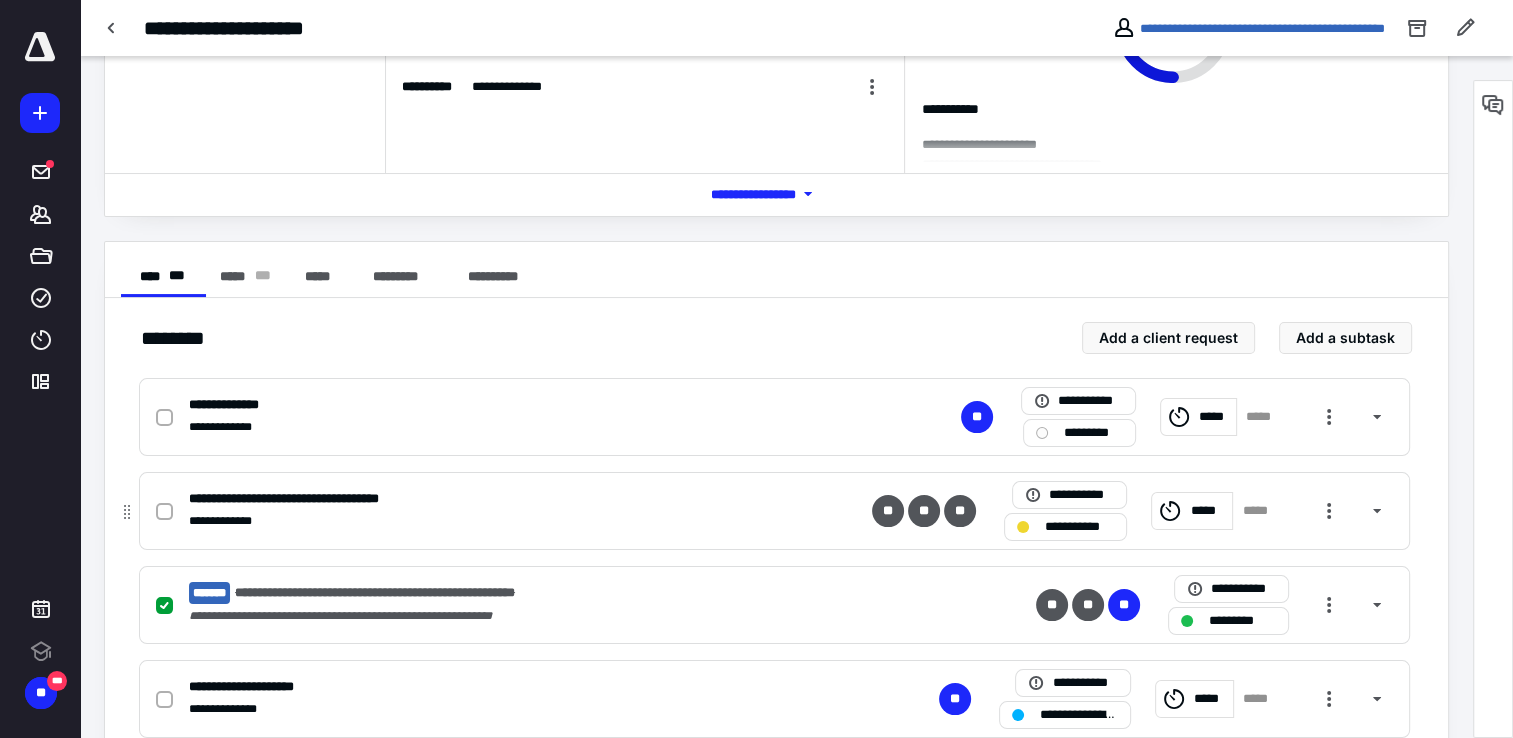 click on "**********" at bounding box center (512, 499) 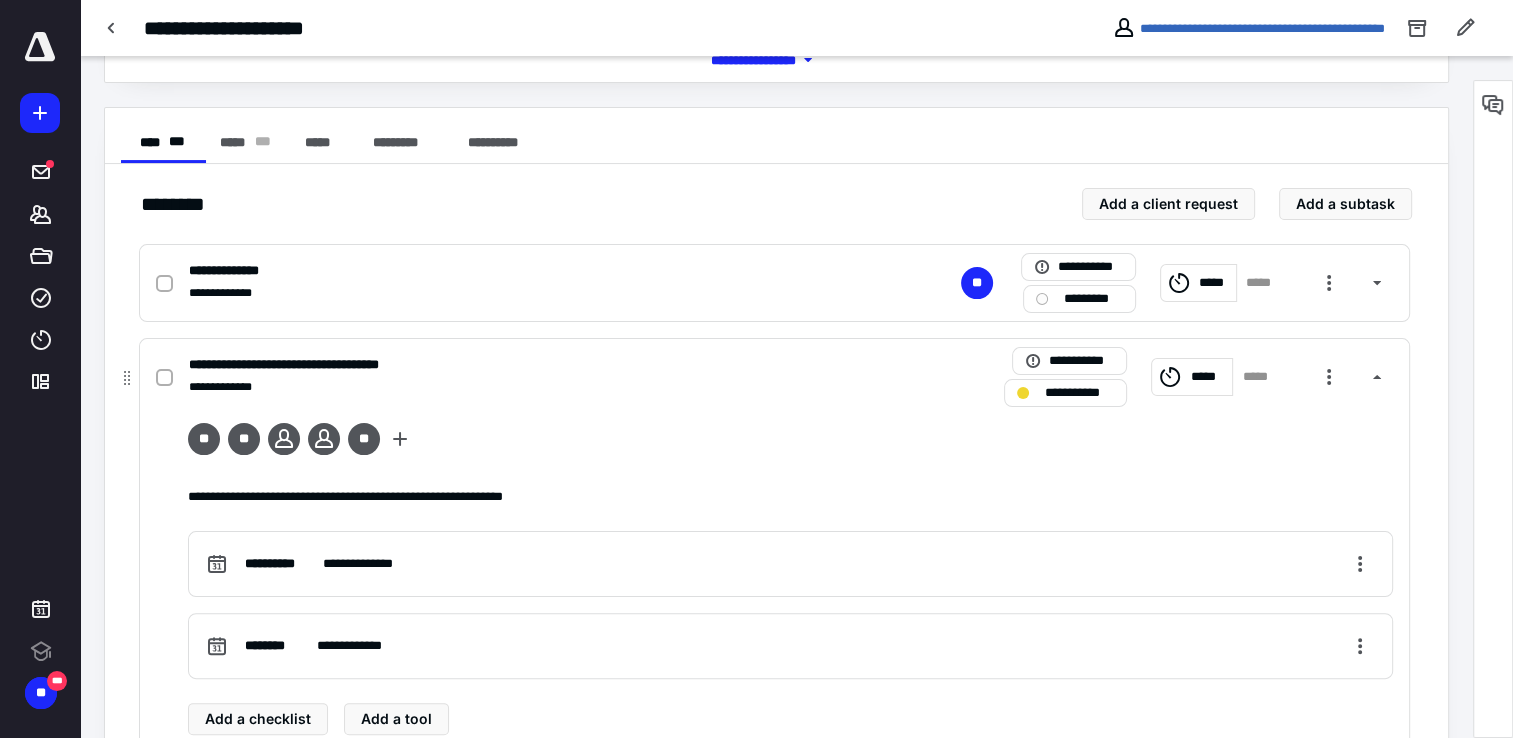 scroll, scrollTop: 500, scrollLeft: 0, axis: vertical 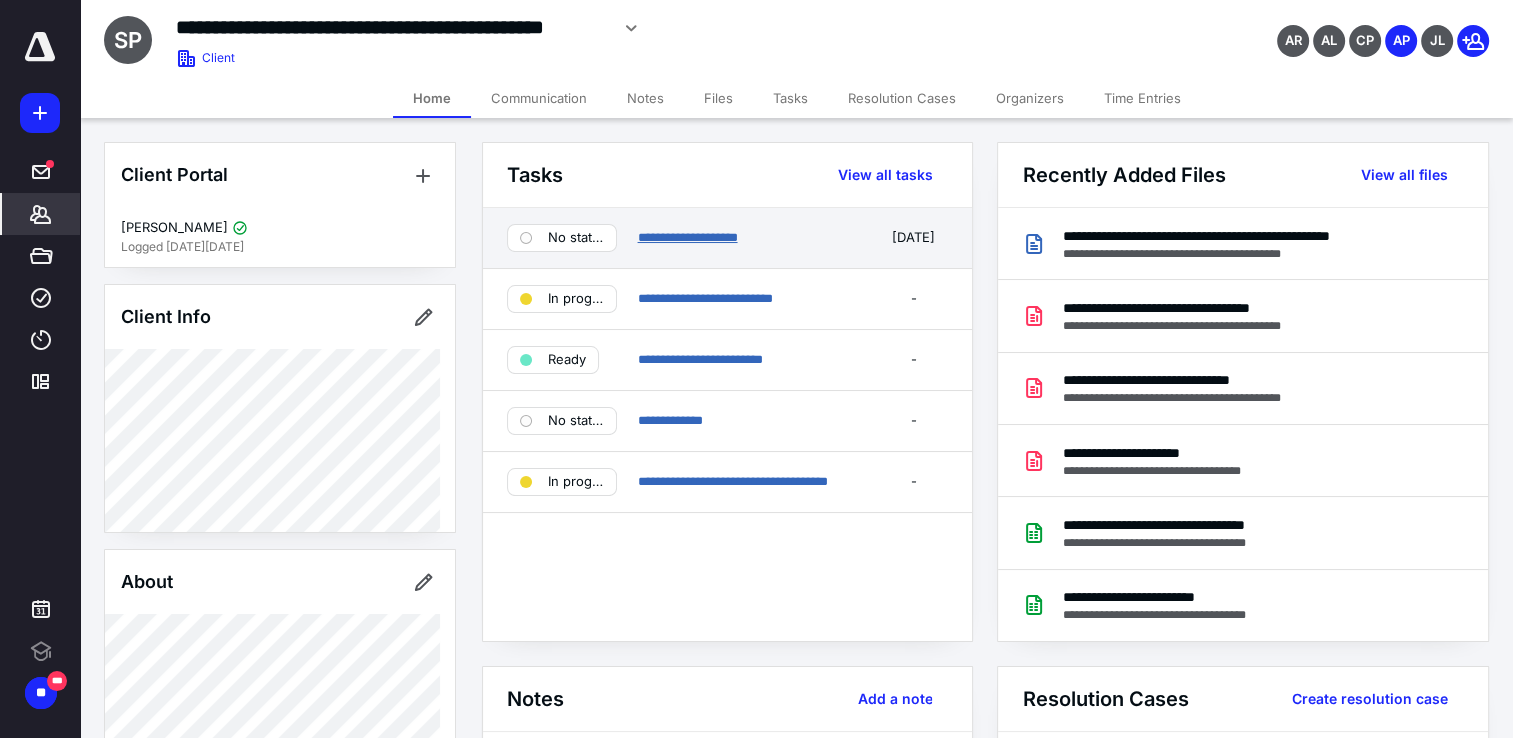 click on "**********" at bounding box center [687, 237] 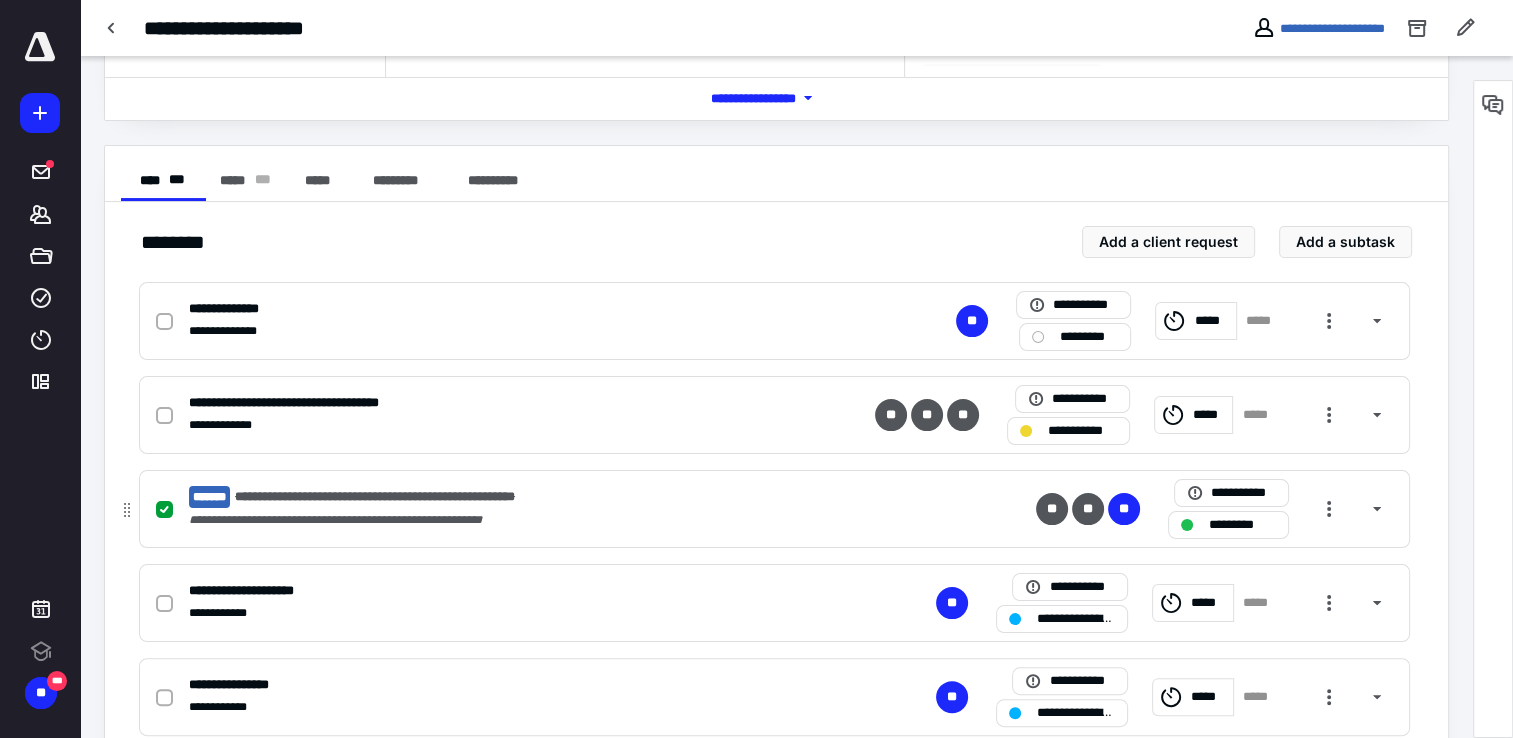 scroll, scrollTop: 300, scrollLeft: 0, axis: vertical 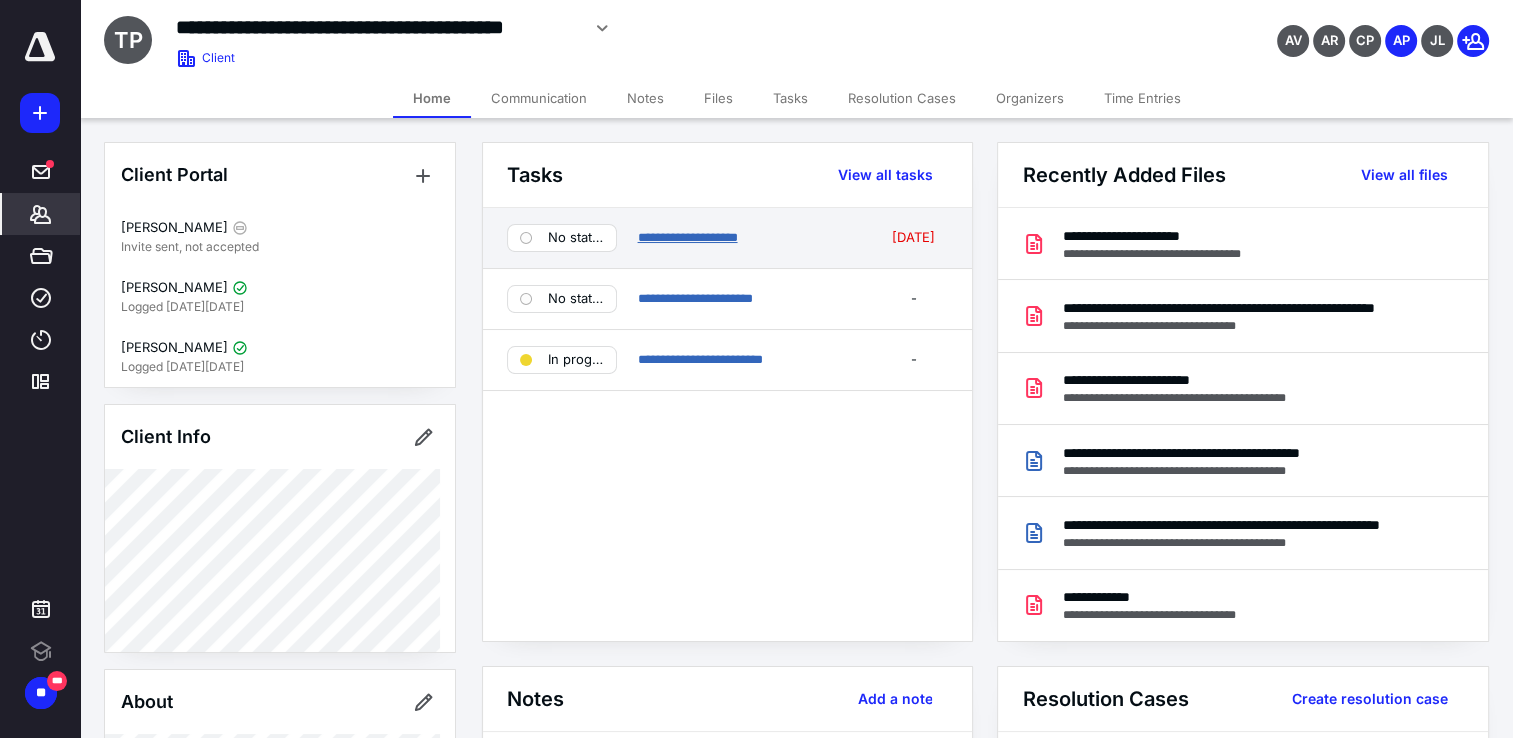 click on "**********" at bounding box center (687, 237) 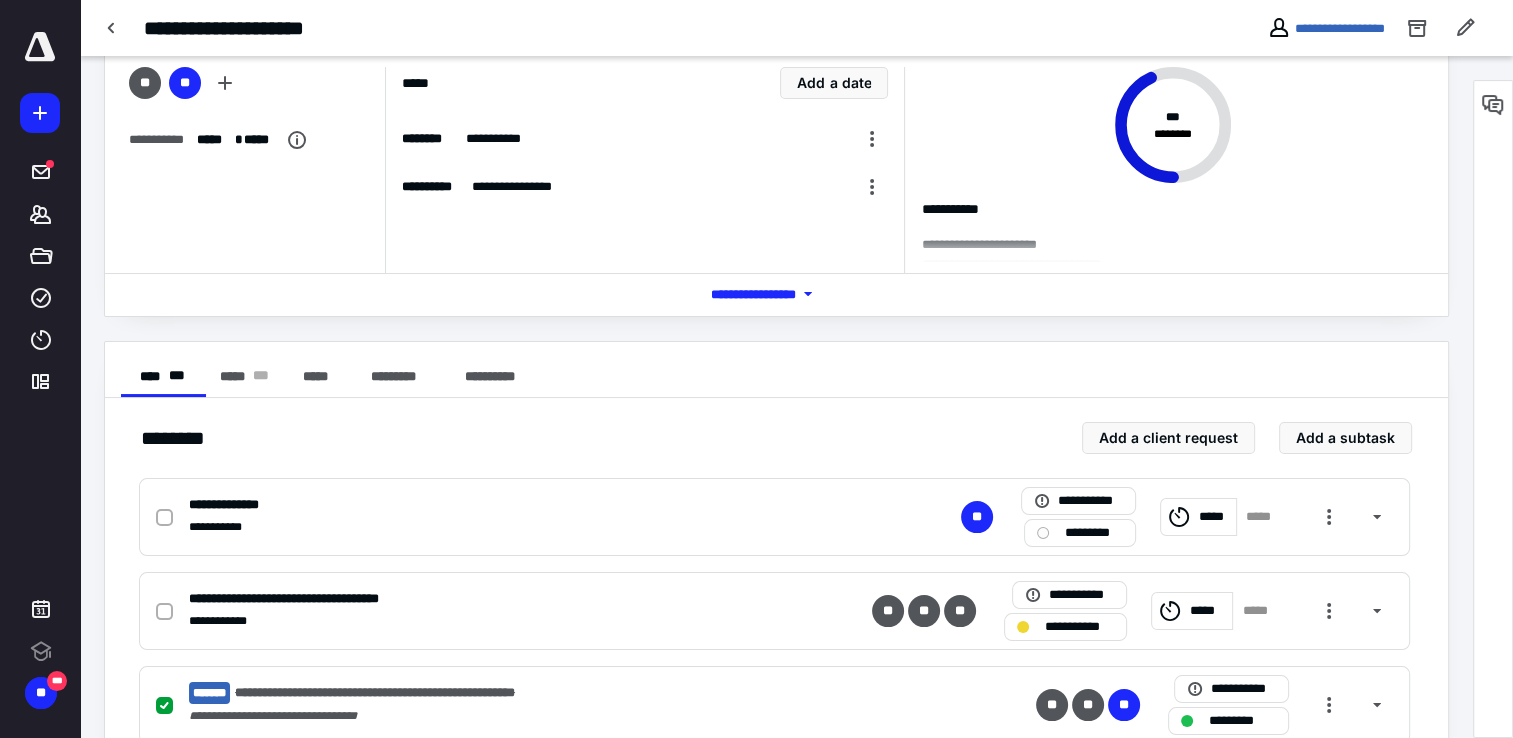 scroll, scrollTop: 200, scrollLeft: 0, axis: vertical 